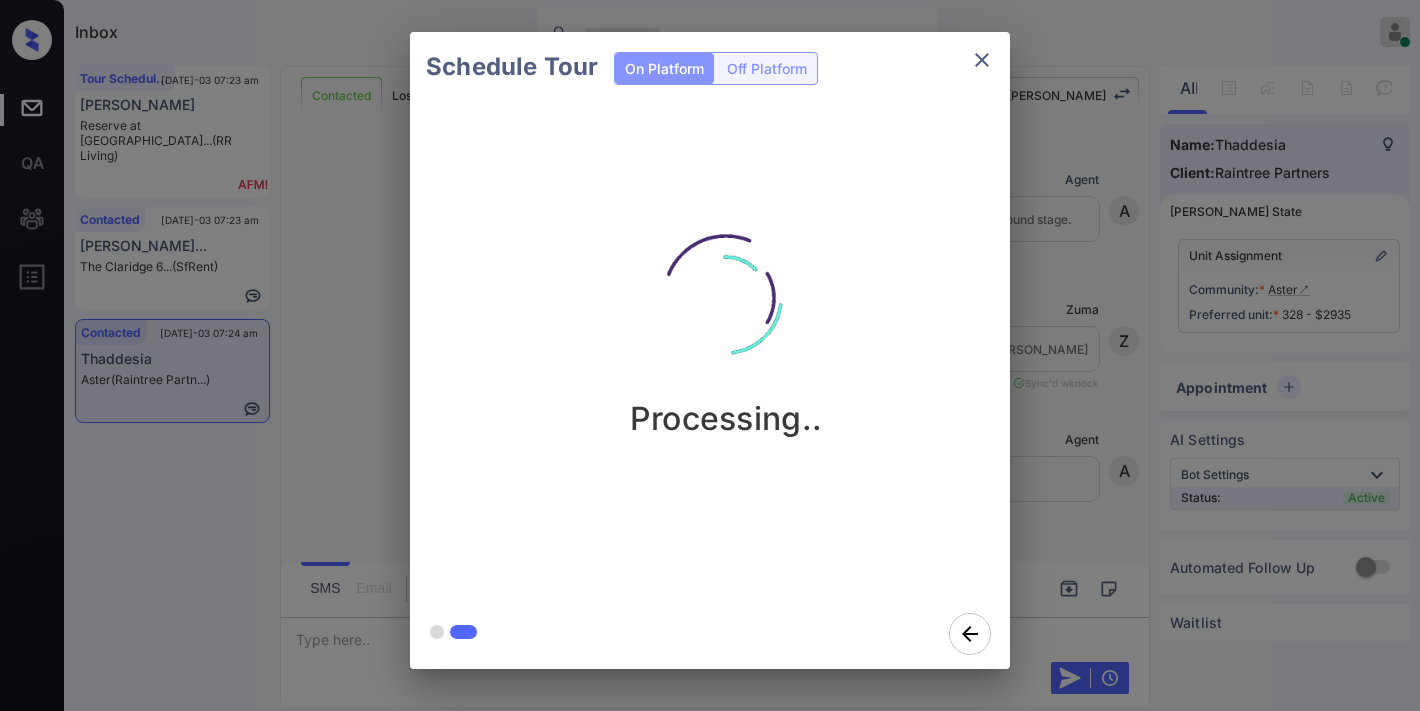 scroll, scrollTop: 0, scrollLeft: 0, axis: both 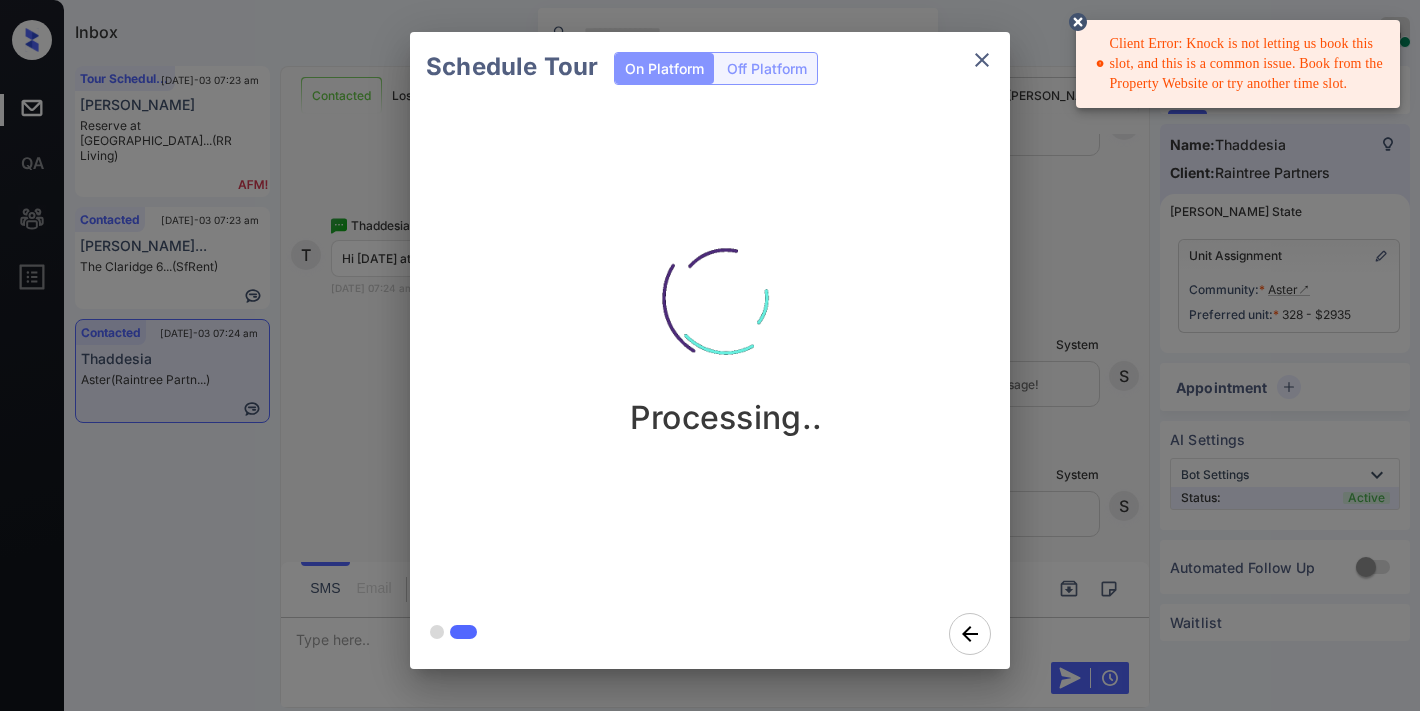 click 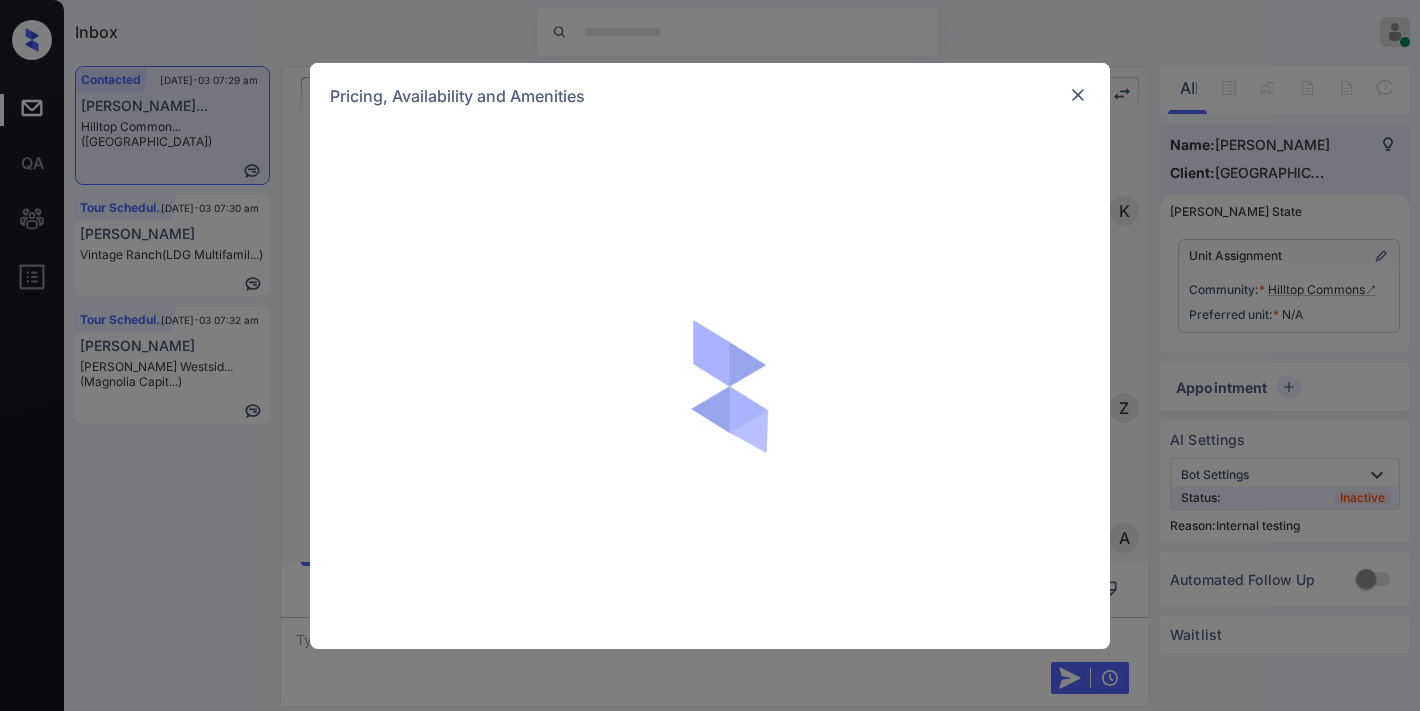 scroll, scrollTop: 0, scrollLeft: 0, axis: both 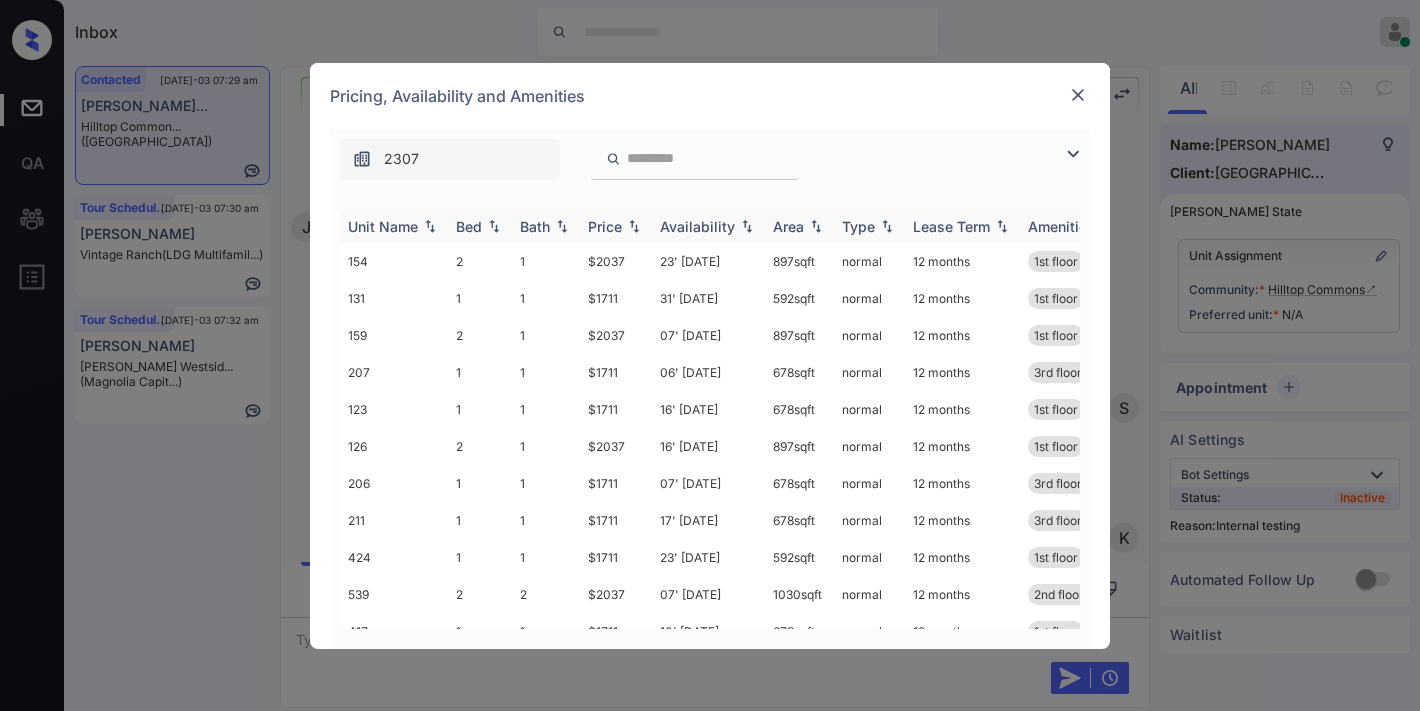 click on "Price" at bounding box center (616, 226) 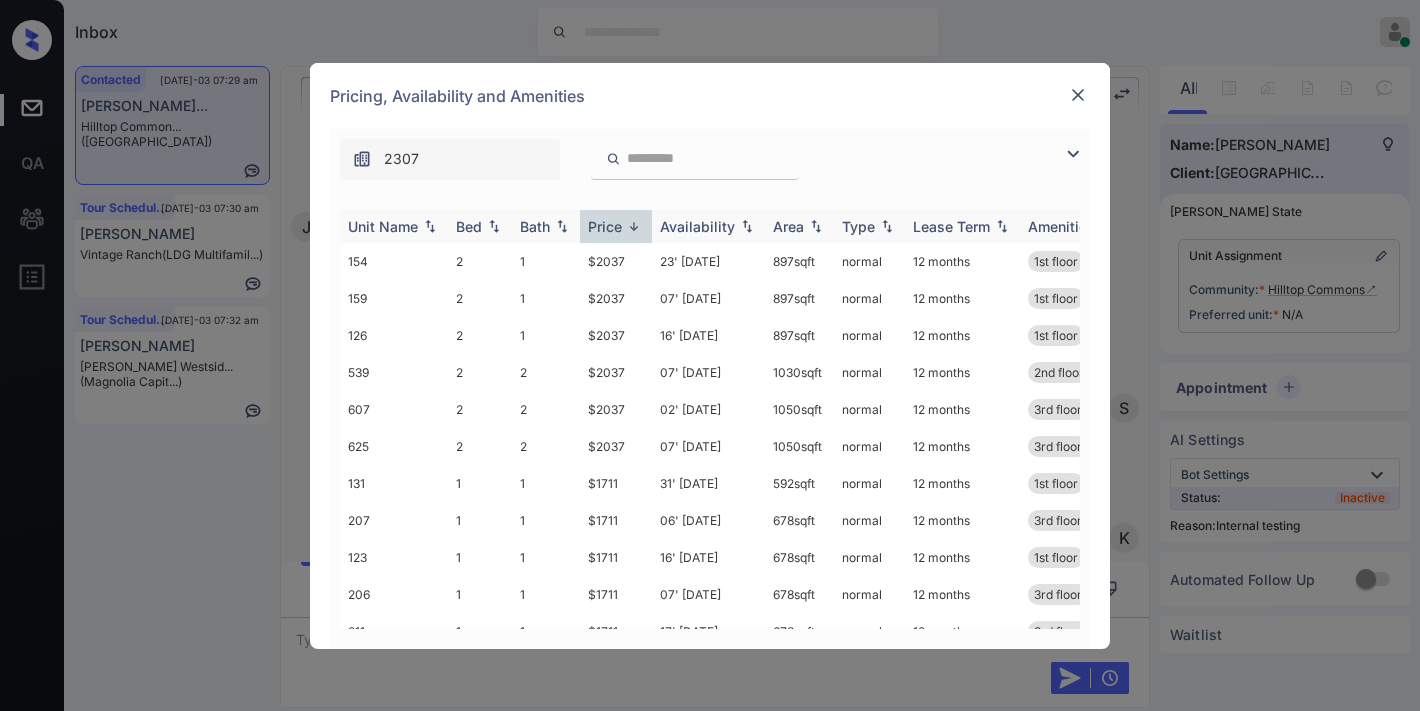 click on "Price" at bounding box center (605, 226) 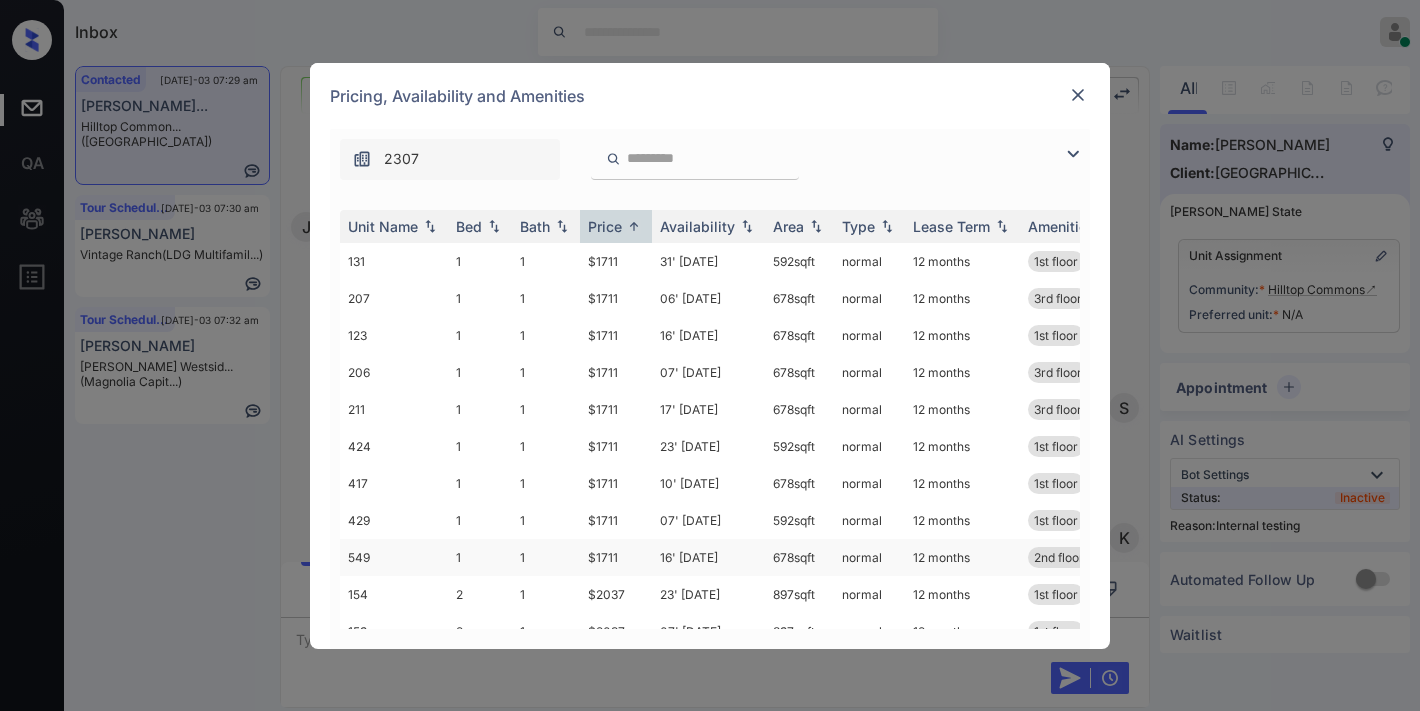 scroll, scrollTop: 111, scrollLeft: 0, axis: vertical 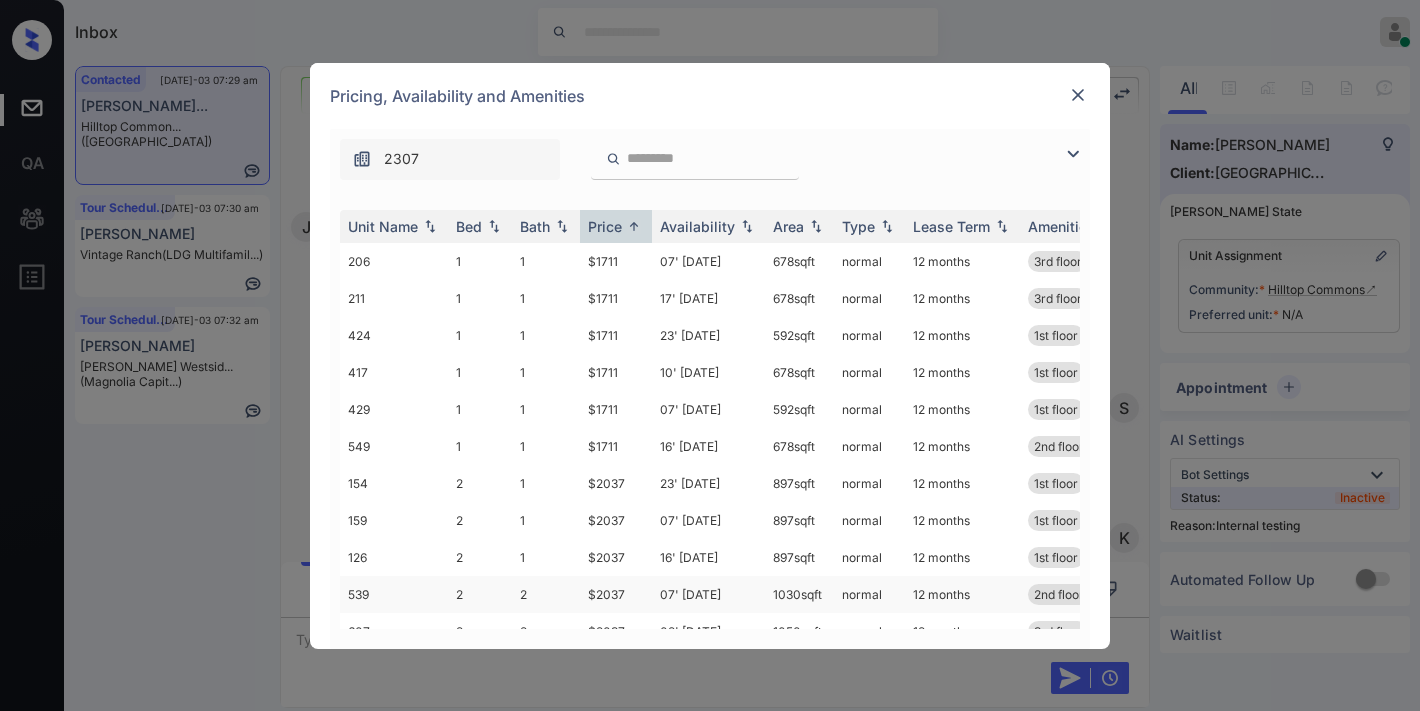 click on "$2037" at bounding box center (616, 594) 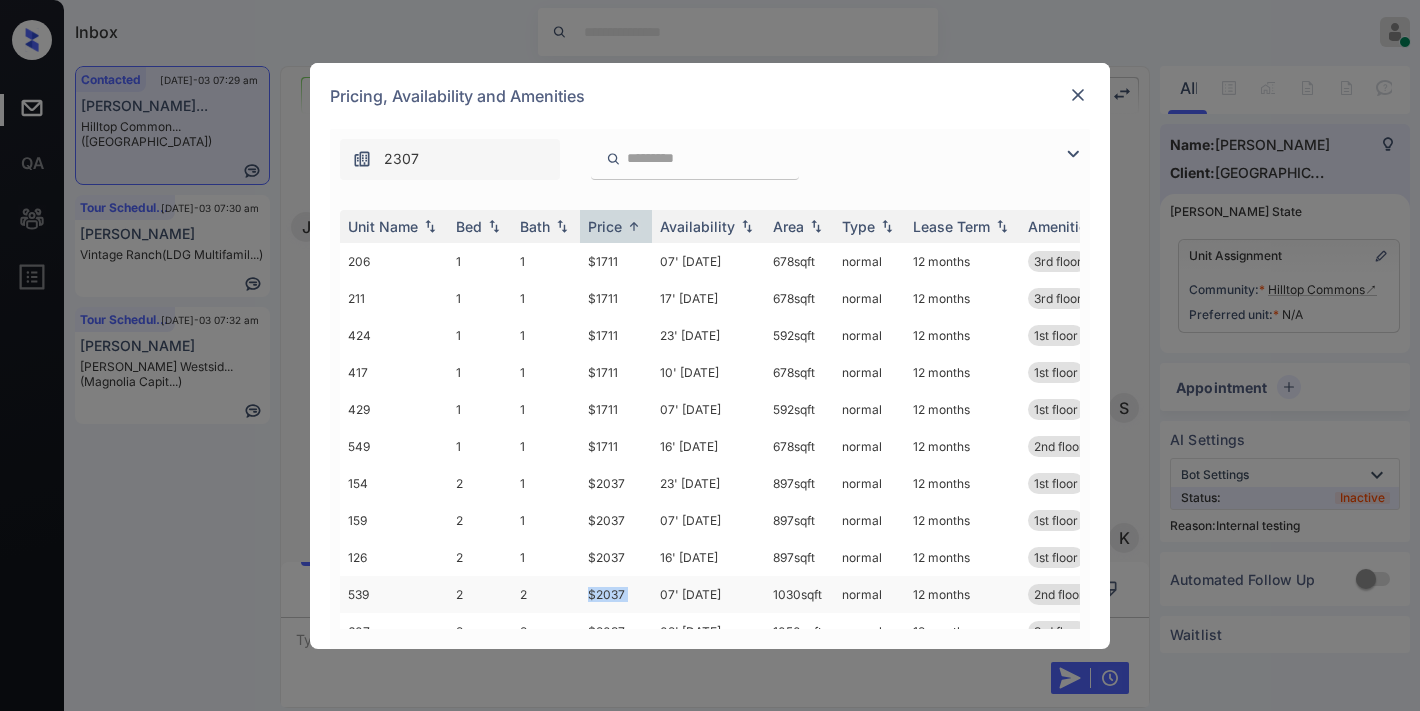 click on "$2037" at bounding box center [616, 594] 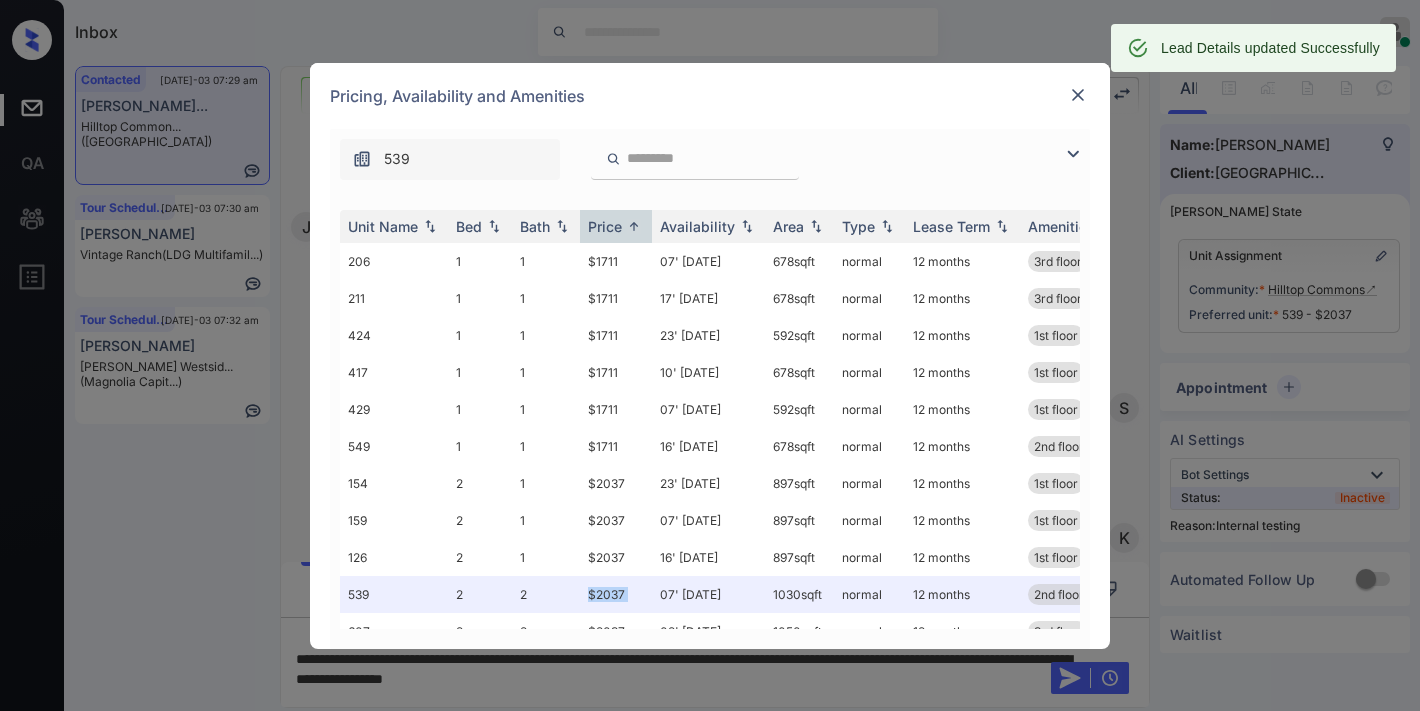 click at bounding box center (1078, 95) 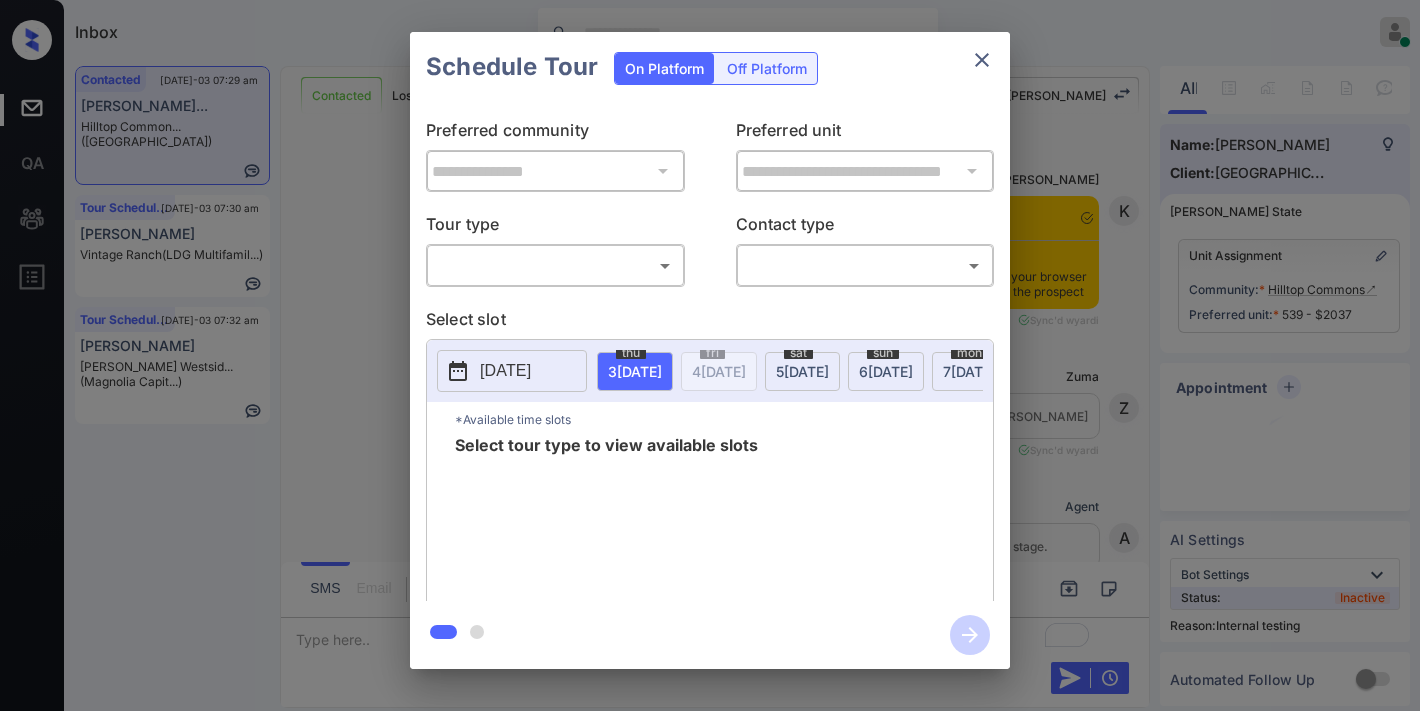 click on "Inbox Samantha Soliven Online Set yourself   offline Set yourself   on break Profile Switch to  dark  mode Sign out Contacted Jul-03 07:29 am   Jacqueline Sin... Hilltop Common...  (Fairfield) Tour Scheduled Jul-03 07:30 am   Nathan Price Vintage Ranch  (LDG Multifamil...) Tour Scheduled Jul-03 07:32 am   Juliana Saxon Porter Westsid...  (Magnolia Capit...) Contacted Lost Lead Sentiment: Angry Upon sliding the acknowledgement:  Lead will move to lost stage. * ​ SMS and call option will be set to opt out. AFM will be turned off for the lead. Kelsey New Message Kelsey Notes Note: https://conversation.getzuma.com/6866931a25fcf9a323e0b181 - Paste this link into your browser to view Kelsey’s conversation with the prospect Jul 03, 2025 07:26 am  Sync'd w  yardi K New Message Zuma Lead transferred to leasing agent: kelsey Jul 03, 2025 07:26 am  Sync'd w  yardi Z New Message Agent Lead created via leadPoller in Inbound stage. Jul 03, 2025 07:26 am A New Message Agent AFM Request sent to Kelsey. A New Message A K" at bounding box center [710, 355] 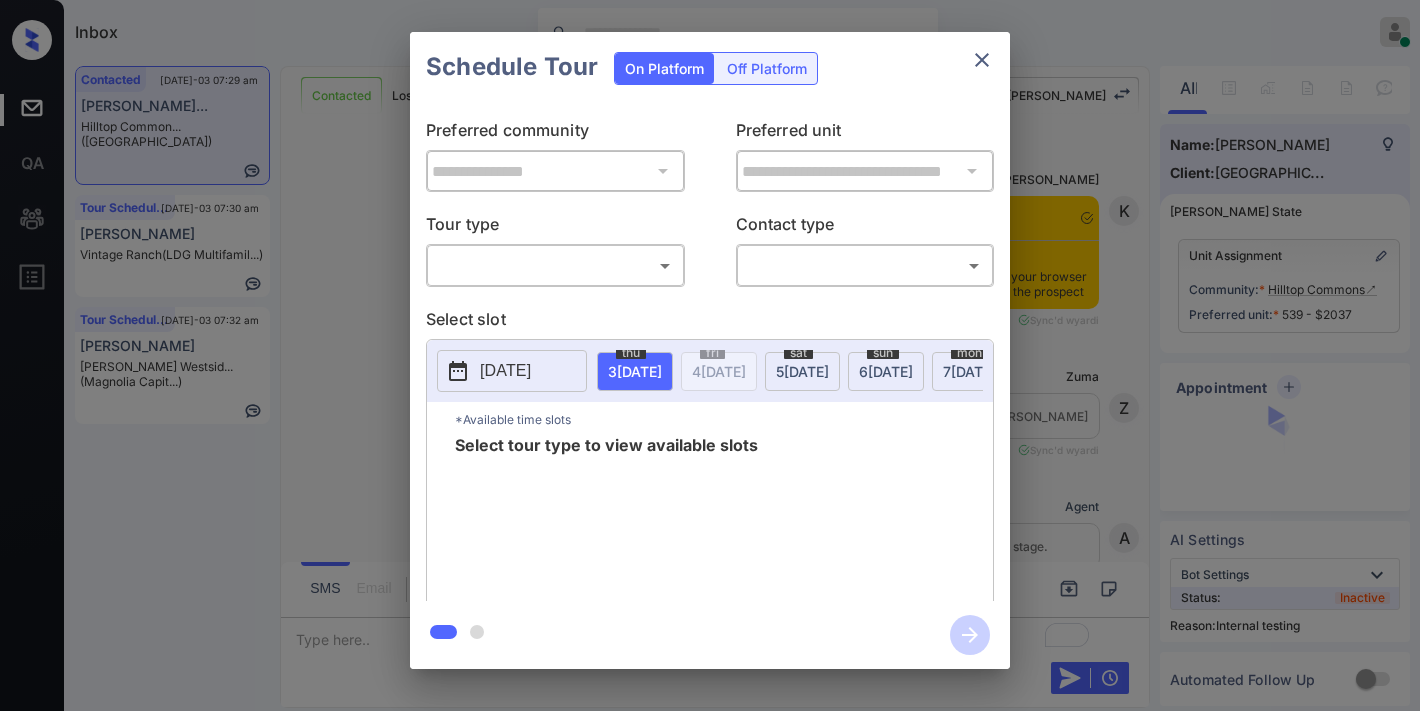 scroll, scrollTop: 0, scrollLeft: 0, axis: both 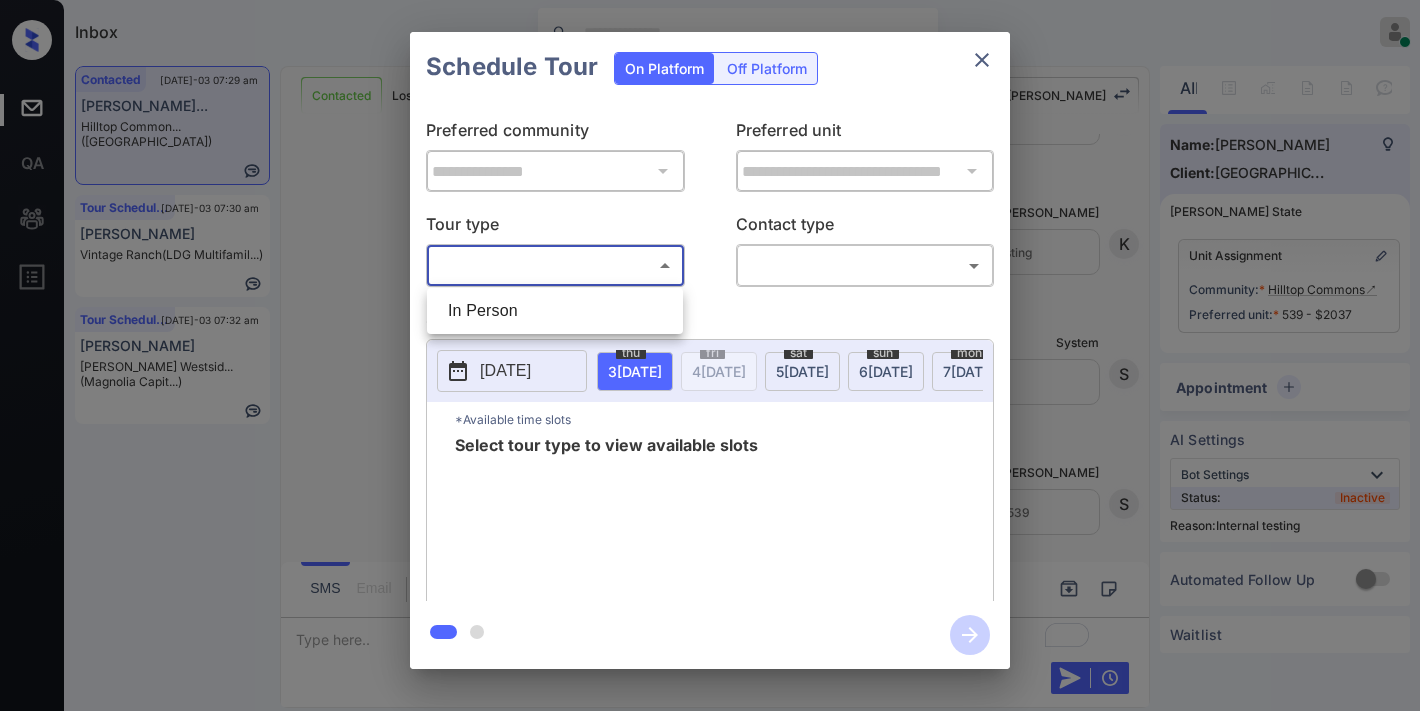drag, startPoint x: 625, startPoint y: 282, endPoint x: 625, endPoint y: 312, distance: 30 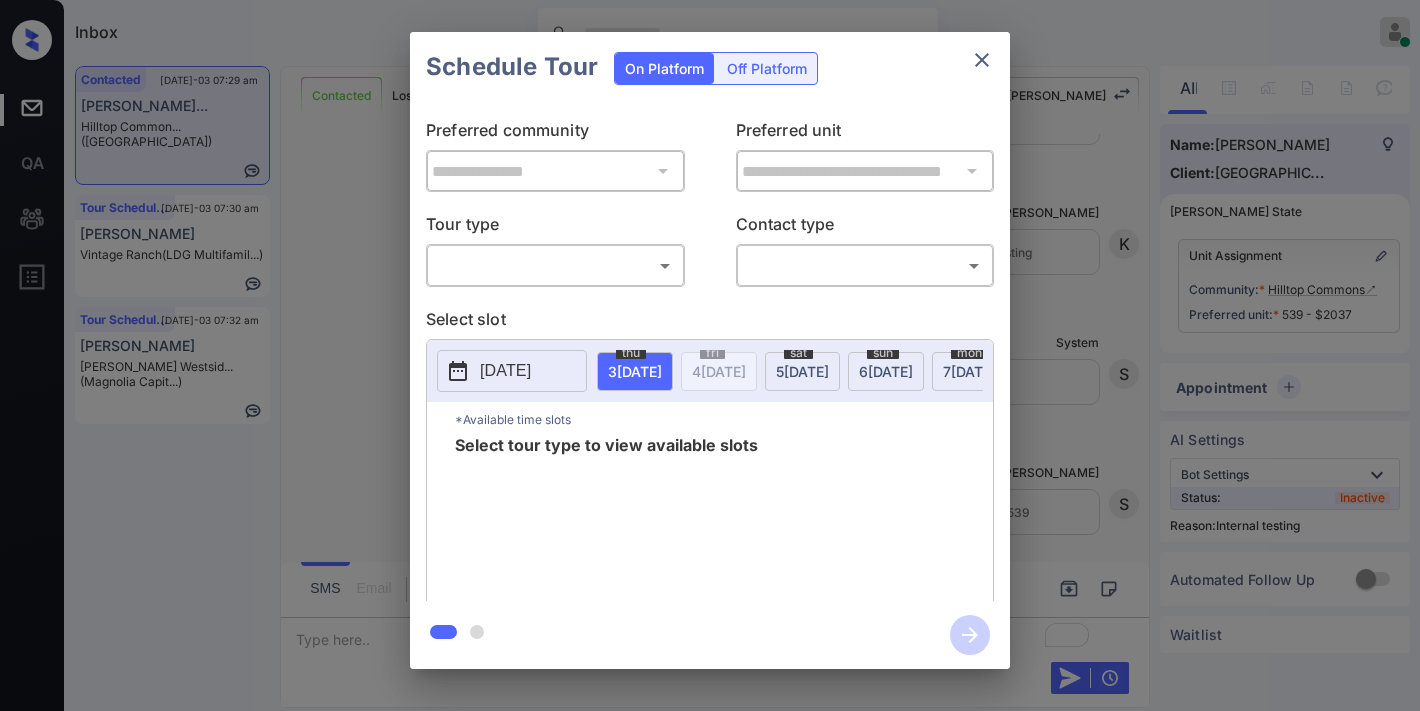 click on "Inbox Samantha Soliven Online Set yourself   offline Set yourself   on break Profile Switch to  dark  mode Sign out Contacted Jul-03 07:29 am   Jacqueline Sin... Hilltop Common...  (Fairfield) Tour Scheduled Jul-03 07:30 am   Nathan Price Vintage Ranch  (LDG Multifamil...) Tour Scheduled Jul-03 07:32 am   Juliana Saxon Porter Westsid...  (Magnolia Capit...) Contacted Lost Lead Sentiment: Angry Upon sliding the acknowledgement:  Lead will move to lost stage. * ​ SMS and call option will be set to opt out. AFM will be turned off for the lead. Kelsey New Message Kelsey Notes Note: https://conversation.getzuma.com/6866931a25fcf9a323e0b181 - Paste this link into your browser to view Kelsey’s conversation with the prospect Jul 03, 2025 07:26 am  Sync'd w  yardi K New Message Zuma Lead transferred to leasing agent: kelsey Jul 03, 2025 07:26 am  Sync'd w  yardi Z New Message Agent Lead created via leadPoller in Inbound stage. Jul 03, 2025 07:26 am A New Message Agent AFM Request sent to Kelsey. A New Message A K" at bounding box center [710, 355] 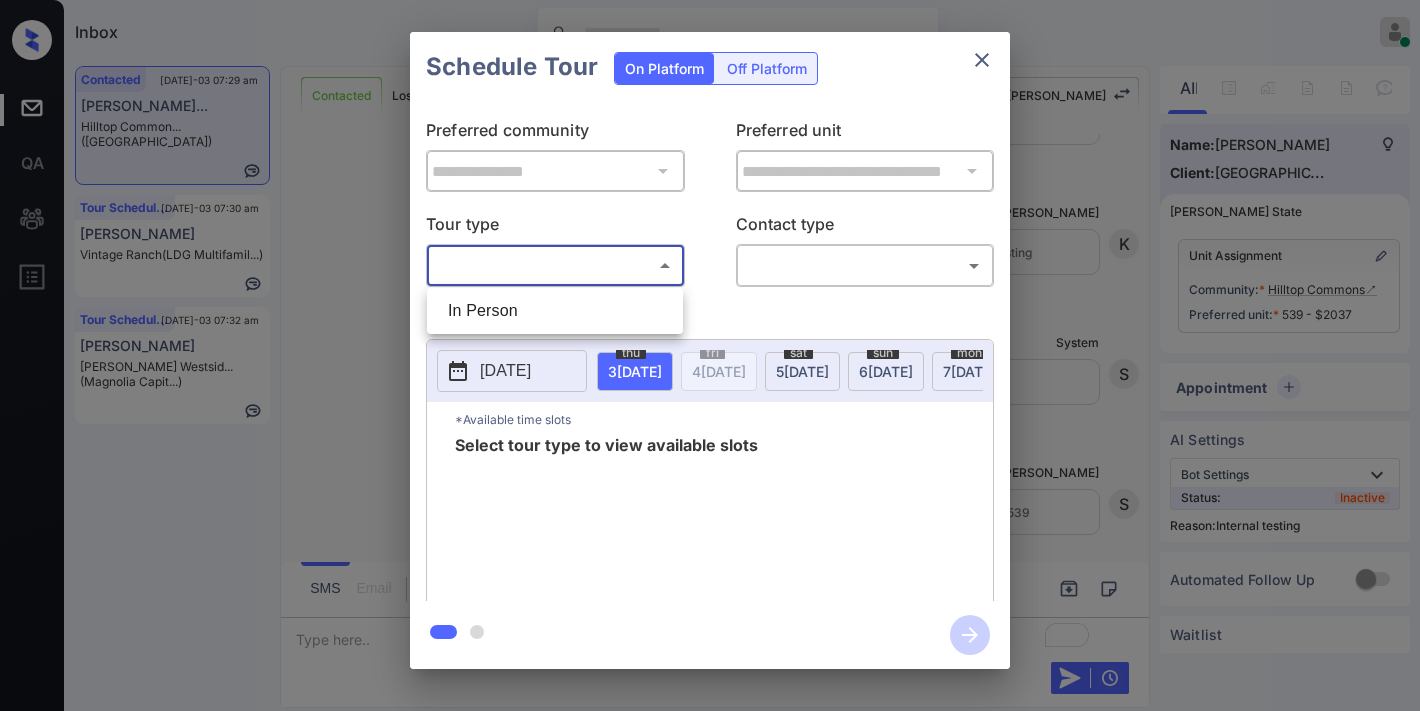 click on "In Person" at bounding box center [555, 311] 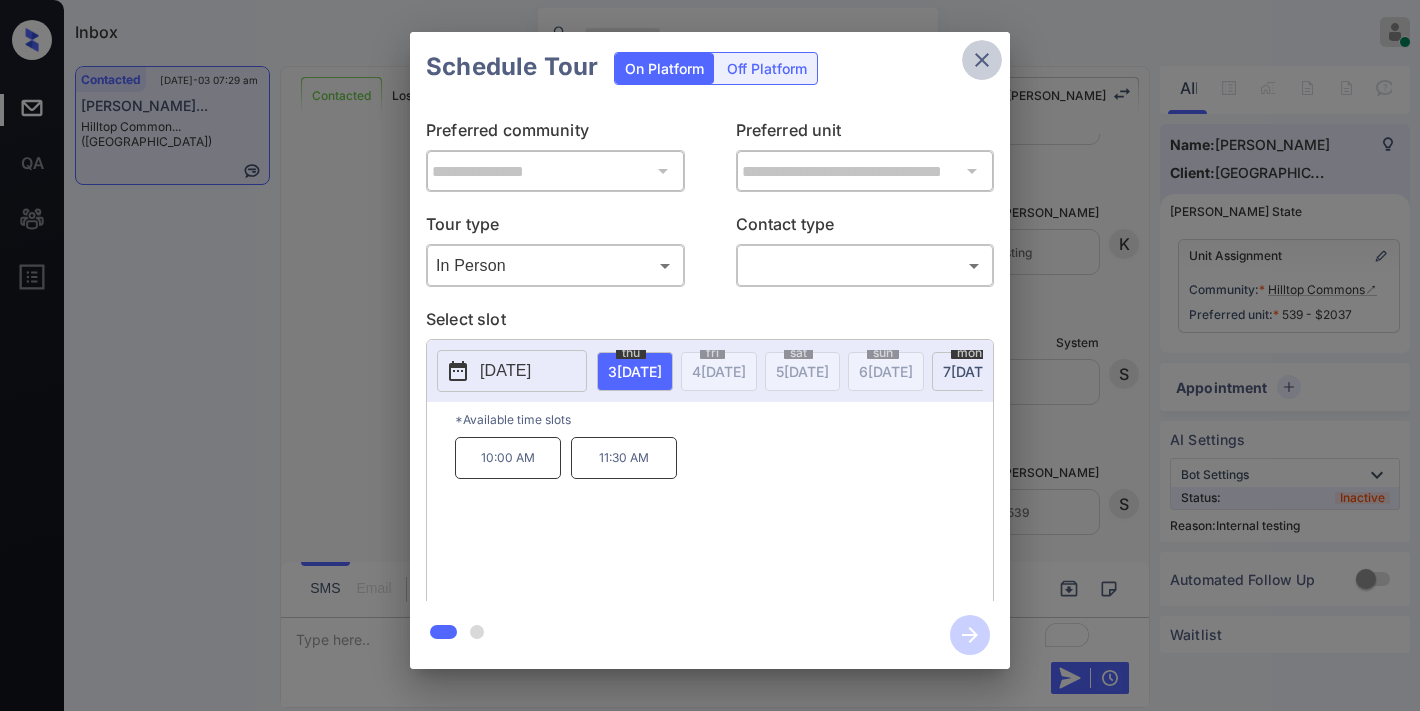 click 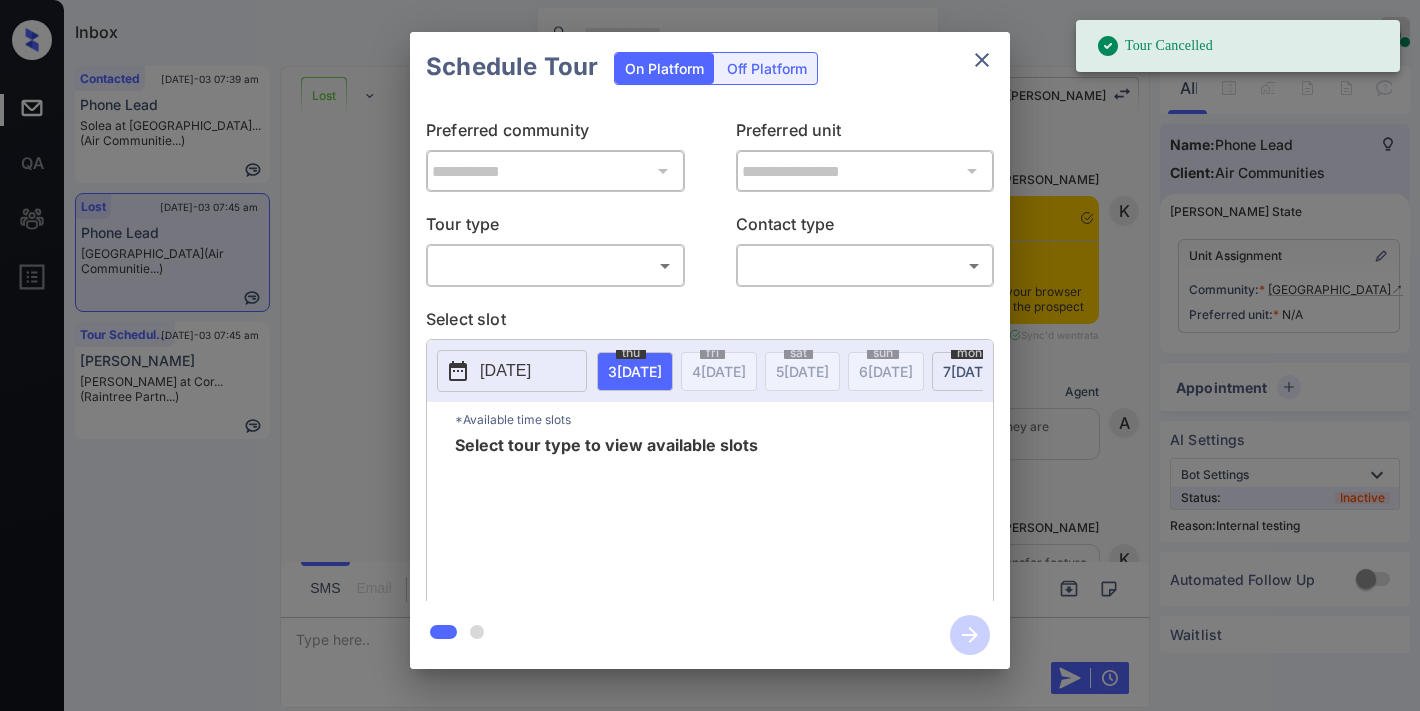 scroll, scrollTop: 0, scrollLeft: 0, axis: both 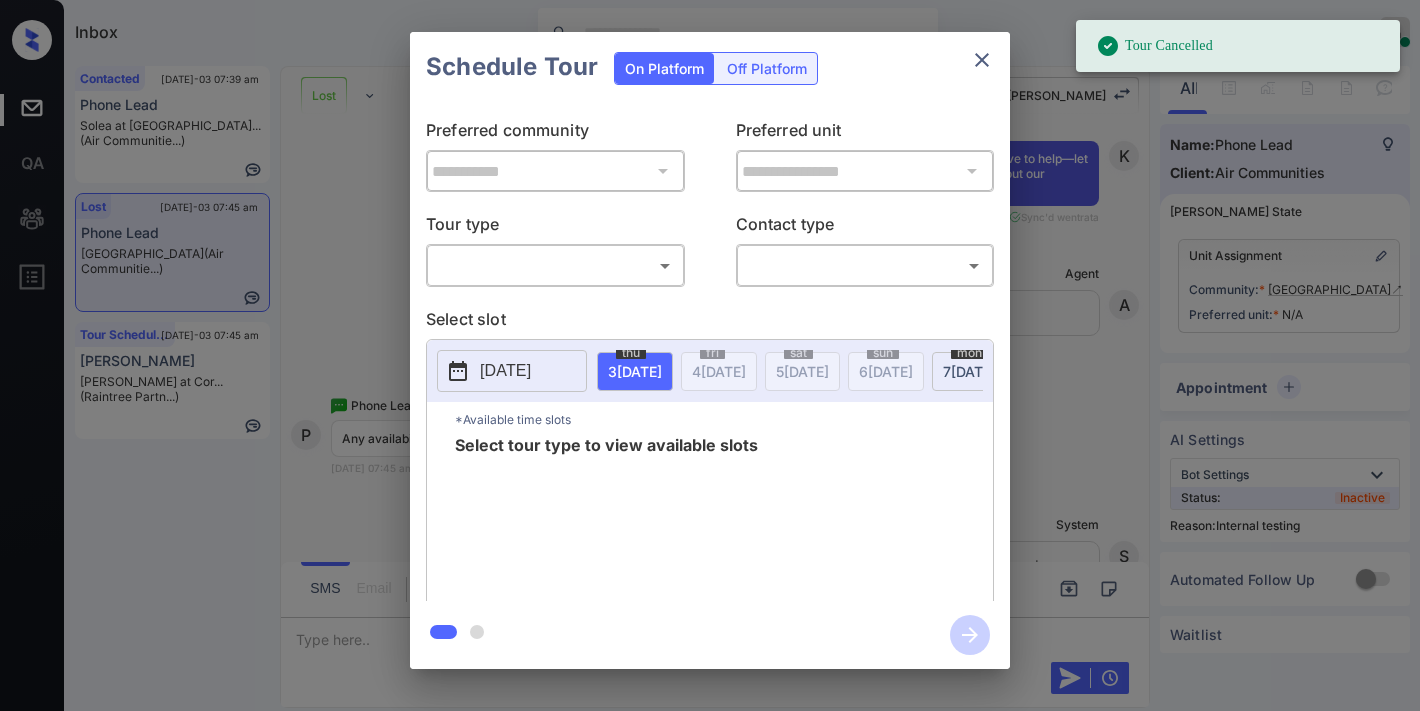 click on "Tour Cancelled Inbox Samantha Soliven Online Set yourself   offline Set yourself   on break Profile Switch to  dark  mode Sign out Contacted Jul-03 07:39 am   Phone Lead Solea at Miami...  (Air Communitie...) Lost Jul-03 07:45 am   Phone Lead Upton Place  (Air Communitie...) Tour Scheduled Jul-03 07:45 am   Jianxian Yu Hensley at Cor...  (Raintree Partn...) Lost Lead Sentiment: Angry Upon sliding the acknowledgement:  Lead will move to lost stage. * ​ SMS and call option will be set to opt out. AFM will be turned off for the lead. Kelsey New Message Kelsey Notes Note: <a href="https://conversation.getzuma.com/683dcdb52c9d34b6e195a8fa">https://conversation.getzuma.com/683dcdb52c9d34b6e195a8fa</a> - Paste this link into your browser to view Kelsey’s conversation with the prospect Jun 02, 2025 09:13 am  Sync'd w  entrata K New Message Agent Lead created because they indicated they are interested in leasing via Zuma IVR. Jun 02, 2025 09:13 am A New Message Kelsey Jun 02, 2025 09:13 am K New Message Zuma Z A A" at bounding box center (710, 355) 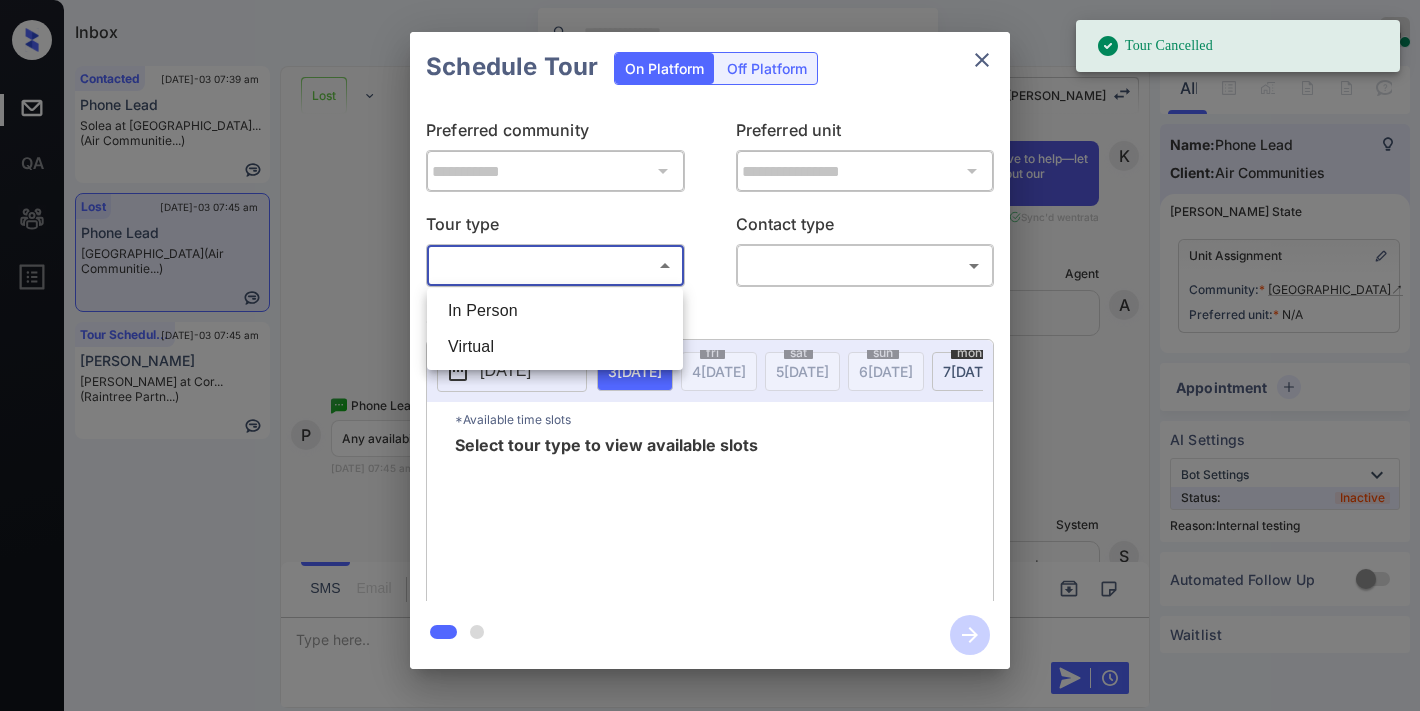 click on "In Person" at bounding box center (555, 311) 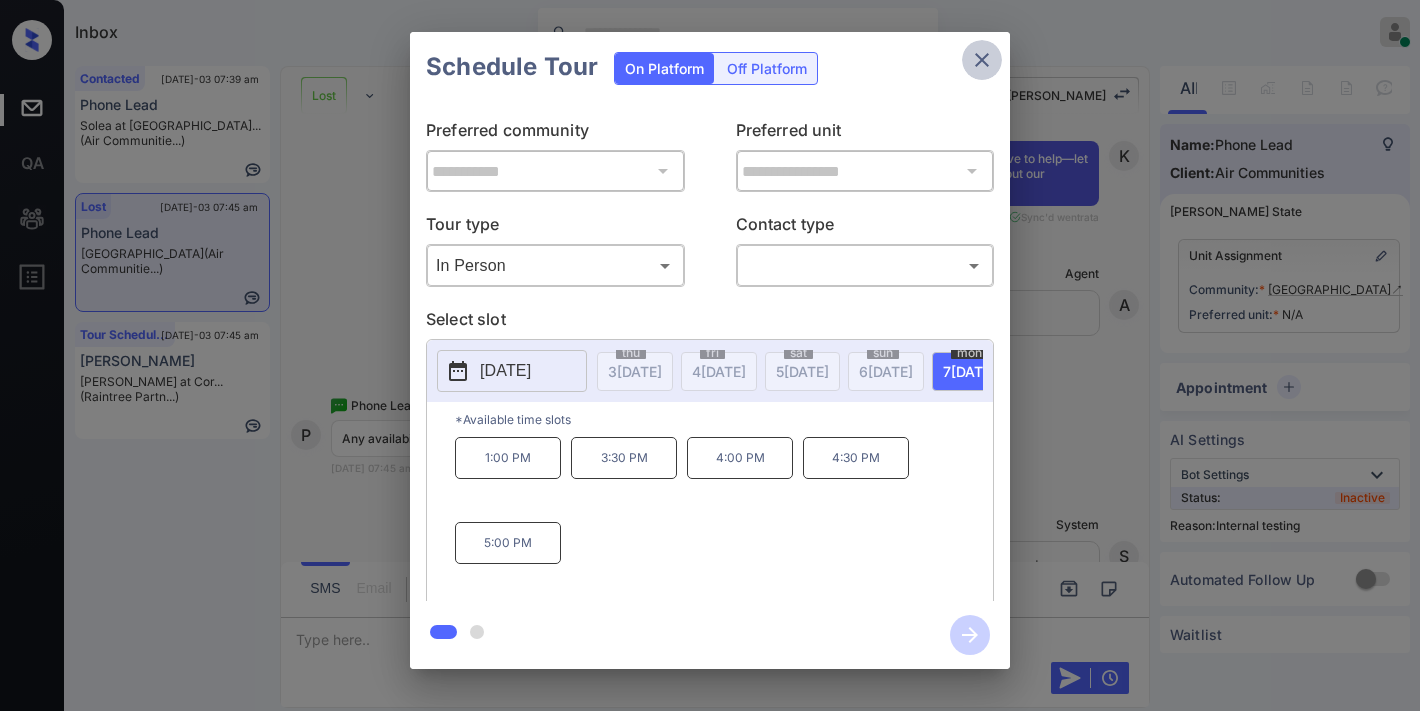 click at bounding box center (982, 60) 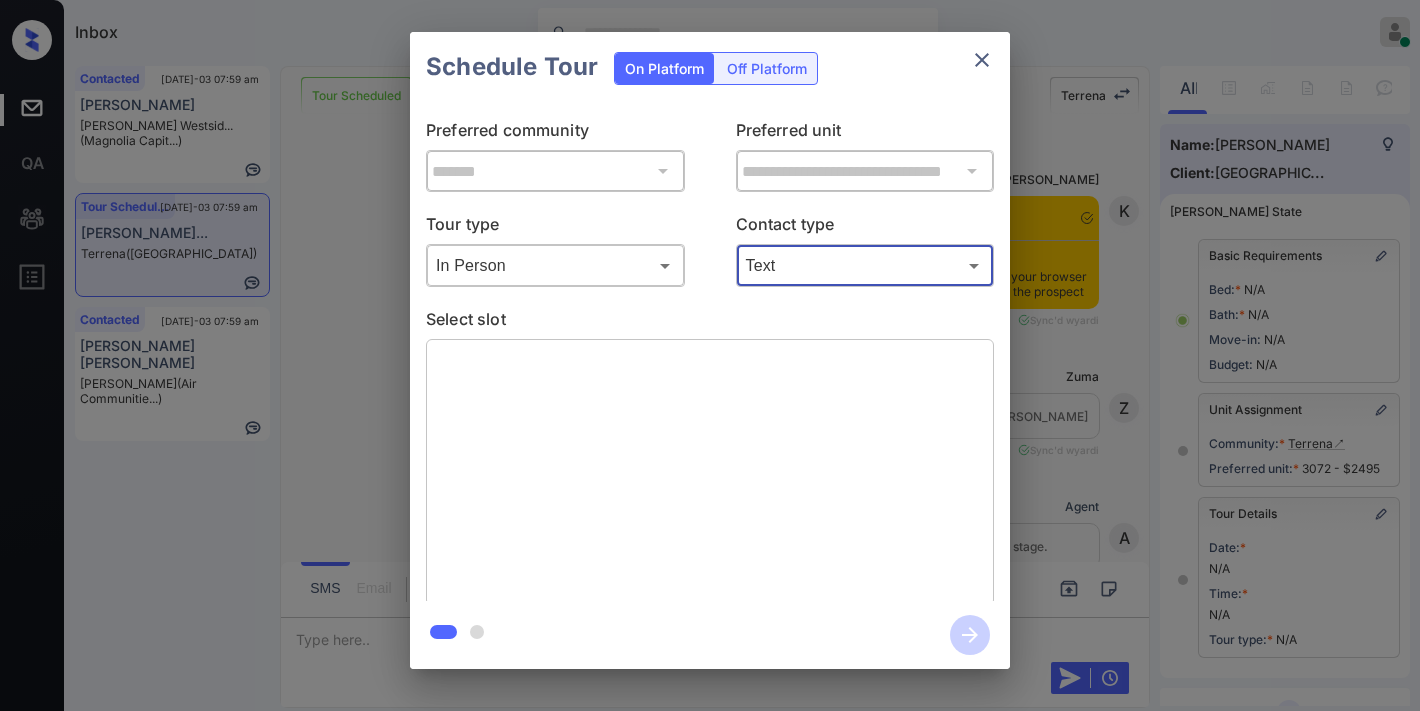 scroll, scrollTop: 0, scrollLeft: 0, axis: both 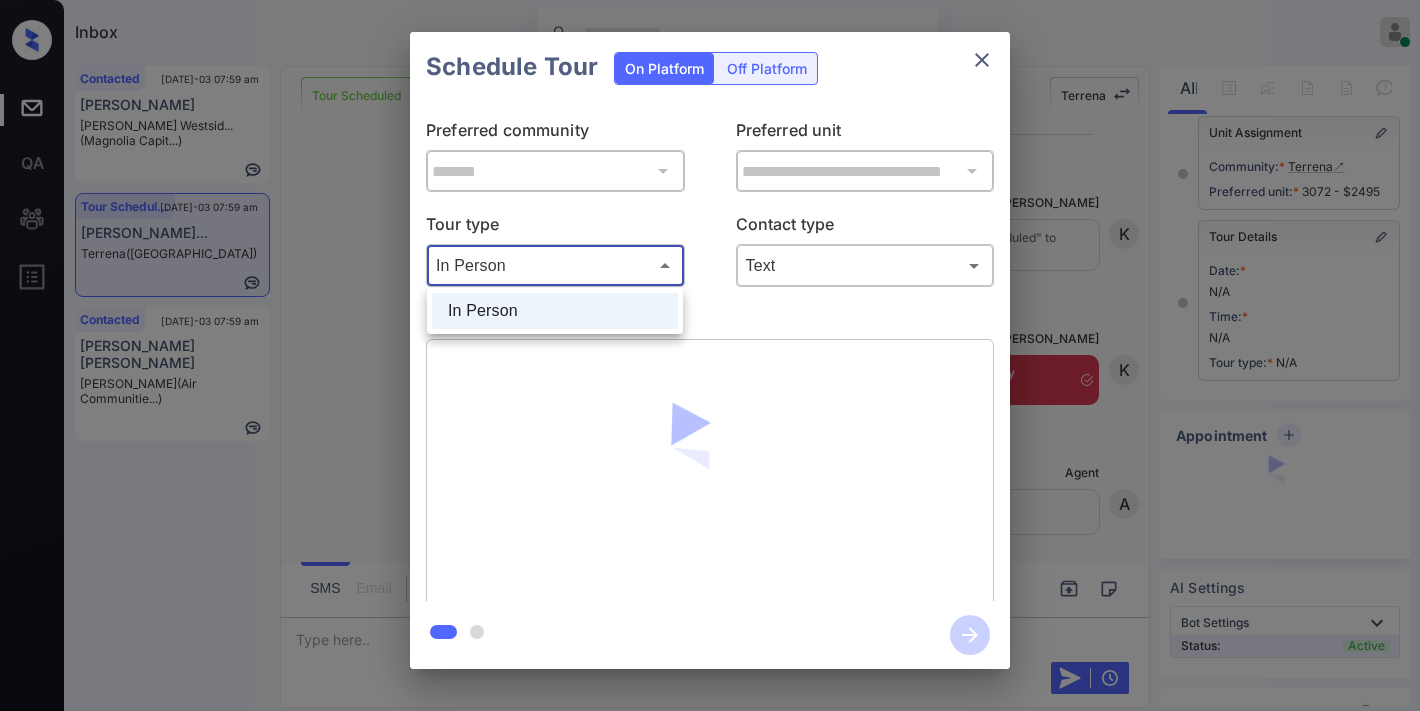 click on "Inbox [PERSON_NAME] Online Set yourself   offline Set yourself   on break Profile Switch to  dark  mode Sign out Contacted [DATE]-03 07:59 am   [PERSON_NAME]...  (Magnolia Capit...) Tour Scheduled [DATE]-03 07:59 am   [PERSON_NAME]... [PERSON_NAME]  ([GEOGRAPHIC_DATA]) Contacted [DATE]-03 07:59 am   [PERSON_NAME] [PERSON_NAME] Towers  (Air Communitie...) Tour Scheduled Lost Lead Sentiment: Angry Upon sliding the acknowledgement:  Lead will move to lost stage. * ​ SMS and call option will be set to opt out. AFM will be turned off for the lead. Terrena New Message Kelsey Notes Note: [URL][DOMAIN_NAME] - Paste this link into your browser to view [PERSON_NAME] conversation with the prospect [DATE] 09:27 pm  Sync'd w  yardi K New Message [PERSON_NAME] Lead transferred to leasing agent: [PERSON_NAME] [DATE] 09:27 pm  Sync'd w  yardi Z New Message Agent Lead created via leadPoller in Inbound stage. [DATE] 09:27 pm A New Message Agent AFM Request sent to [PERSON_NAME]. [DATE] 09:27 pm A" at bounding box center [710, 355] 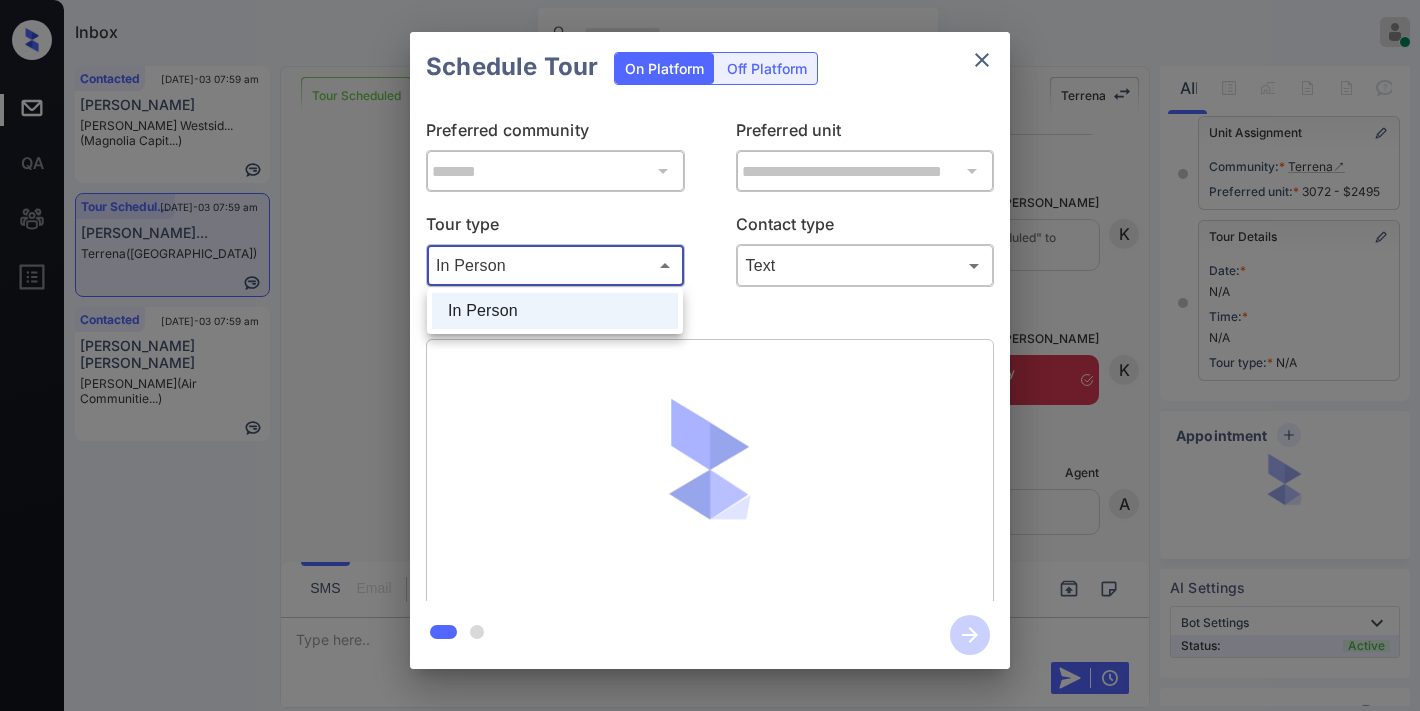 click on "In Person" at bounding box center (555, 311) 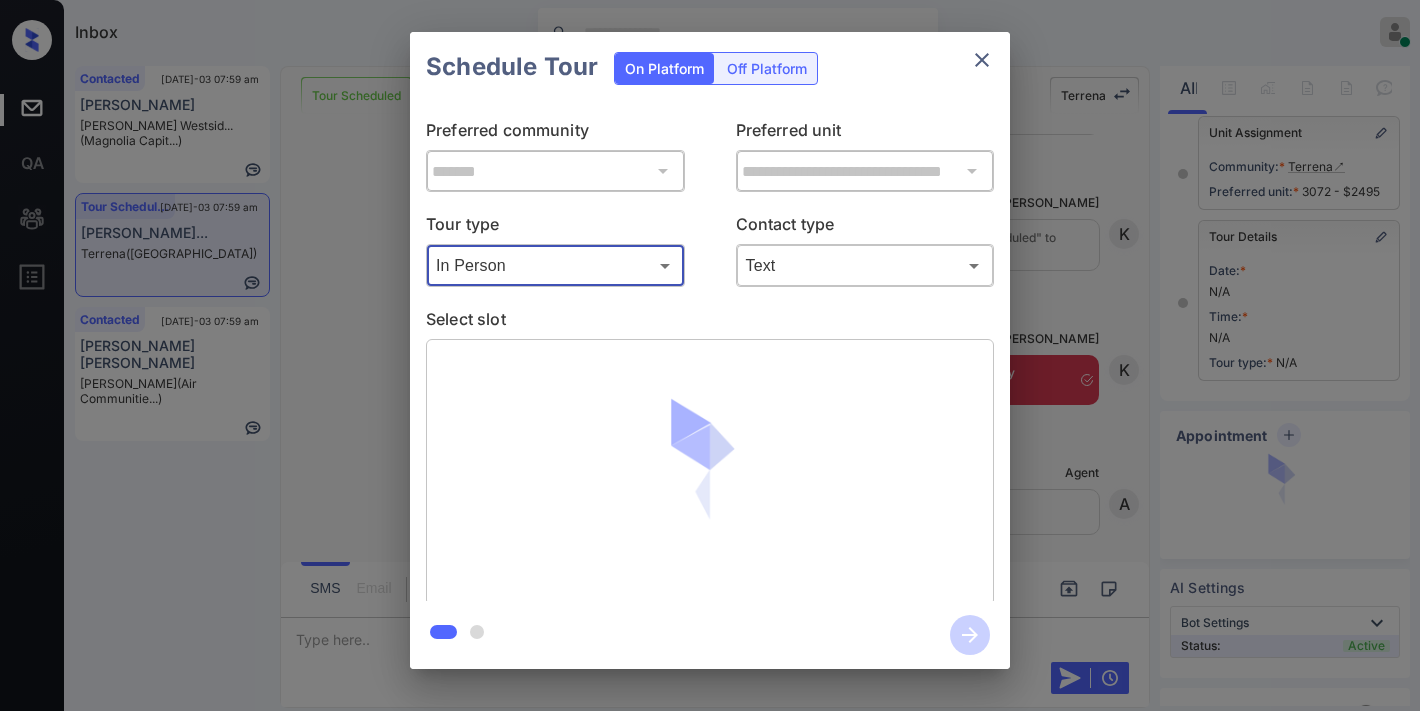 click on "Inbox [PERSON_NAME] Online Set yourself   offline Set yourself   on break Profile Switch to  dark  mode Sign out Contacted [DATE]-03 07:59 am   [PERSON_NAME]...  (Magnolia Capit...) Tour Scheduled [DATE]-03 07:59 am   [PERSON_NAME]... [PERSON_NAME]  ([GEOGRAPHIC_DATA]) Contacted [DATE]-03 07:59 am   [PERSON_NAME] [PERSON_NAME] Towers  (Air Communitie...) Tour Scheduled Lost Lead Sentiment: Angry Upon sliding the acknowledgement:  Lead will move to lost stage. * ​ SMS and call option will be set to opt out. AFM will be turned off for the lead. Terrena New Message Kelsey Notes Note: [URL][DOMAIN_NAME] - Paste this link into your browser to view [PERSON_NAME] conversation with the prospect [DATE] 09:27 pm  Sync'd w  yardi K New Message [PERSON_NAME] Lead transferred to leasing agent: [PERSON_NAME] [DATE] 09:27 pm  Sync'd w  yardi Z New Message Agent Lead created via leadPoller in Inbound stage. [DATE] 09:27 pm A New Message Agent AFM Request sent to [PERSON_NAME]. [DATE] 09:27 pm A" at bounding box center [710, 355] 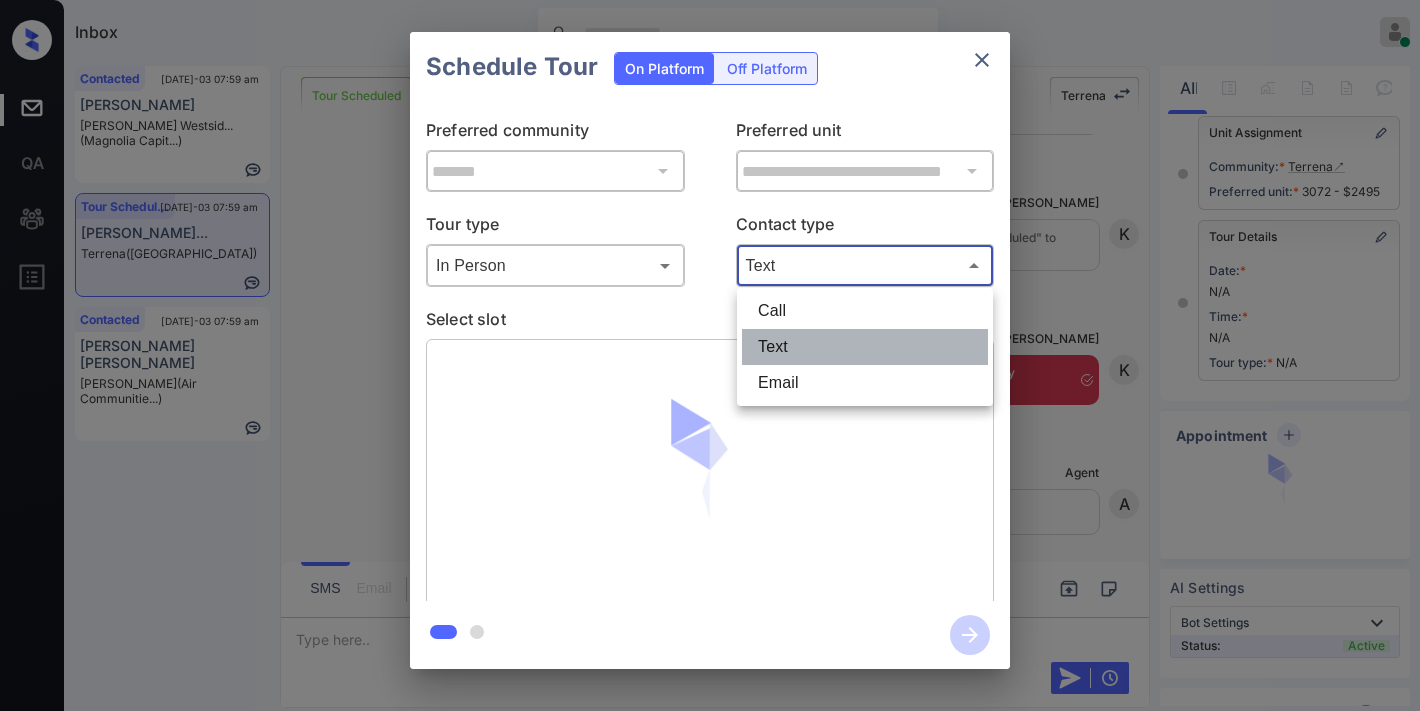 click on "Text" at bounding box center [865, 347] 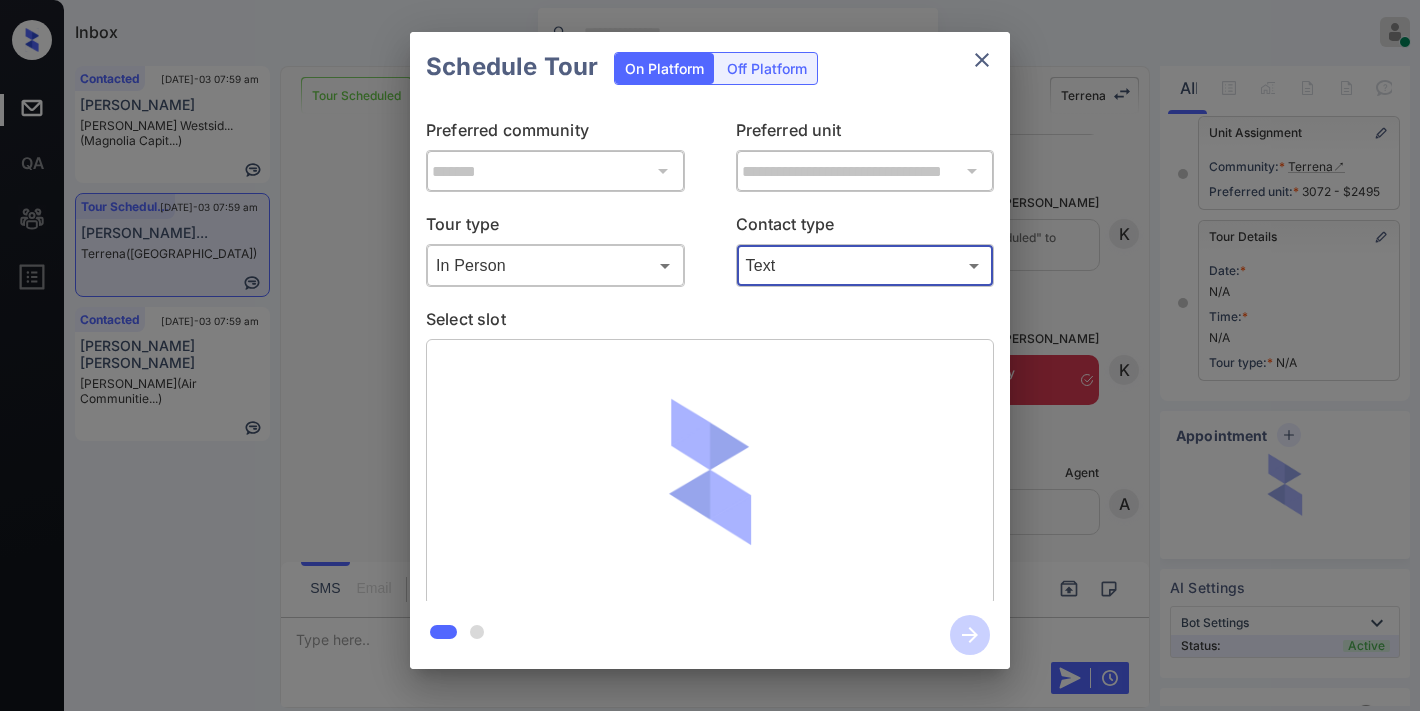 click 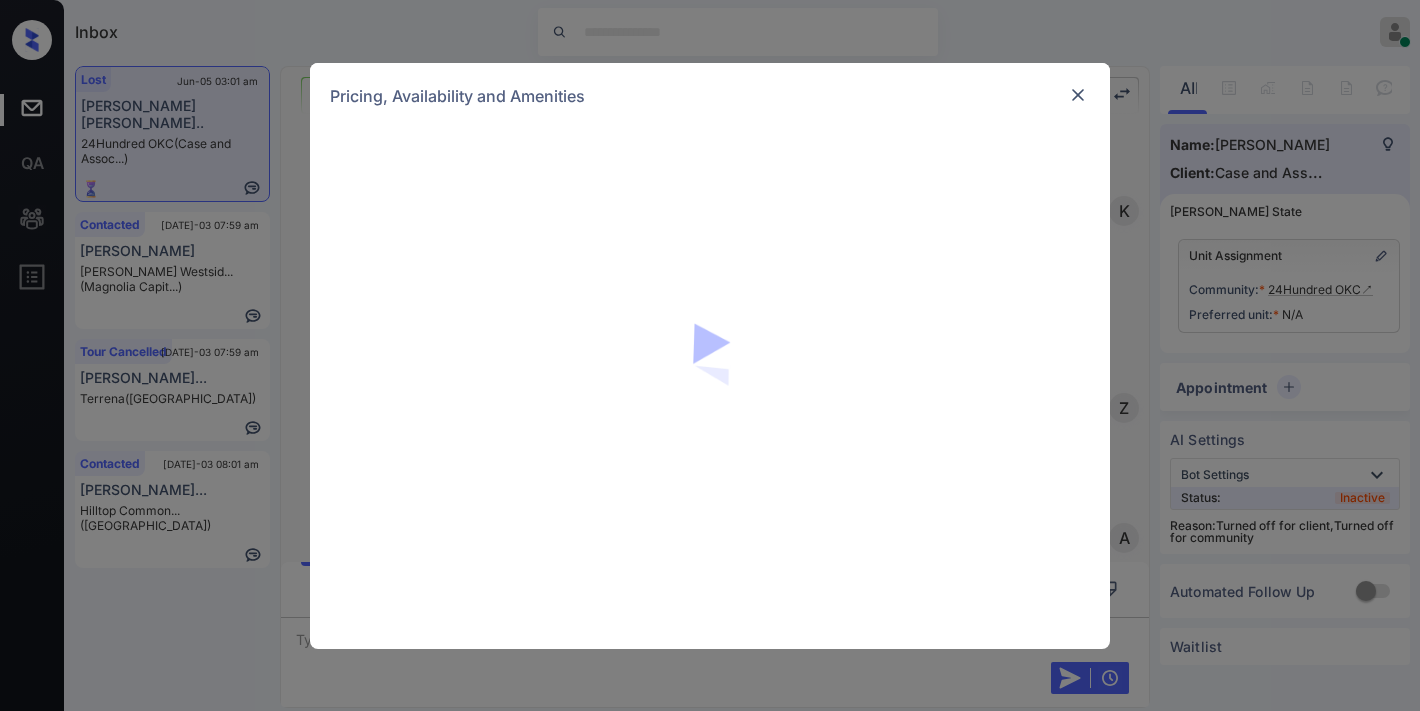 scroll, scrollTop: 0, scrollLeft: 0, axis: both 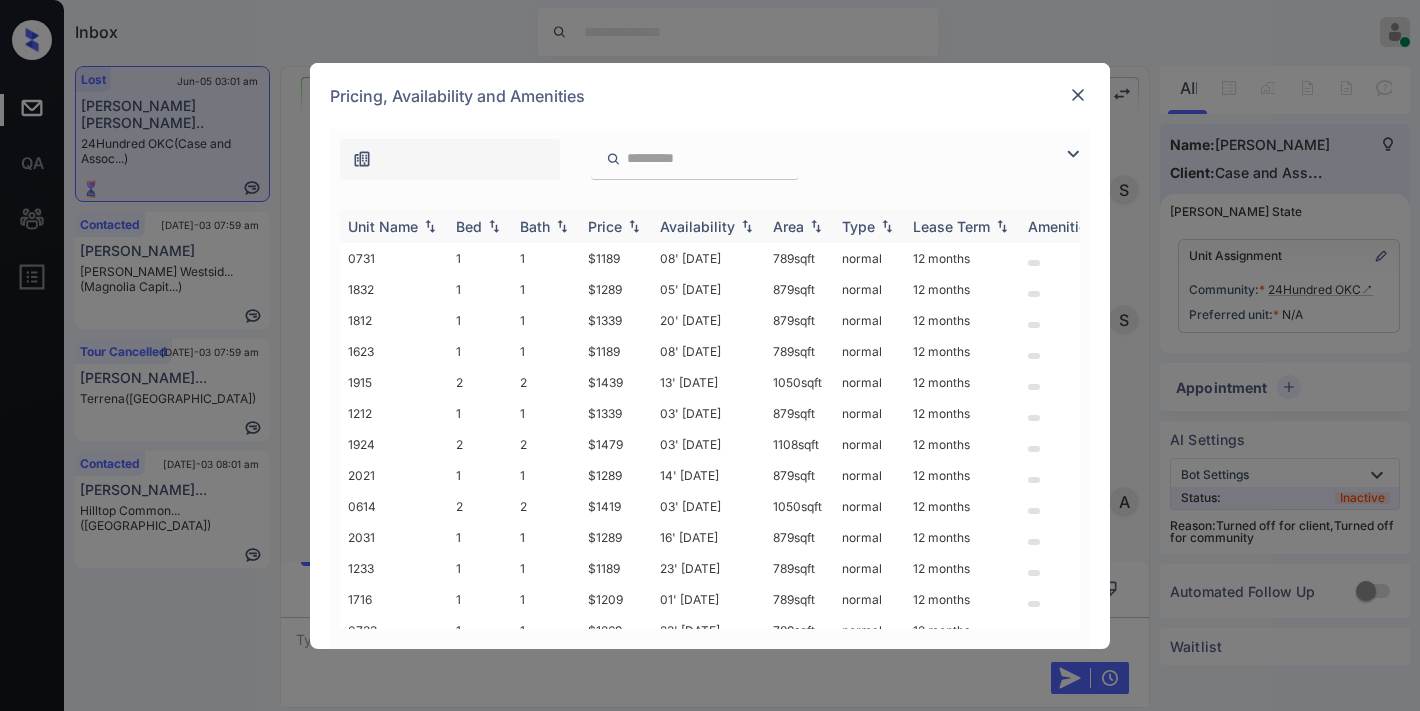 click on "Price" at bounding box center [605, 226] 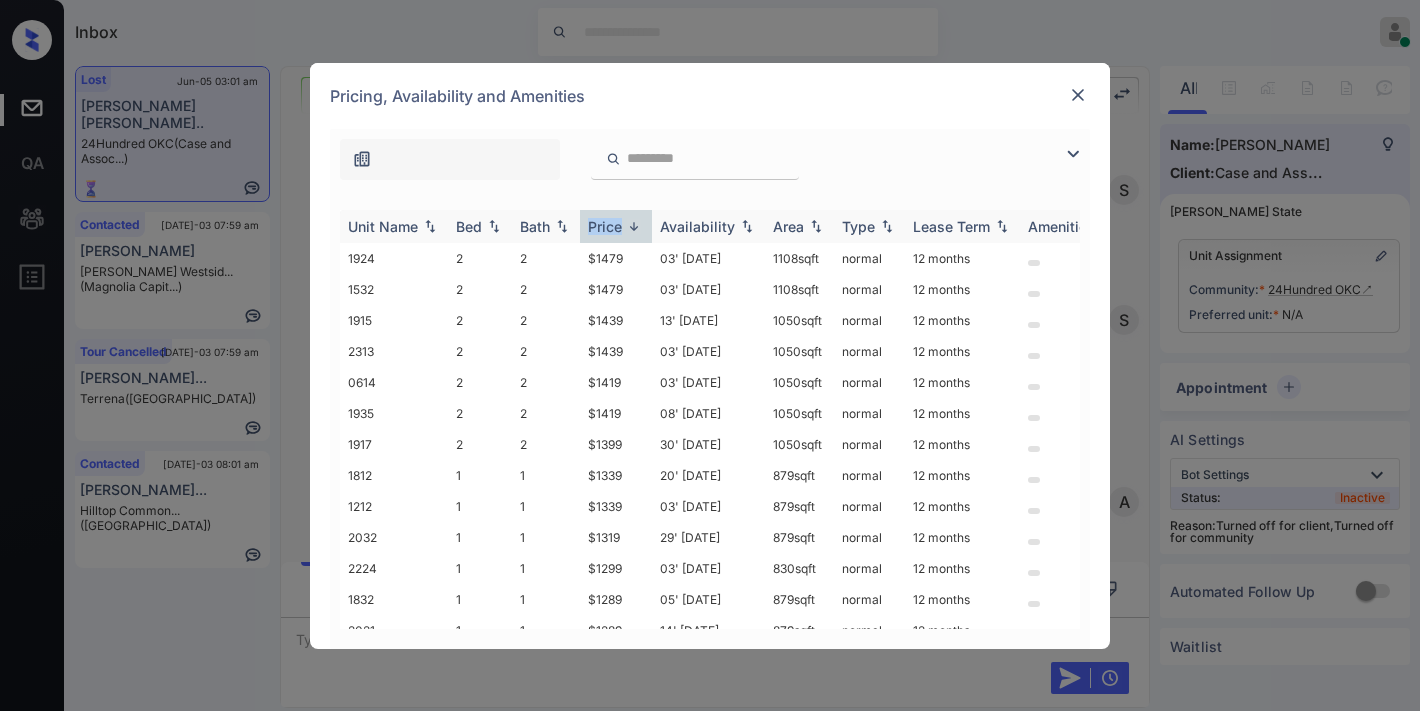 click on "Price" at bounding box center [605, 226] 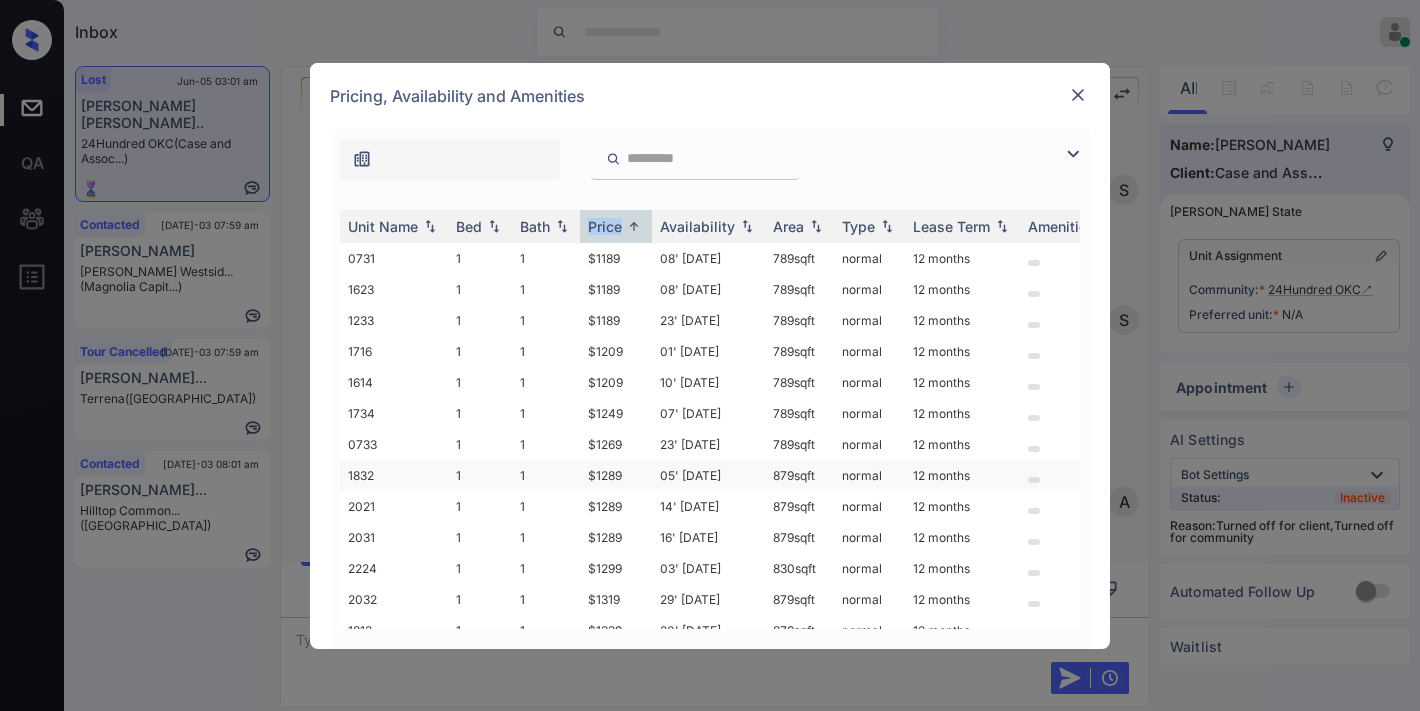 scroll, scrollTop: 268, scrollLeft: 0, axis: vertical 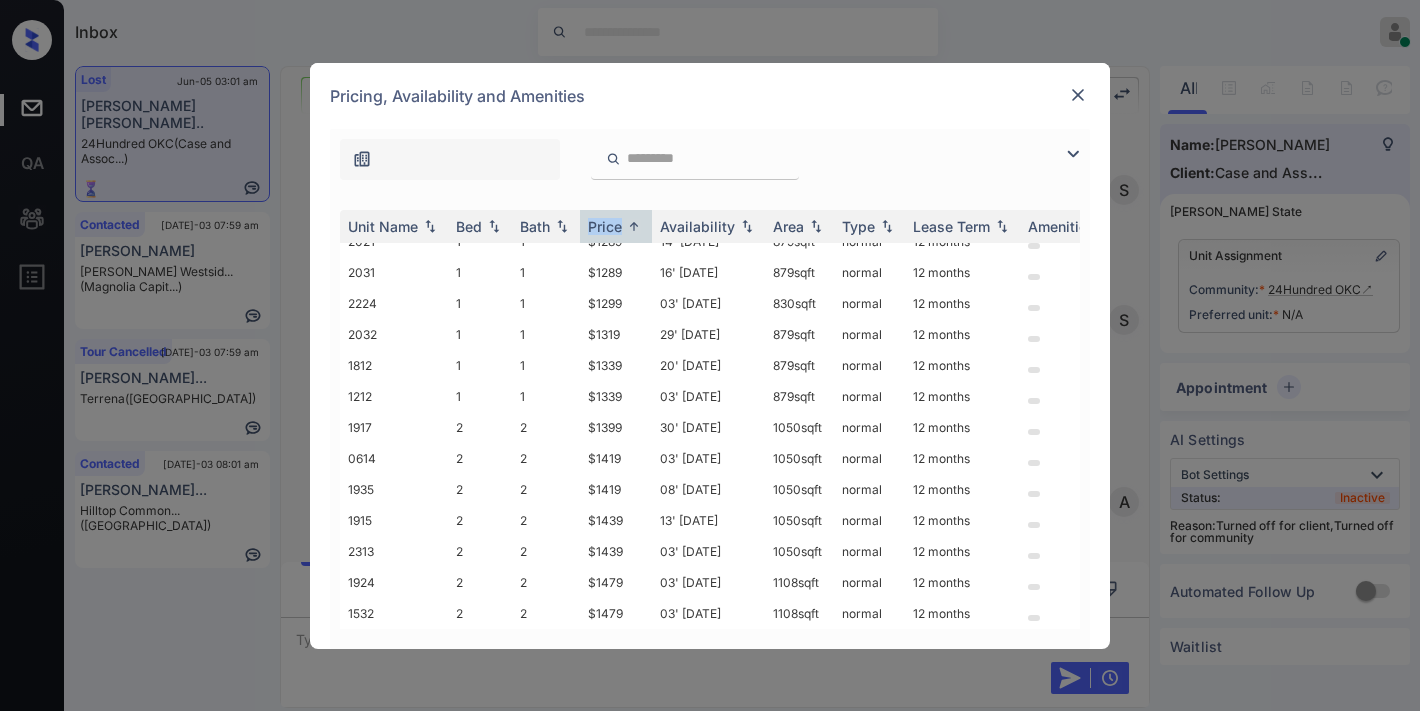 click at bounding box center [1078, 95] 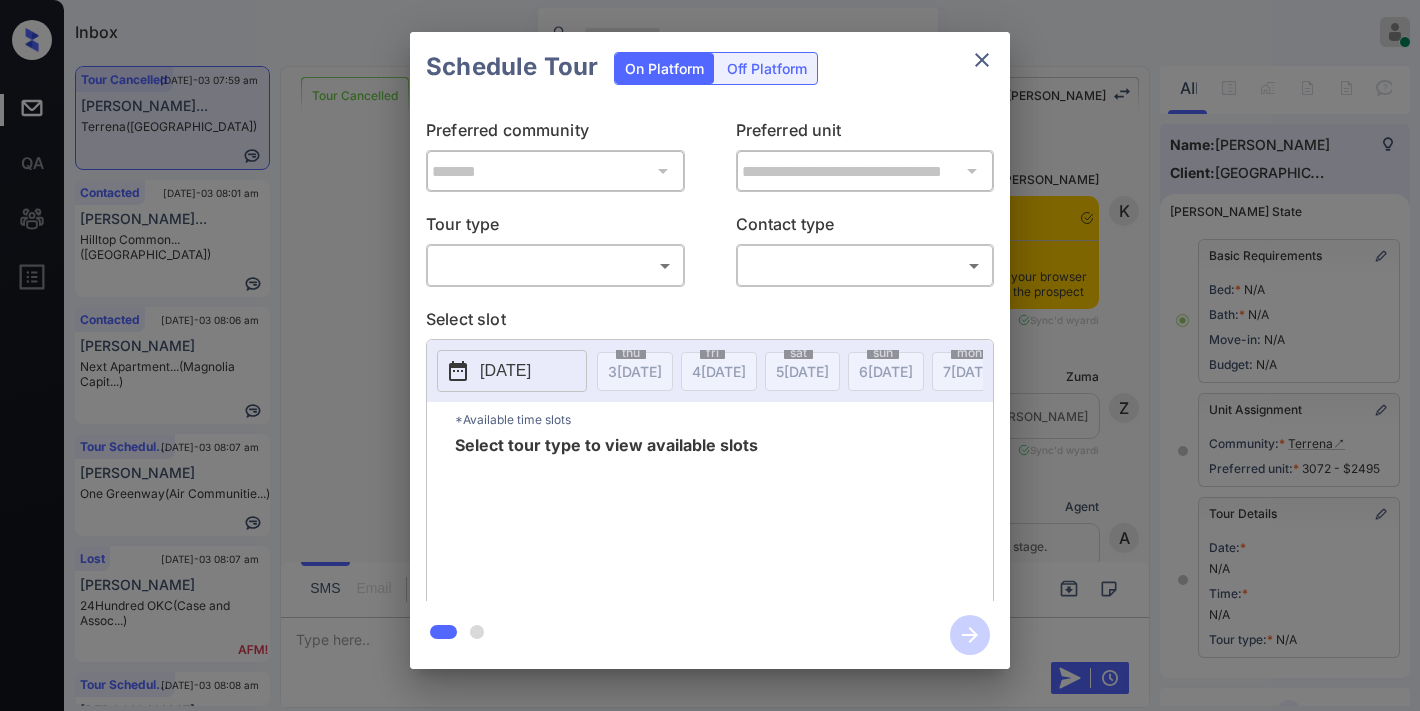 scroll, scrollTop: 0, scrollLeft: 0, axis: both 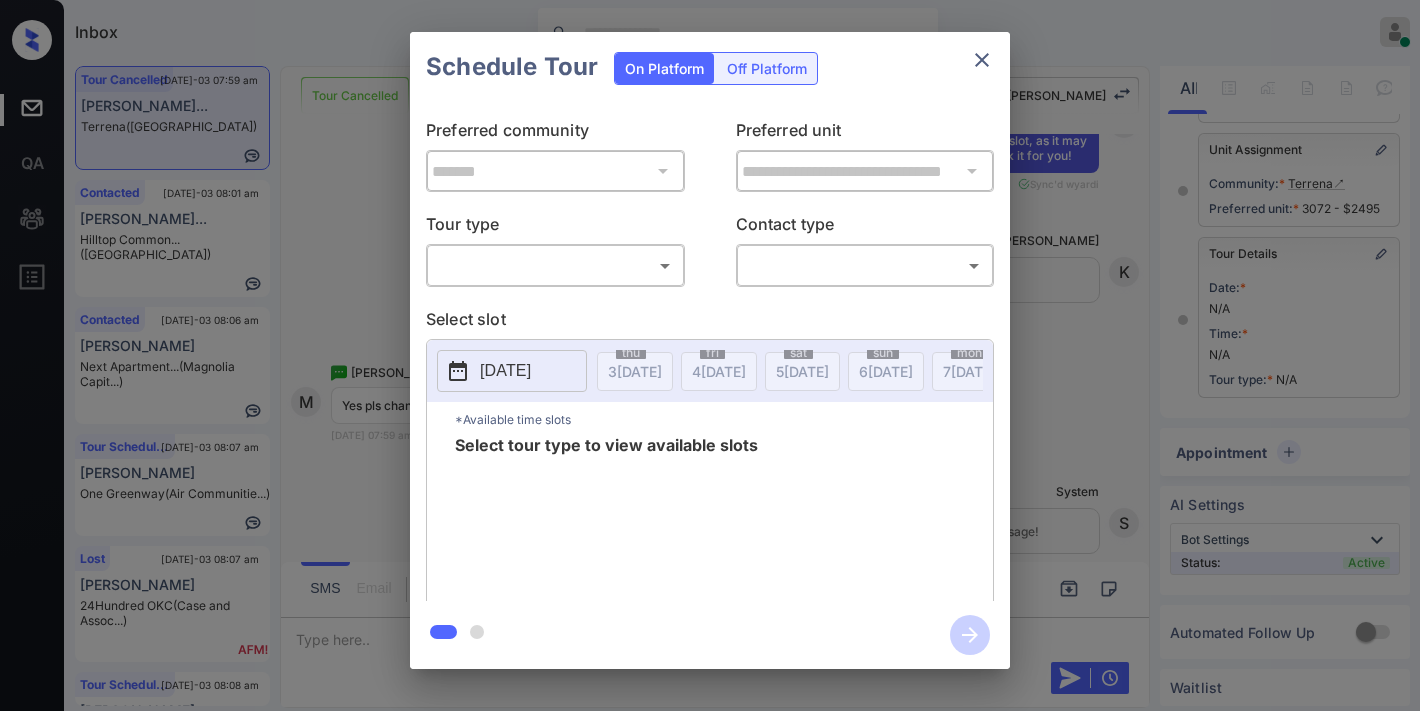 click on "Inbox [PERSON_NAME] Online Set yourself   offline Set yourself   on break Profile Switch to  dark  mode Sign out Tour Cancelled [DATE]-03 07:59 am   [PERSON_NAME]... [PERSON_NAME]  ([GEOGRAPHIC_DATA]) Contacted [DATE]-03 08:01 am   [PERSON_NAME]... [GEOGRAPHIC_DATA]...  ([GEOGRAPHIC_DATA]) Contacted [DATE]-03 08:06 am   [PERSON_NAME] Next Apartment...  (Magnolia Capit...) Tour Scheduled [DATE]-03 08:07 am   [PERSON_NAME] One [PERSON_NAME]  (Air Communitie...) Lost [DATE]-03 08:07 am   [PERSON_NAME] 24Hundred OKC  (Case and Assoc...) Tour Scheduled [DATE]-03 08:08 am   [PERSON_NAME]... [GEOGRAPHIC_DATA]  (RR Living) Tour Cancelled Lost Lead Sentiment: Angry Upon sliding the acknowledgement:  Lead will move to lost stage. * ​ SMS and call option will be set to opt out. AFM will be turned off for the lead. Kelsey New Message [PERSON_NAME] Notes Note: [URL][DOMAIN_NAME] - Paste this link into your browser to view [PERSON_NAME] conversation with the prospect [DATE] 09:27 pm  Sync'd w  yardi K New Message Zuma  Sync'd w  yardi Z" at bounding box center (710, 355) 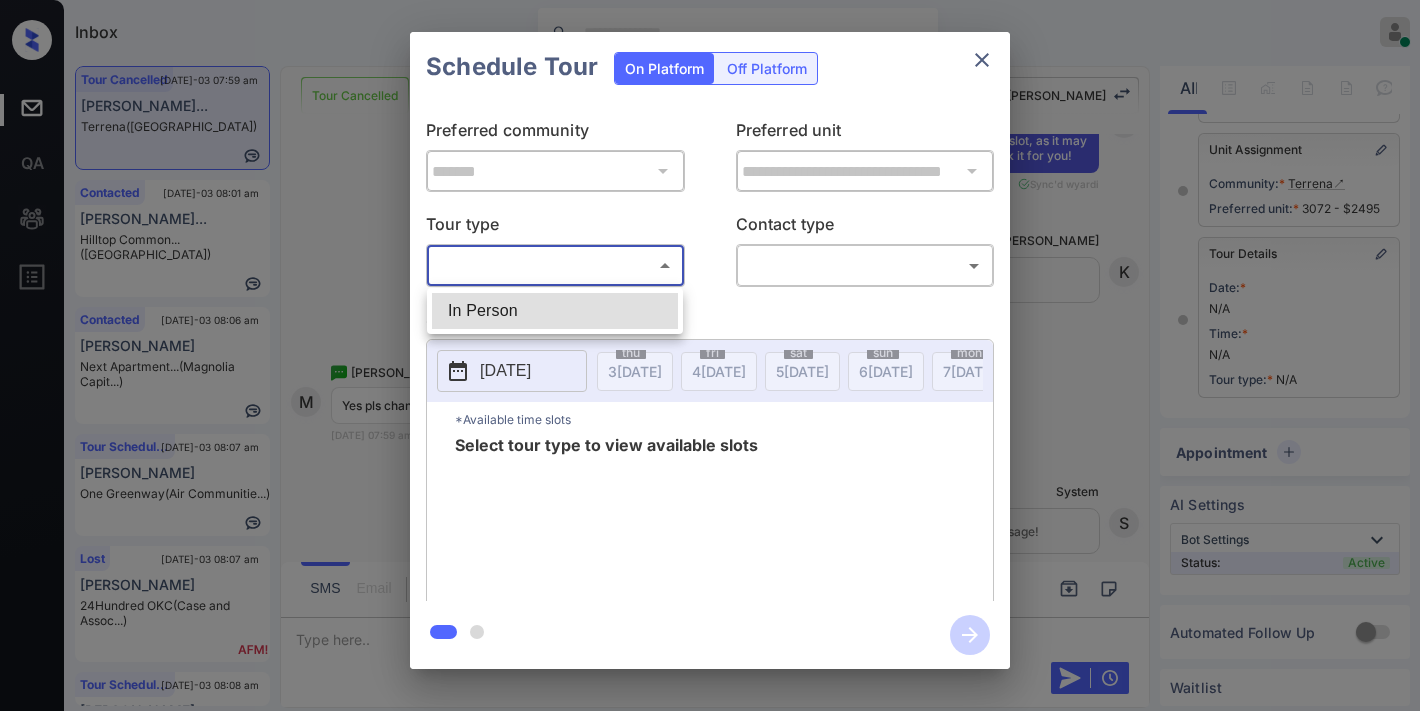 click on "In Person" at bounding box center (555, 311) 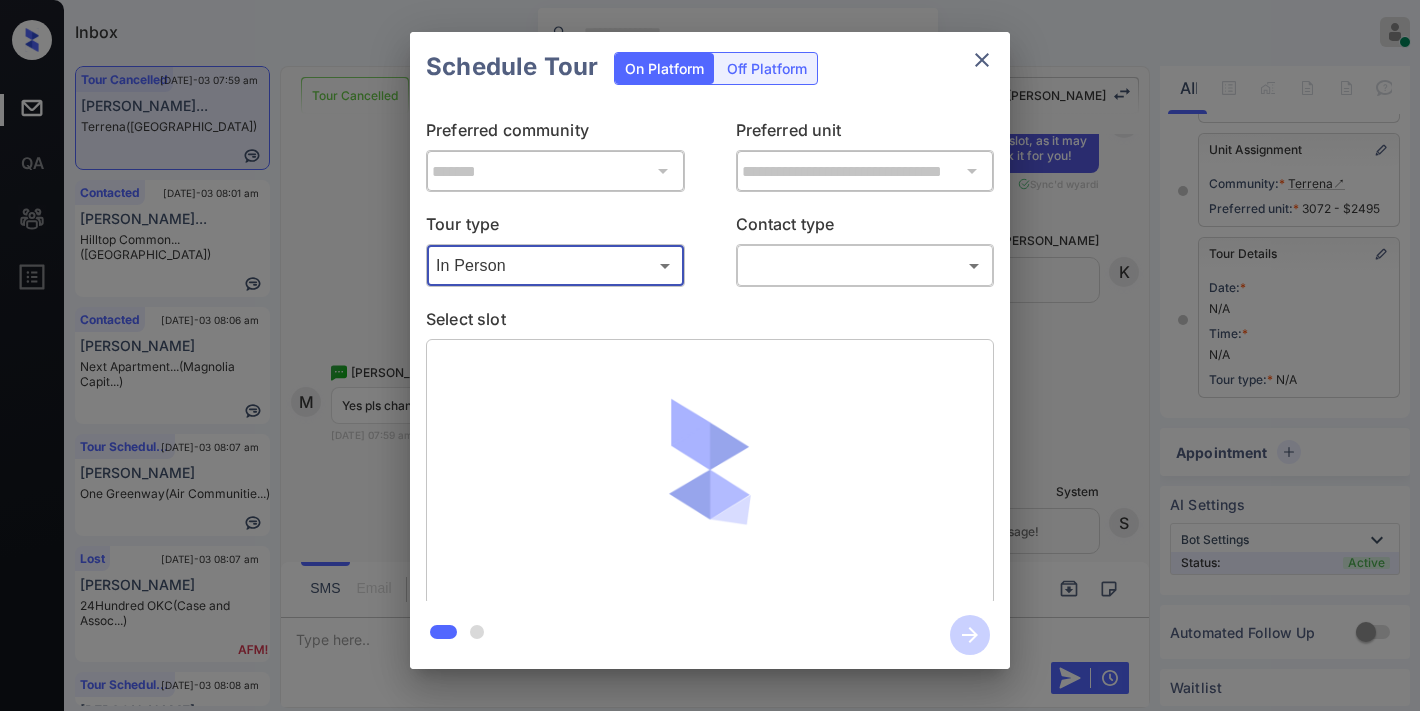 click on "Inbox Samantha Soliven Online Set yourself   offline Set yourself   on break Profile Switch to  dark  mode Sign out Tour Cancelled Jul-03 07:59 am   Mercedes Rodri... Terrena  (Fairfield) Contacted Jul-03 08:01 am   Jacqueline Sin... Hilltop Common...  (Fairfield) Contacted Jul-03 08:06 am   Sab Smith Next Apartment...  (Magnolia Capit...) Tour Scheduled Jul-03 08:07 am   Shreosi Ghosh One Greenway  (Air Communitie...) Lost Jul-03 08:07 am   Rose Menna 24Hundred OKC  (Case and Assoc...) Tour Scheduled Jul-03 08:08 am   Kortlin Colema... West End Lodge  (RR Living) Tour Cancelled Lost Lead Sentiment: Angry Upon sliding the acknowledgement:  Lead will move to lost stage. * ​ SMS and call option will be set to opt out. AFM will be turned off for the lead. Kelsey New Message Kelsey Notes Note: https://conversation.getzuma.com/6864b52a35961d7b1675ff9c - Paste this link into your browser to view Kelsey’s conversation with the prospect Jul 01, 2025 09:27 pm  Sync'd w  yardi K New Message Zuma  Sync'd w  yardi Z" at bounding box center (710, 355) 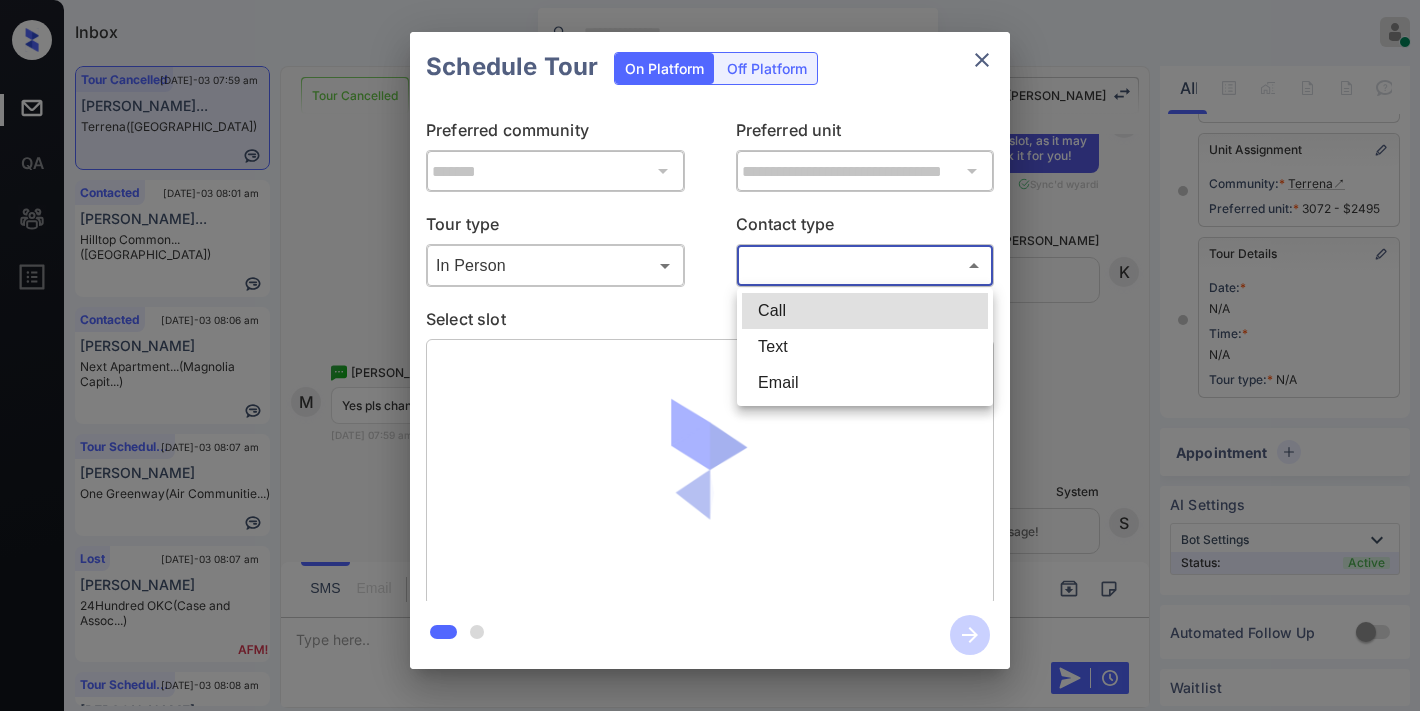 click on "Text" at bounding box center (865, 347) 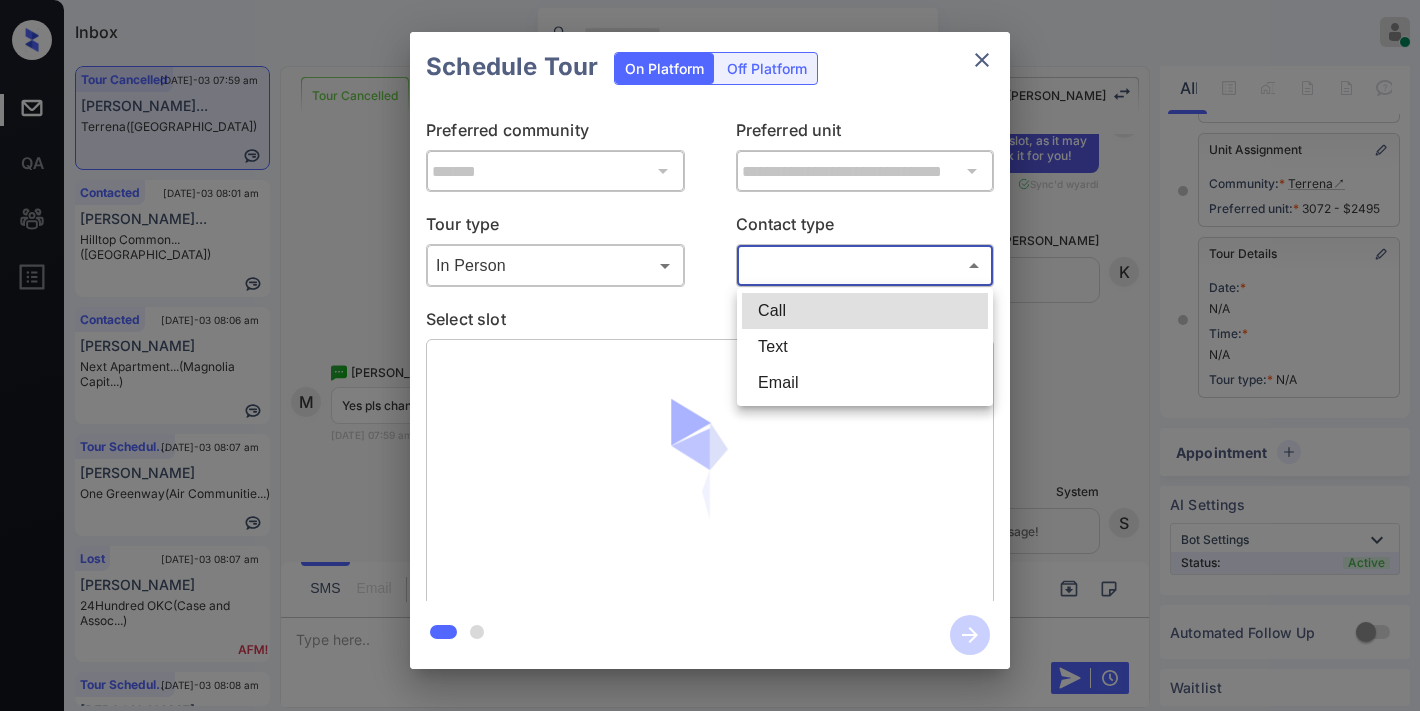 type on "****" 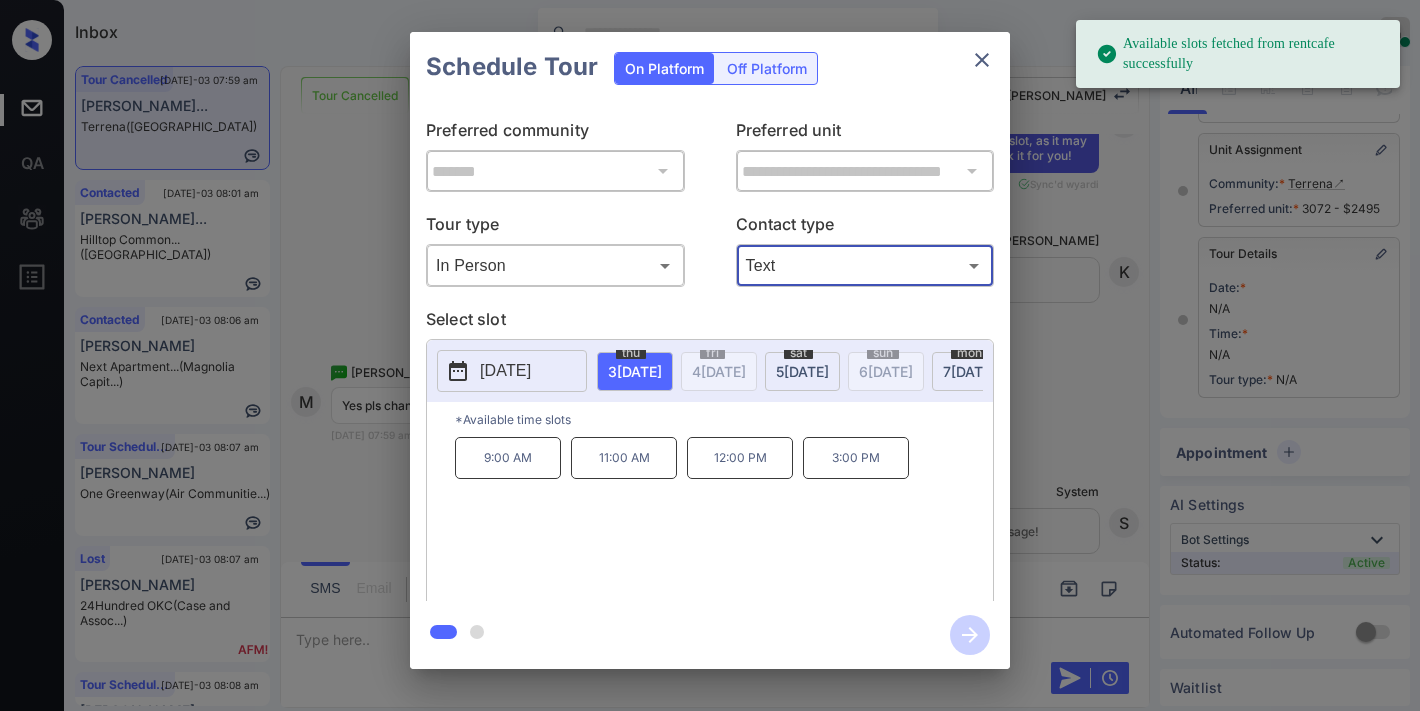 click on "12:00 PM" at bounding box center [740, 458] 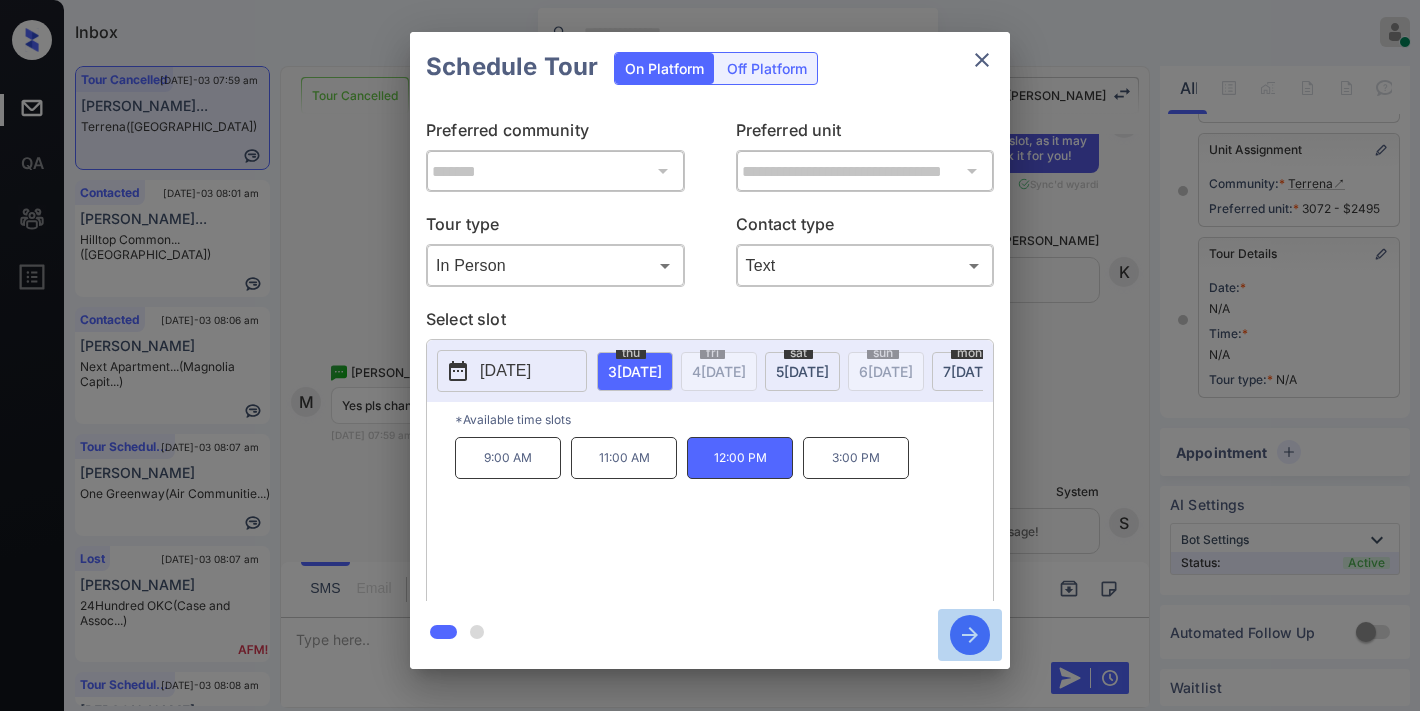click 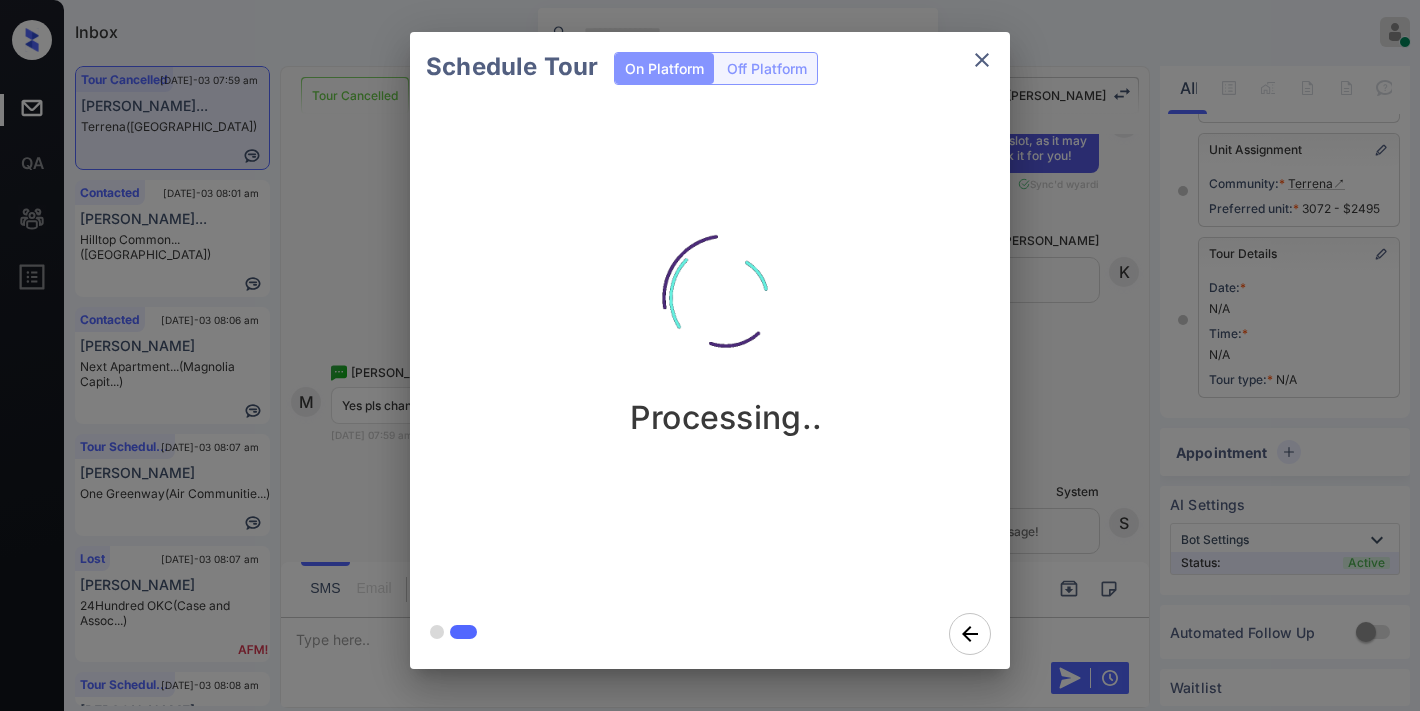 click on "Schedule Tour On Platform Off Platform Processing.." at bounding box center [710, 350] 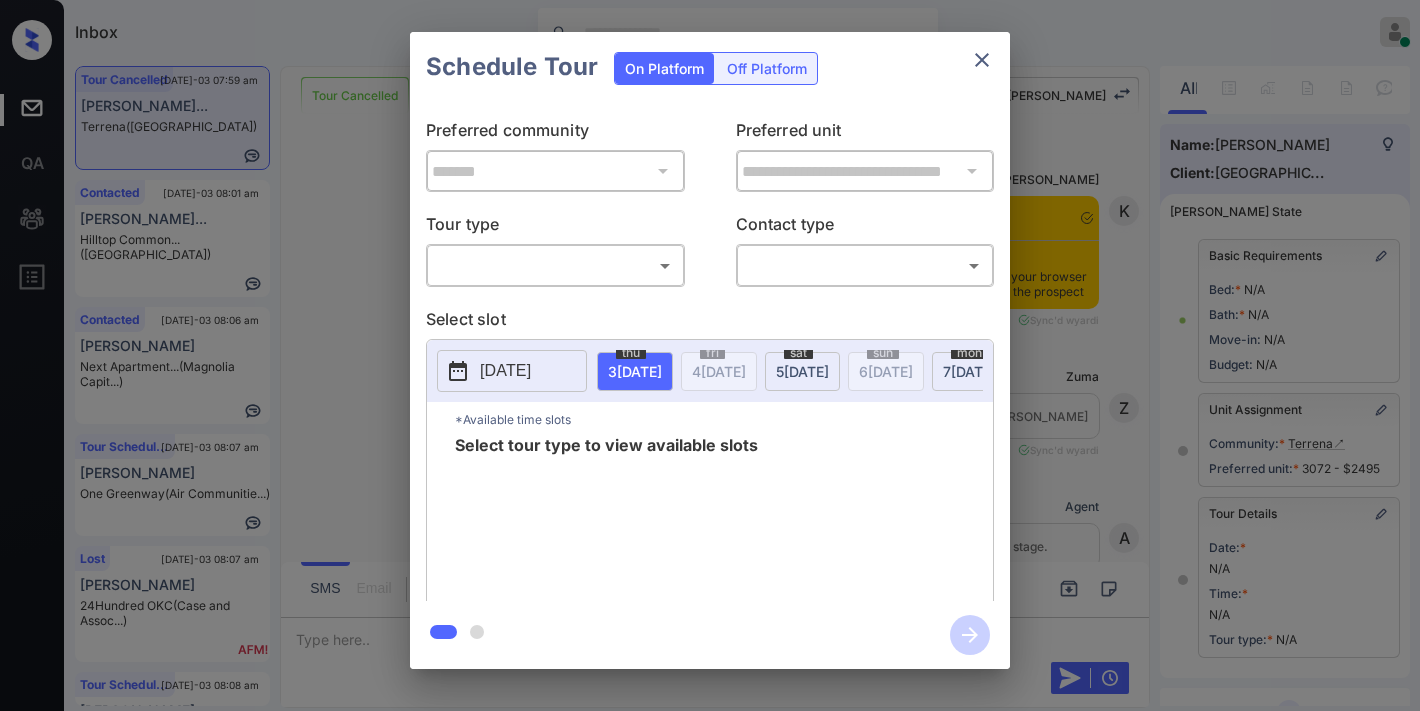 scroll, scrollTop: 0, scrollLeft: 0, axis: both 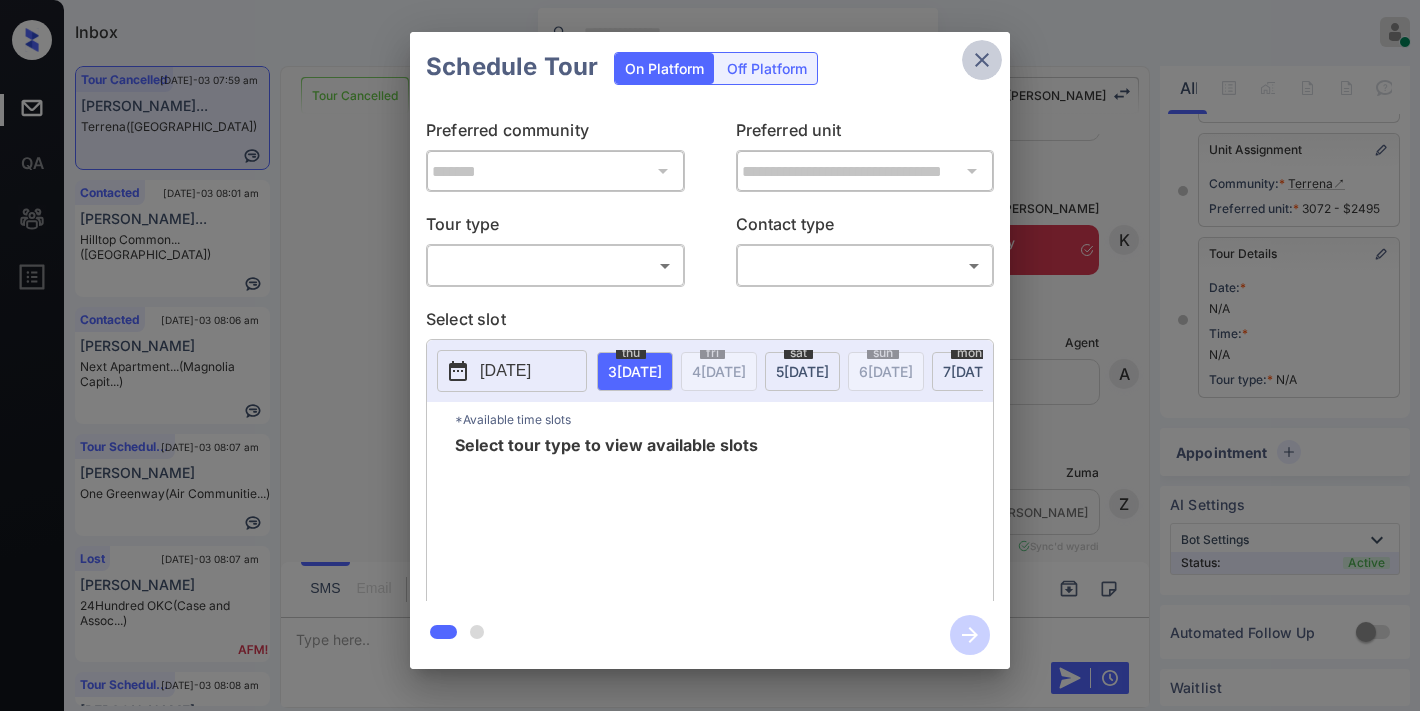 click 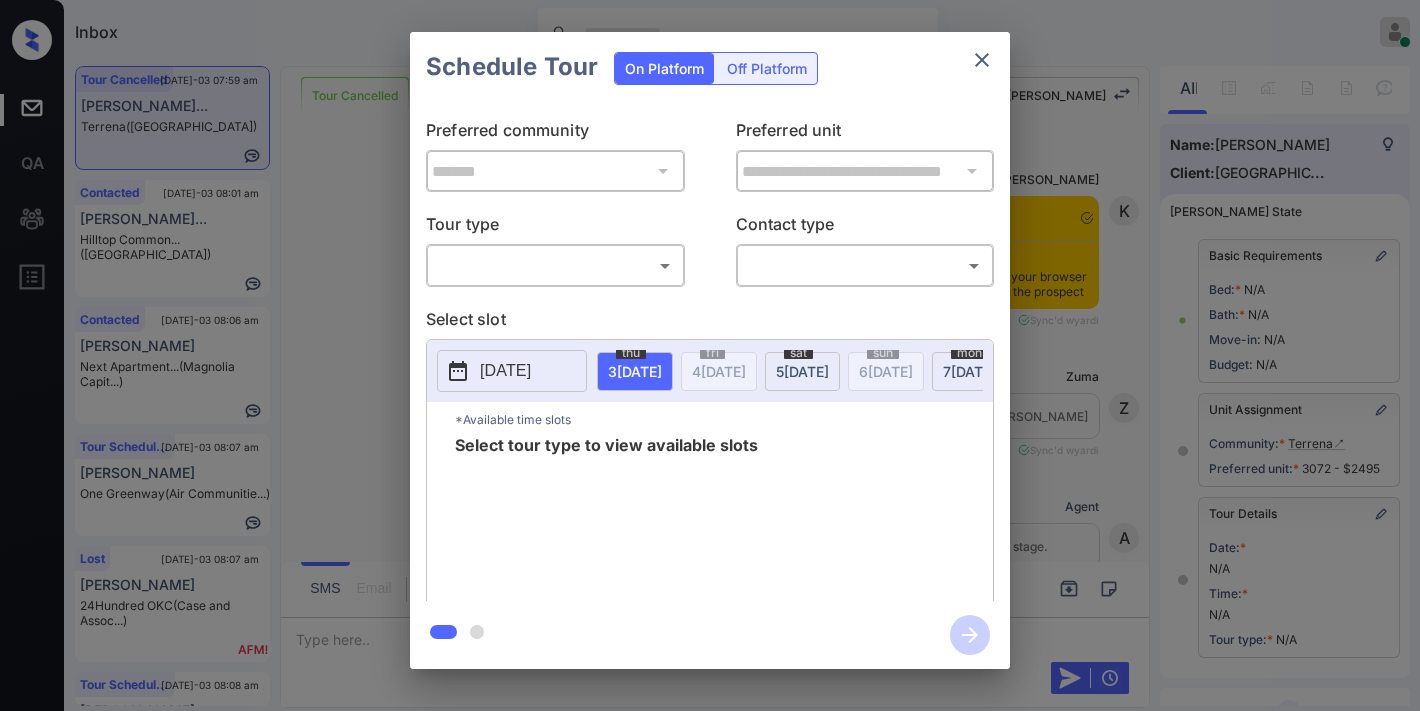 scroll, scrollTop: 0, scrollLeft: 0, axis: both 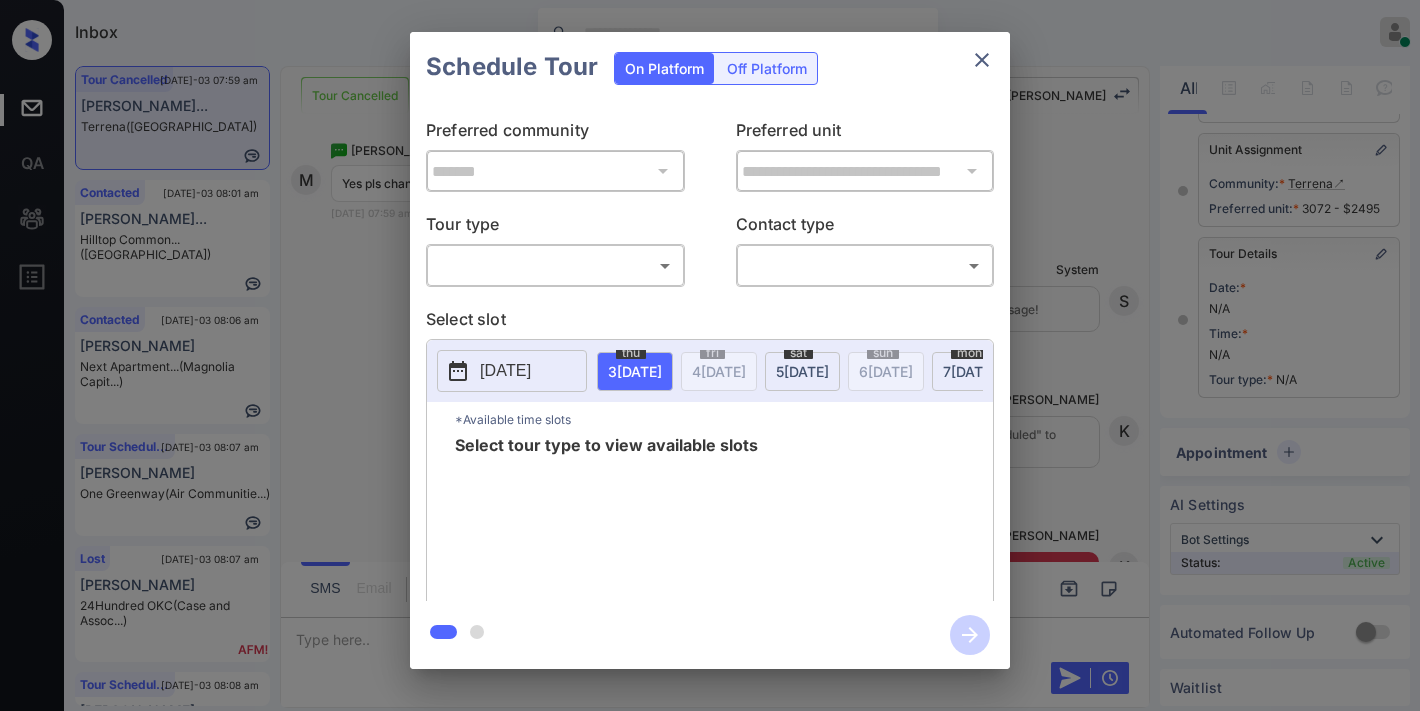 click on "Inbox Samantha Soliven Online Set yourself   offline Set yourself   on break Profile Switch to  dark  mode Sign out Tour Cancelled Jul-03 07:59 am   Mercedes Rodri... Terrena  (Fairfield) Contacted Jul-03 08:01 am   Jacqueline Sin... Hilltop Common...  (Fairfield) Contacted Jul-03 08:06 am   Sab Smith Next Apartment...  (Magnolia Capit...) Tour Scheduled Jul-03 08:07 am   Shreosi Ghosh One Greenway  (Air Communitie...) Lost Jul-03 08:07 am   Rose Menna 24Hundred OKC  (Case and Assoc...) Tour Scheduled Jul-03 08:08 am   Kortlin Colema... West End Lodge  (RR Living) Tour Cancelled Lost Lead Sentiment: Angry Upon sliding the acknowledgement:  Lead will move to lost stage. * ​ SMS and call option will be set to opt out. AFM will be turned off for the lead. Kelsey New Message Kelsey Notes Note: https://conversation.getzuma.com/6864b52a35961d7b1675ff9c - Paste this link into your browser to view Kelsey’s conversation with the prospect Jul 01, 2025 09:27 pm  Sync'd w  yardi K New Message Zuma  Sync'd w  yardi Z" at bounding box center (710, 355) 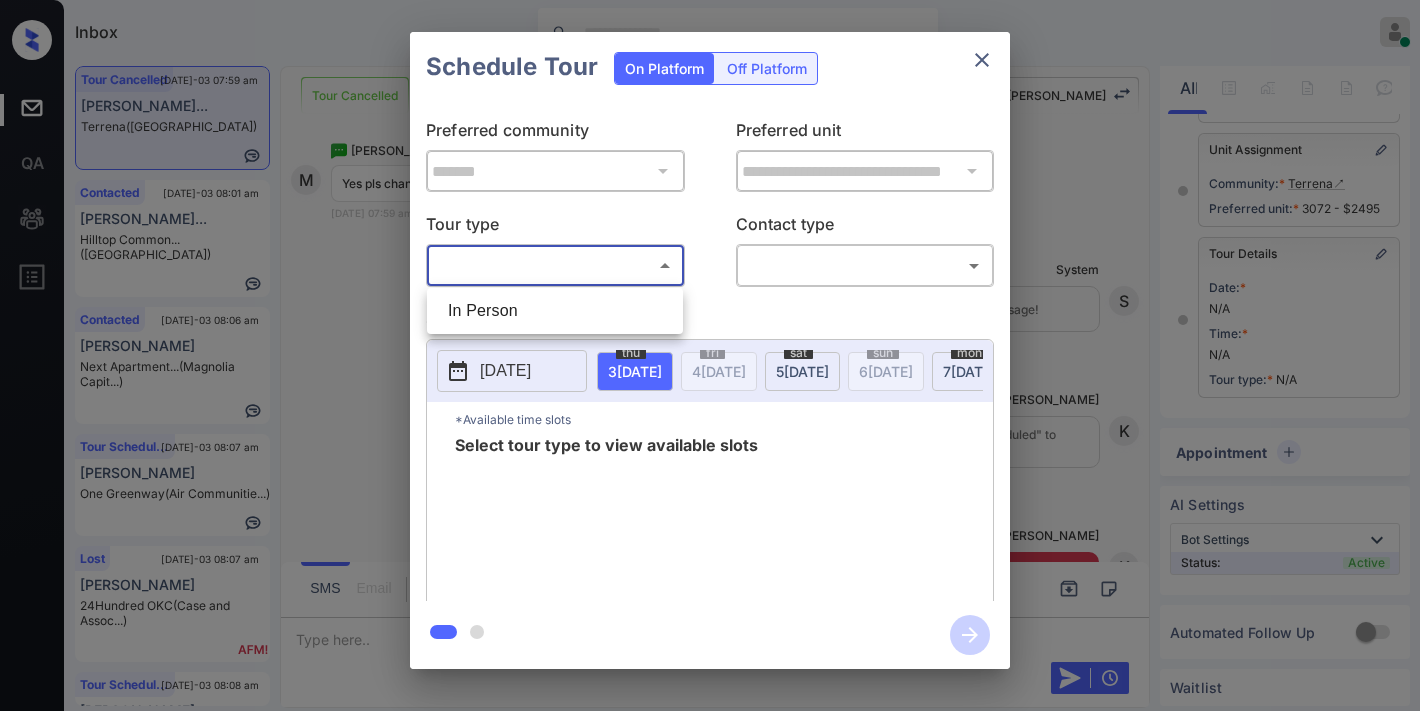 click on "In Person" at bounding box center [555, 311] 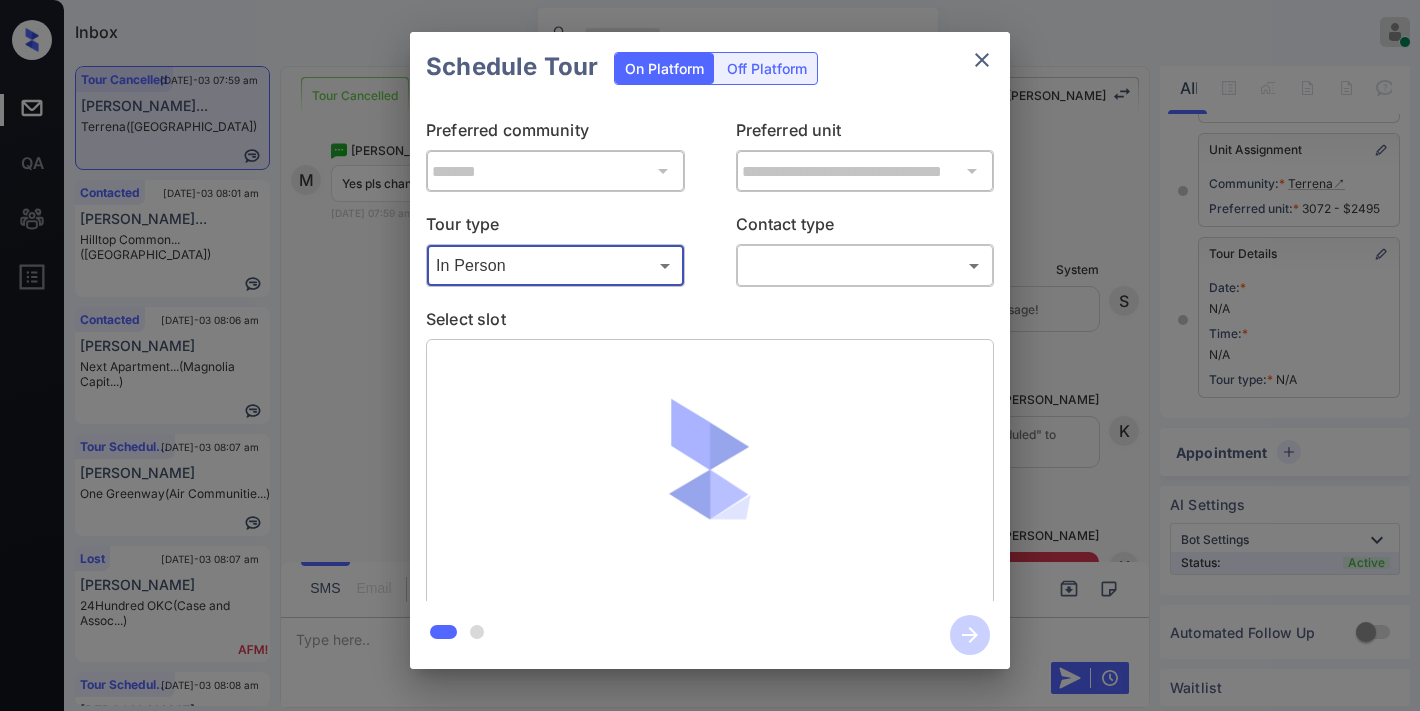 click on "Inbox Samantha Soliven Online Set yourself   offline Set yourself   on break Profile Switch to  dark  mode Sign out Tour Cancelled Jul-03 07:59 am   Mercedes Rodri... Terrena  (Fairfield) Contacted Jul-03 08:01 am   Jacqueline Sin... Hilltop Common...  (Fairfield) Contacted Jul-03 08:06 am   Sab Smith Next Apartment...  (Magnolia Capit...) Tour Scheduled Jul-03 08:07 am   Shreosi Ghosh One Greenway  (Air Communitie...) Lost Jul-03 08:07 am   Rose Menna 24Hundred OKC  (Case and Assoc...) Tour Scheduled Jul-03 08:08 am   Kortlin Colema... West End Lodge  (RR Living) Tour Cancelled Lost Lead Sentiment: Angry Upon sliding the acknowledgement:  Lead will move to lost stage. * ​ SMS and call option will be set to opt out. AFM will be turned off for the lead. Kelsey New Message Kelsey Notes Note: https://conversation.getzuma.com/6864b52a35961d7b1675ff9c - Paste this link into your browser to view Kelsey’s conversation with the prospect Jul 01, 2025 09:27 pm  Sync'd w  yardi K New Message Zuma  Sync'd w  yardi Z" at bounding box center [710, 355] 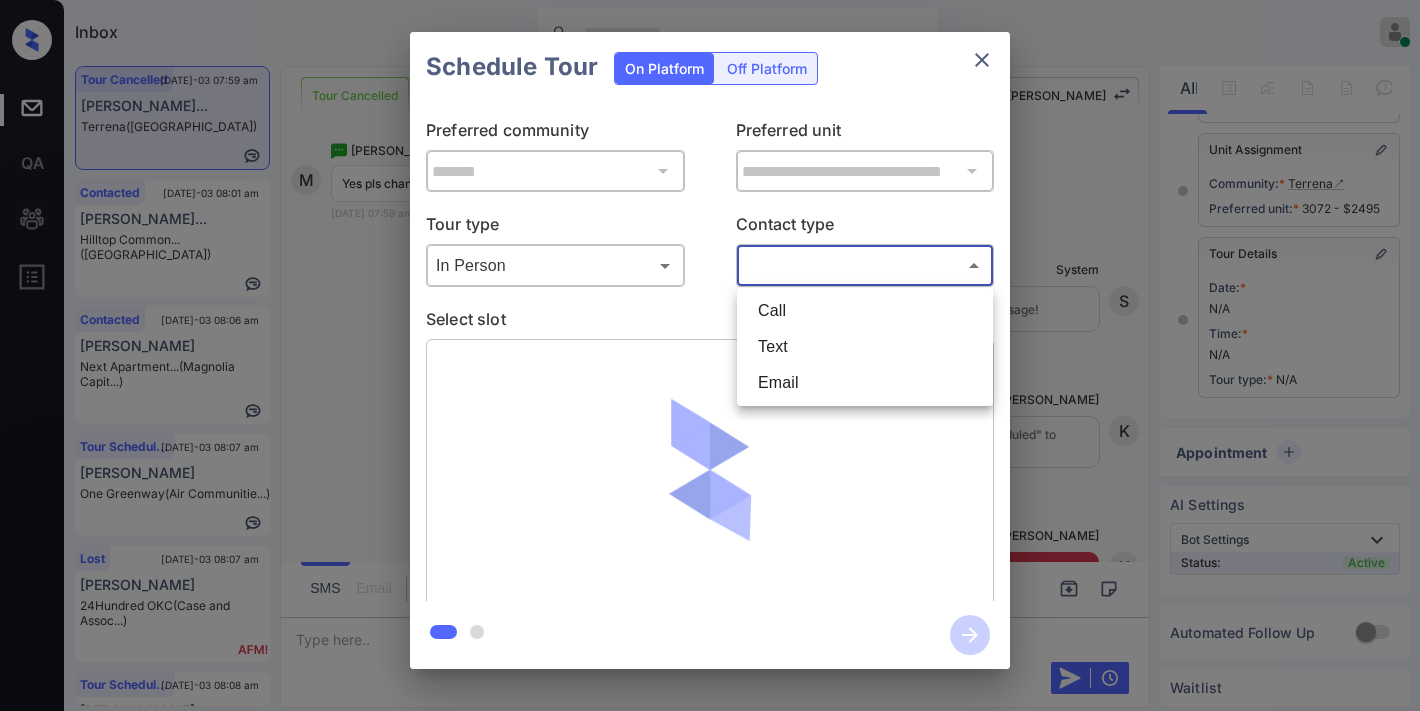 click on "Text" at bounding box center [865, 347] 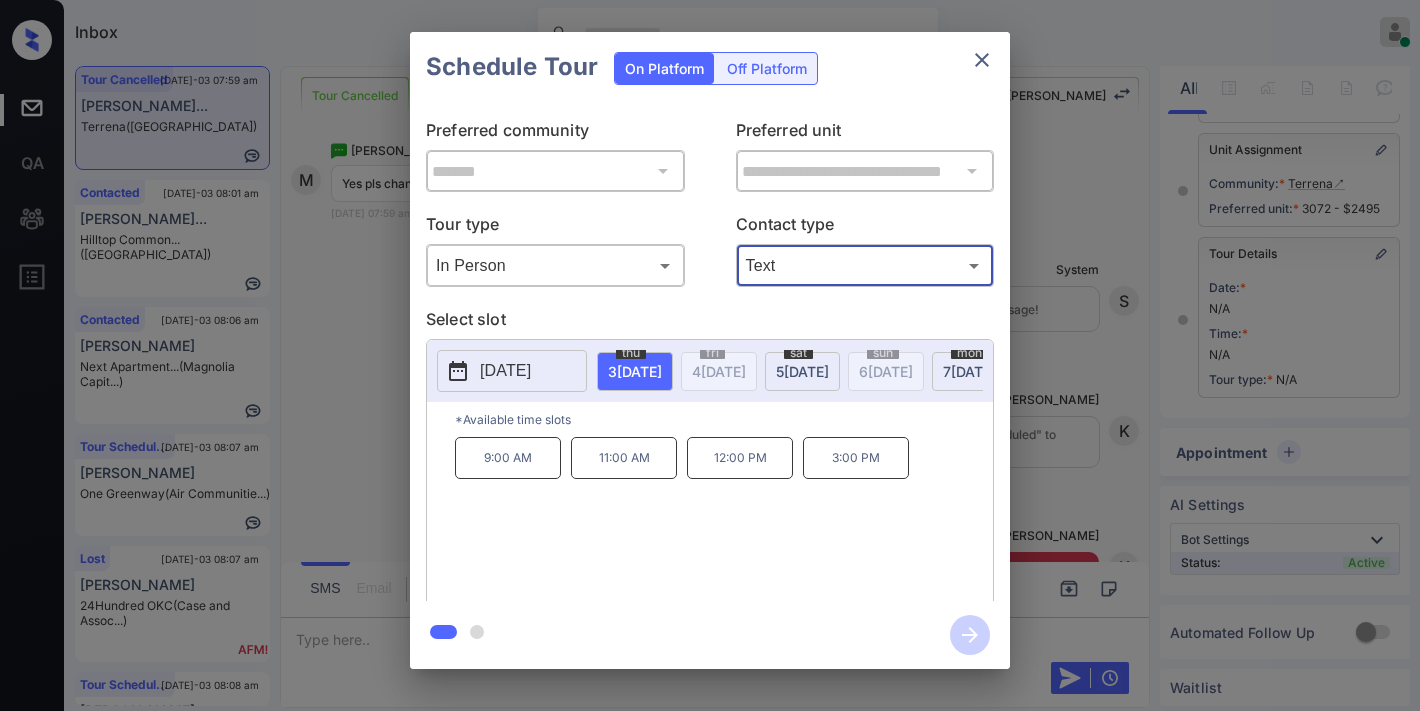 type on "****" 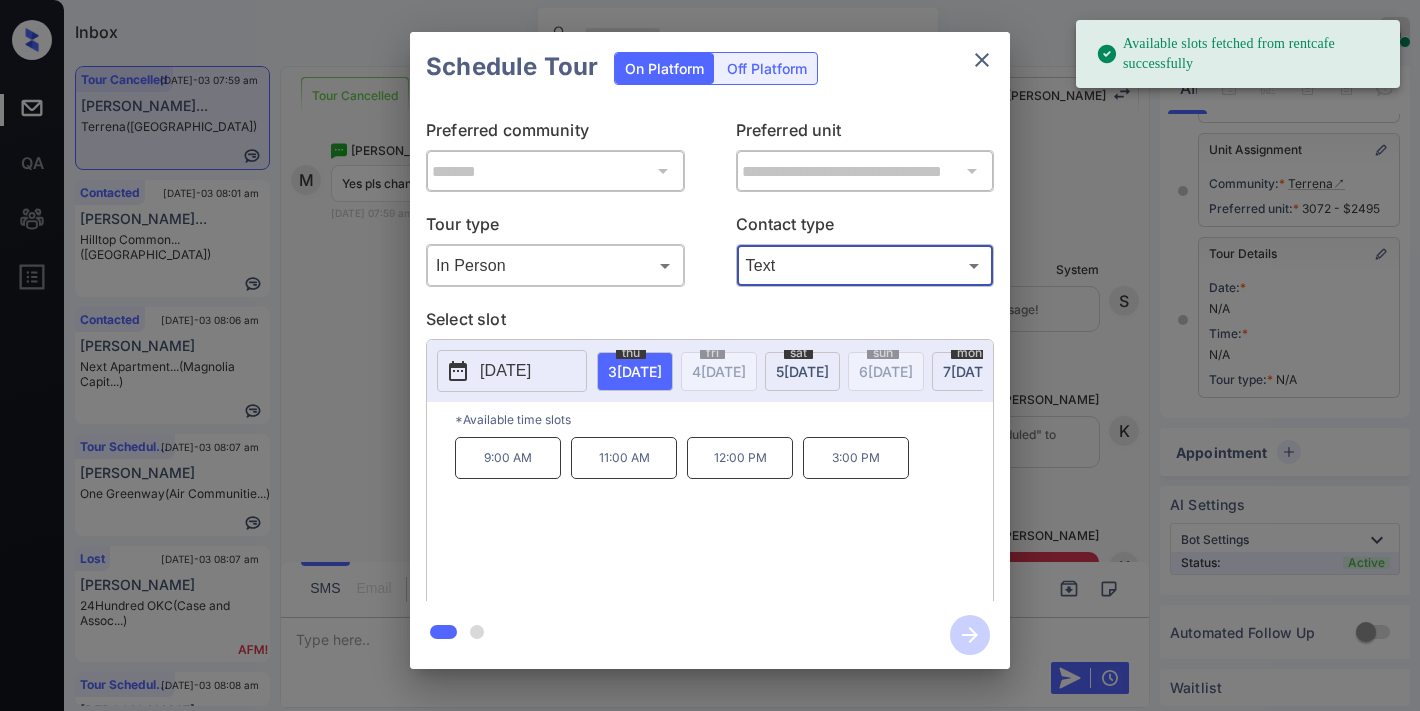 click on "3:00 PM" at bounding box center [856, 458] 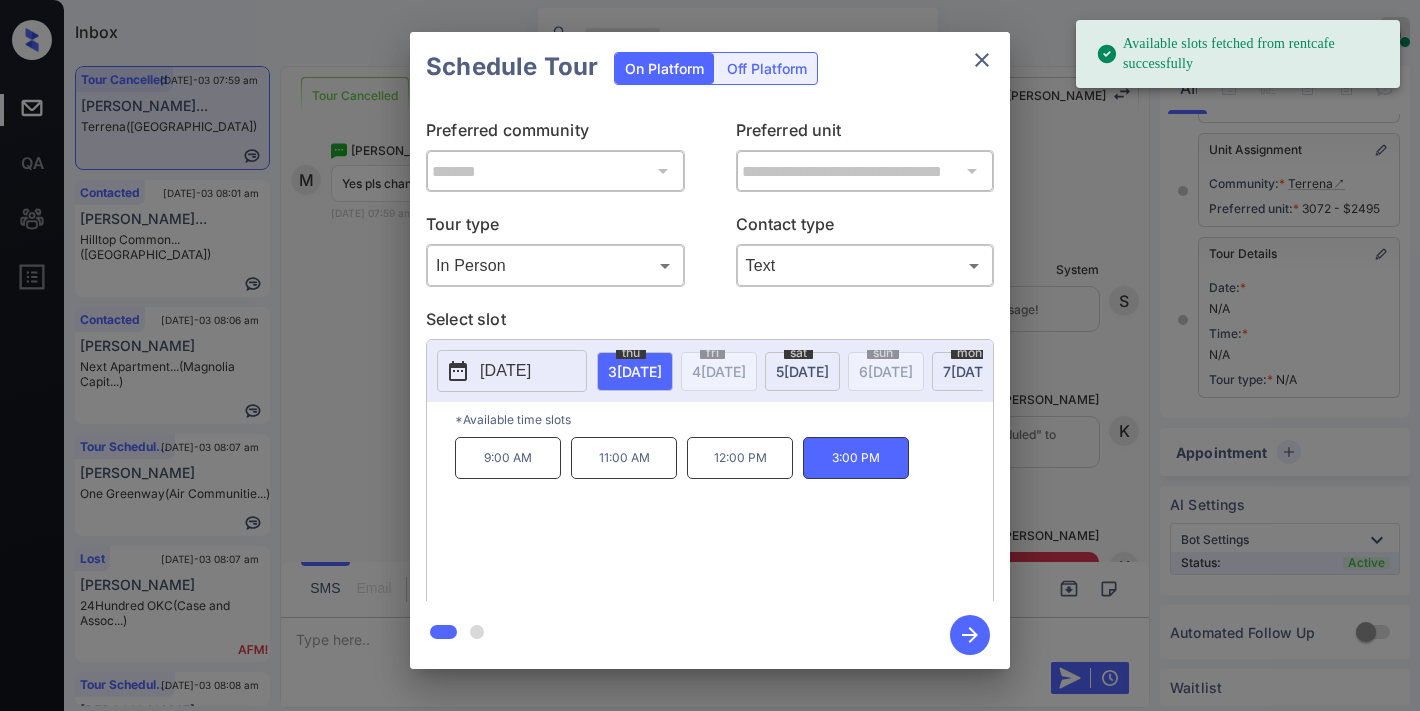 click on "12:00 PM" at bounding box center [740, 458] 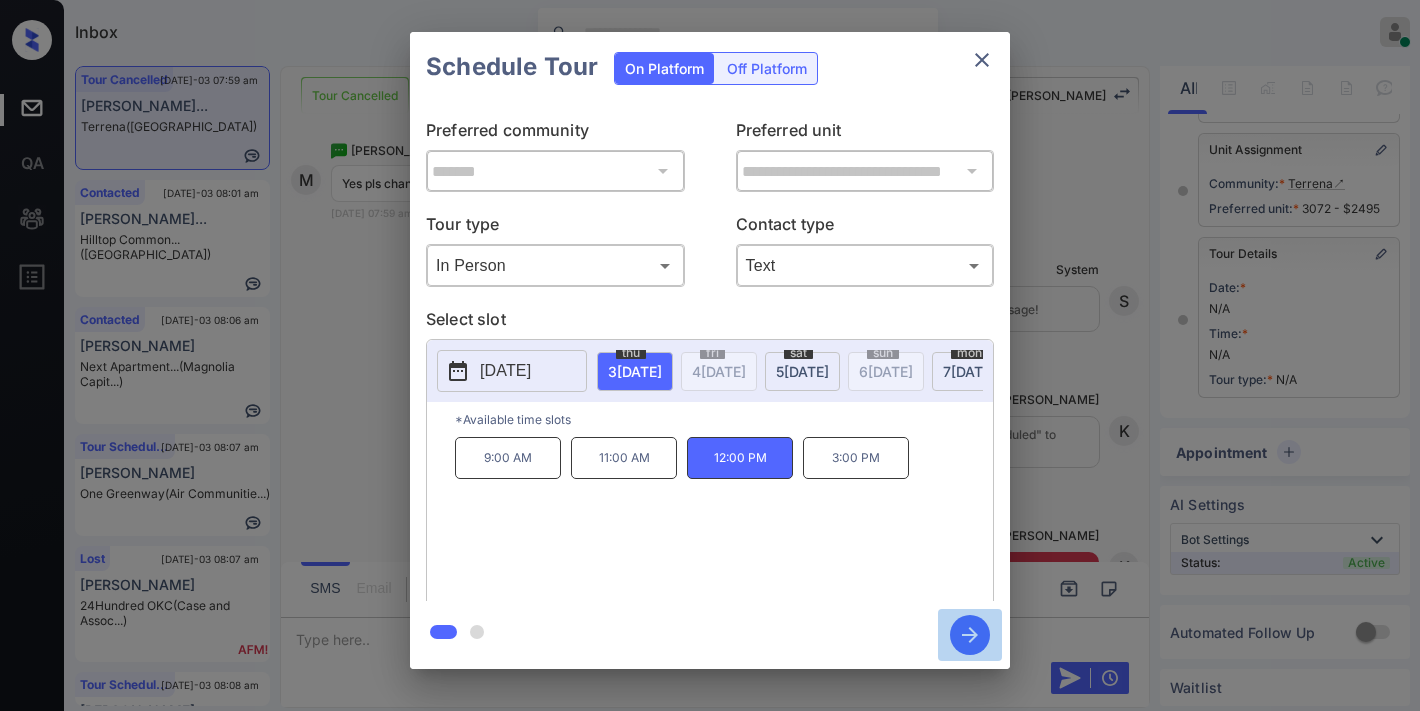 click 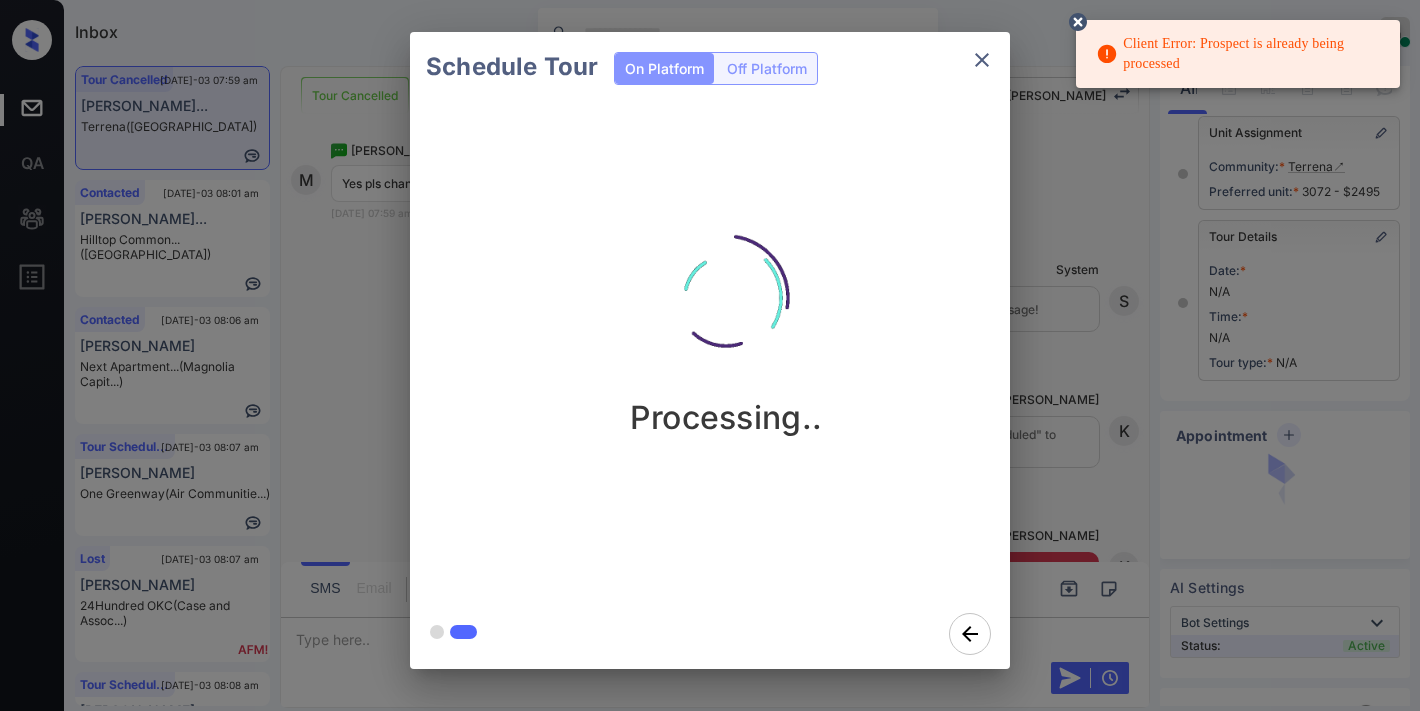 click 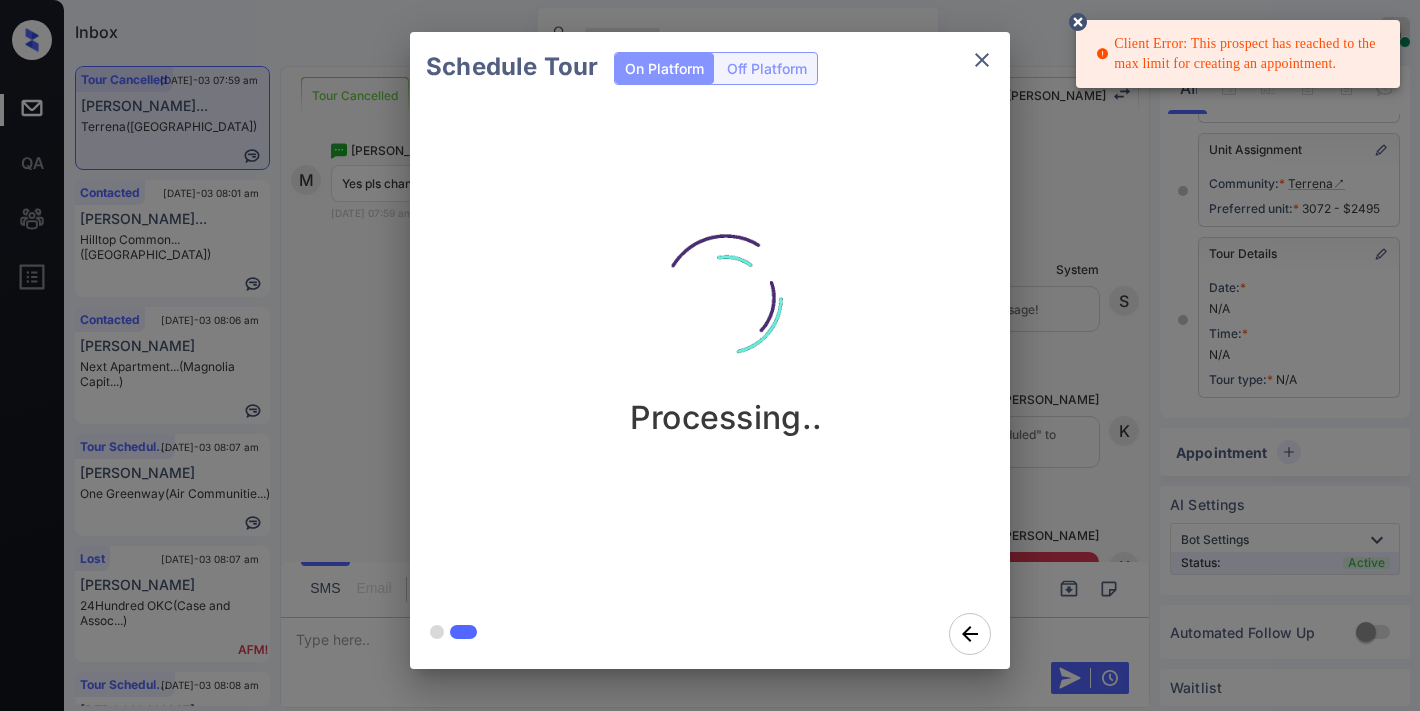 click 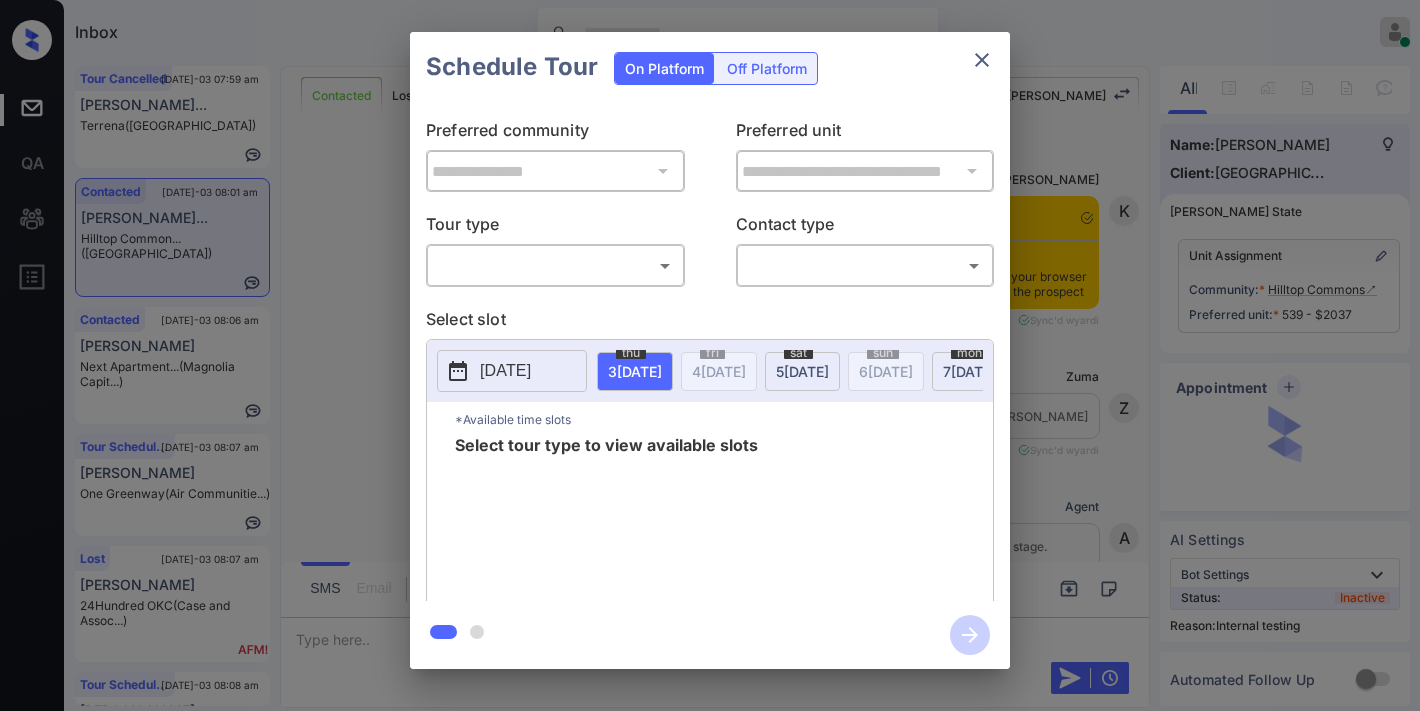 scroll, scrollTop: 0, scrollLeft: 0, axis: both 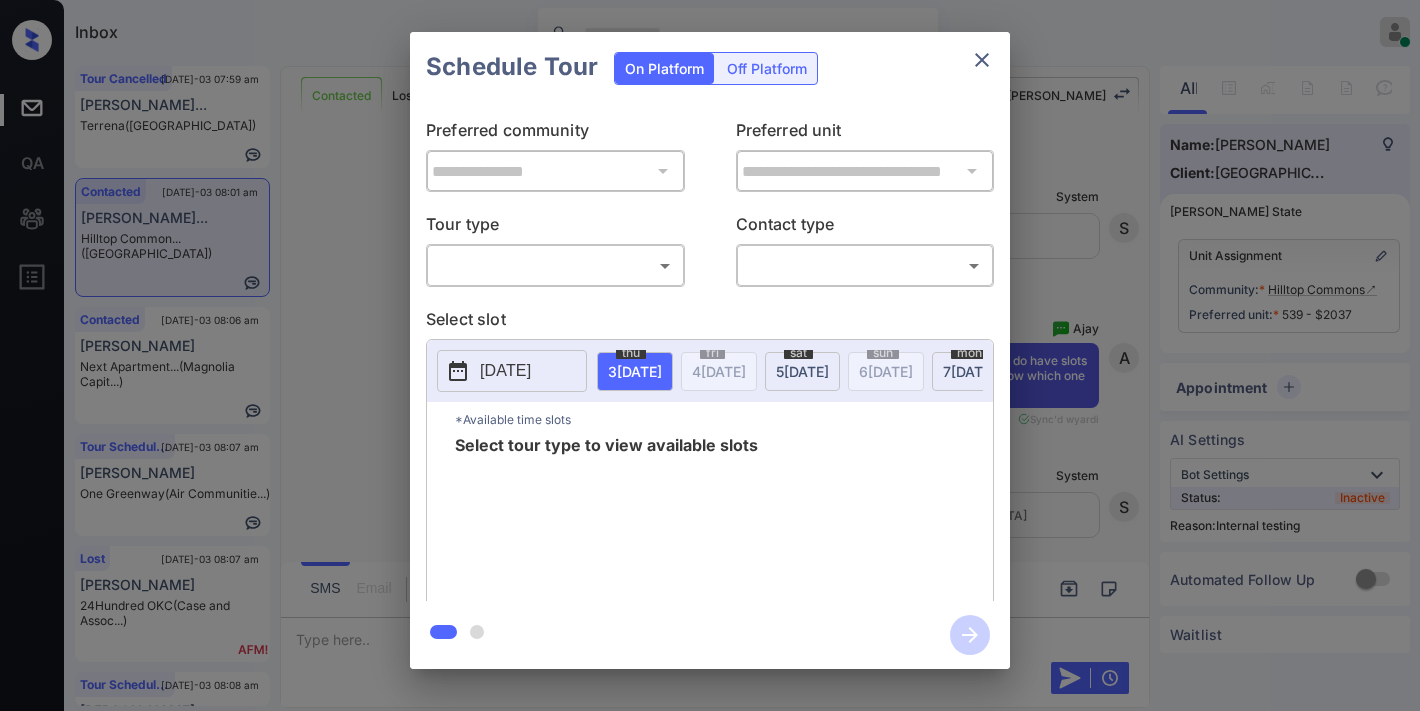 click on "Inbox [PERSON_NAME] Online Set yourself   offline Set yourself   on break Profile Switch to  dark  mode Sign out Tour Cancelled [DATE]-03 07:59 am   [PERSON_NAME]... [PERSON_NAME]  ([GEOGRAPHIC_DATA]) Contacted [DATE]-03 08:01 am   [PERSON_NAME]... [GEOGRAPHIC_DATA]...  ([GEOGRAPHIC_DATA]) Contacted [DATE]-03 08:06 am   [PERSON_NAME] Next Apartment...  (Magnolia Capit...) Tour Scheduled [DATE]-03 08:07 am   [PERSON_NAME] One [PERSON_NAME]  (Air Communitie...) Lost [DATE]-03 08:07 am   [PERSON_NAME] 24Hundred OKC  (Case and Assoc...) Tour Scheduled [DATE]-03 08:08 am   [PERSON_NAME]... [GEOGRAPHIC_DATA]  (RR Living) Contacted Lost Lead Sentiment: Angry Upon sliding the acknowledgement:  Lead will move to lost stage. * ​ SMS and call option will be set to opt out. AFM will be turned off for the lead. Kelsey New Message Kelsey Notes Note: [URL][DOMAIN_NAME] - Paste this link into your browser to view [PERSON_NAME] conversation with the prospect [DATE] 07:26 am  Sync'd w  yardi K New Message Zuma [DATE] 07:26 am Z" at bounding box center (710, 355) 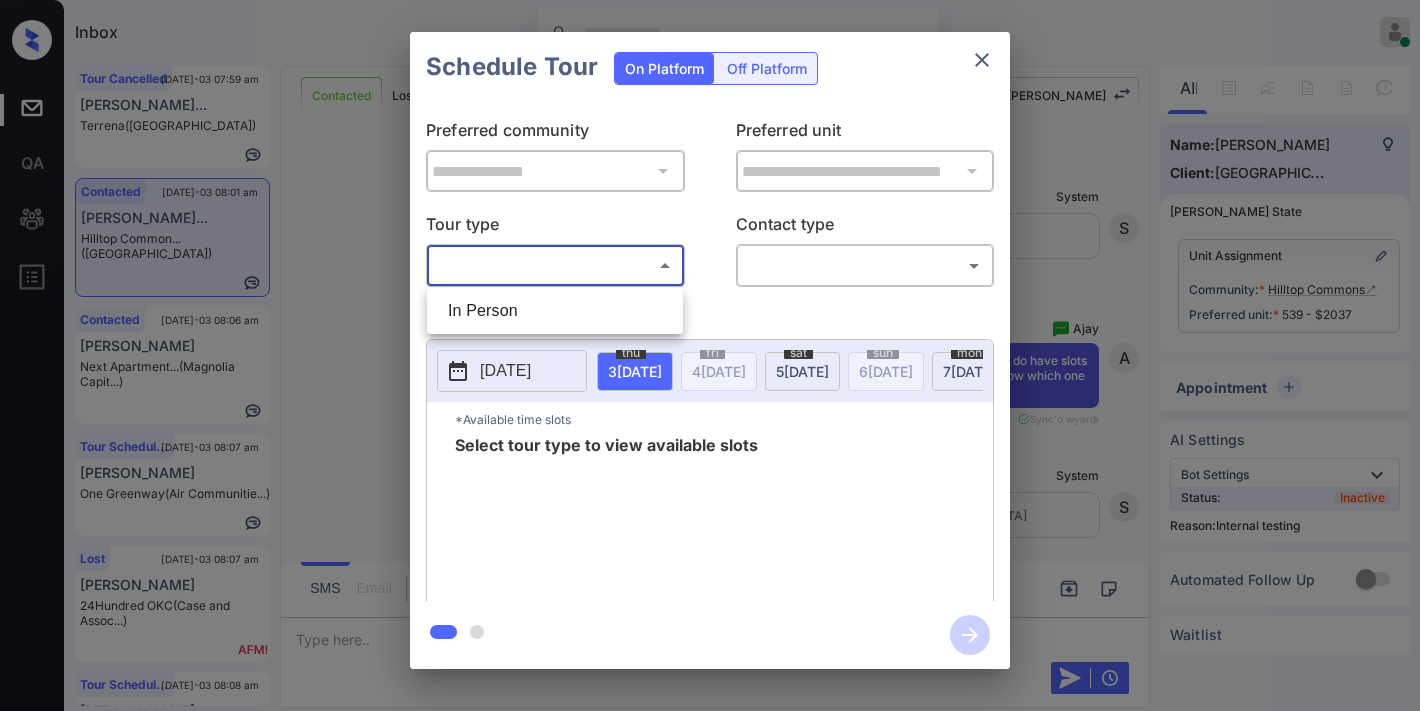 click on "In Person" at bounding box center [555, 311] 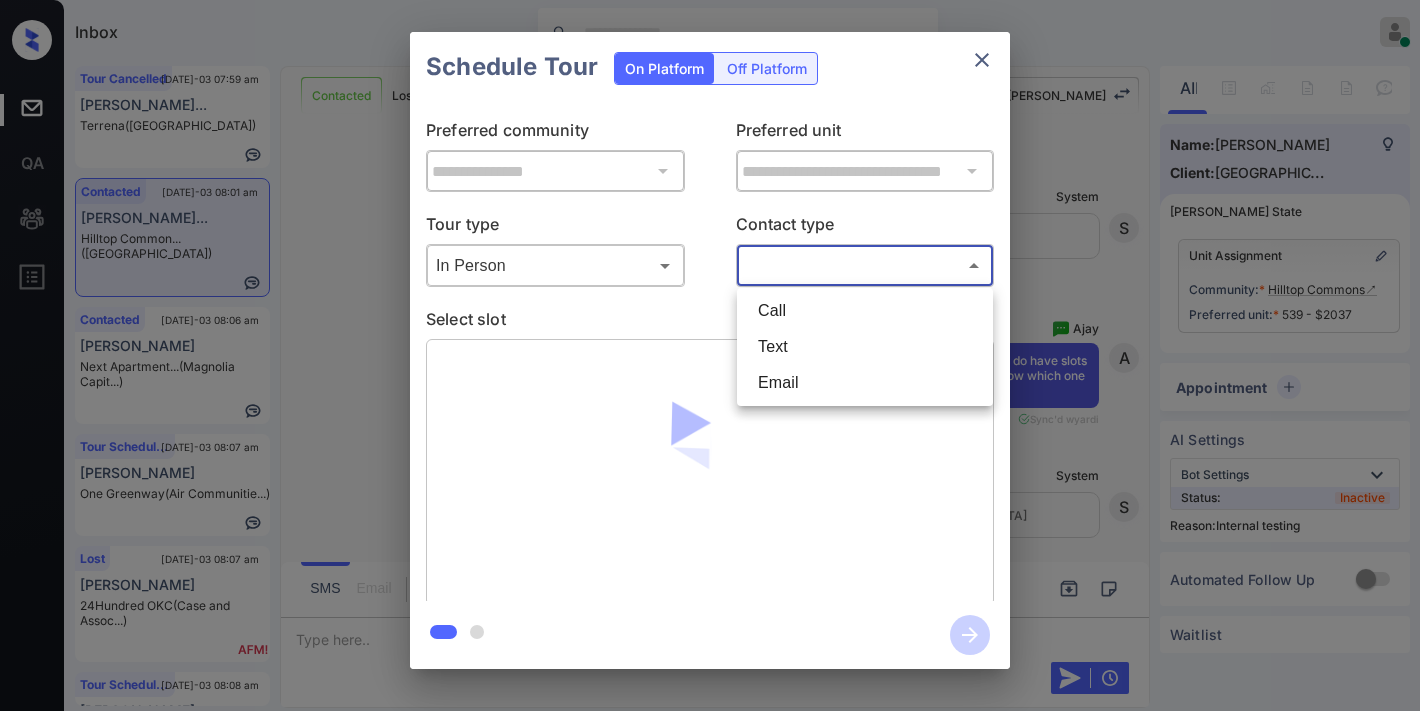 click on "Inbox [PERSON_NAME] Online Set yourself   offline Set yourself   on break Profile Switch to  dark  mode Sign out Tour Cancelled [DATE]-03 07:59 am   [PERSON_NAME]... [PERSON_NAME]  ([GEOGRAPHIC_DATA]) Contacted [DATE]-03 08:01 am   [PERSON_NAME]... [GEOGRAPHIC_DATA]...  ([GEOGRAPHIC_DATA]) Contacted [DATE]-03 08:06 am   [PERSON_NAME] Next Apartment...  (Magnolia Capit...) Tour Scheduled [DATE]-03 08:07 am   [PERSON_NAME] One [PERSON_NAME]  (Air Communitie...) Lost [DATE]-03 08:07 am   [PERSON_NAME] 24Hundred OKC  (Case and Assoc...) Tour Scheduled [DATE]-03 08:08 am   [PERSON_NAME]... [GEOGRAPHIC_DATA]  (RR Living) Contacted Lost Lead Sentiment: Angry Upon sliding the acknowledgement:  Lead will move to lost stage. * ​ SMS and call option will be set to opt out. AFM will be turned off for the lead. Kelsey New Message Kelsey Notes Note: [URL][DOMAIN_NAME] - Paste this link into your browser to view [PERSON_NAME] conversation with the prospect [DATE] 07:26 am  Sync'd w  yardi K New Message Zuma [DATE] 07:26 am Z" at bounding box center (710, 355) 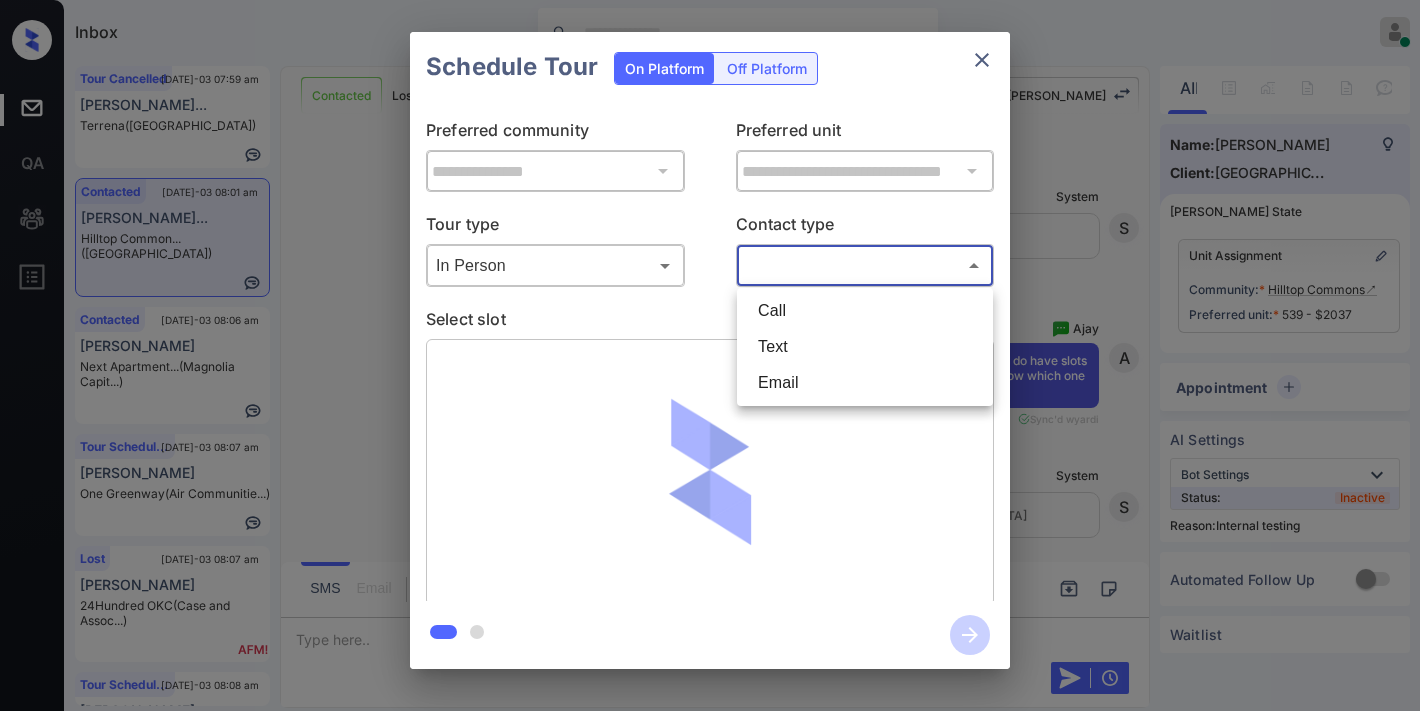 click on "Text" at bounding box center [865, 347] 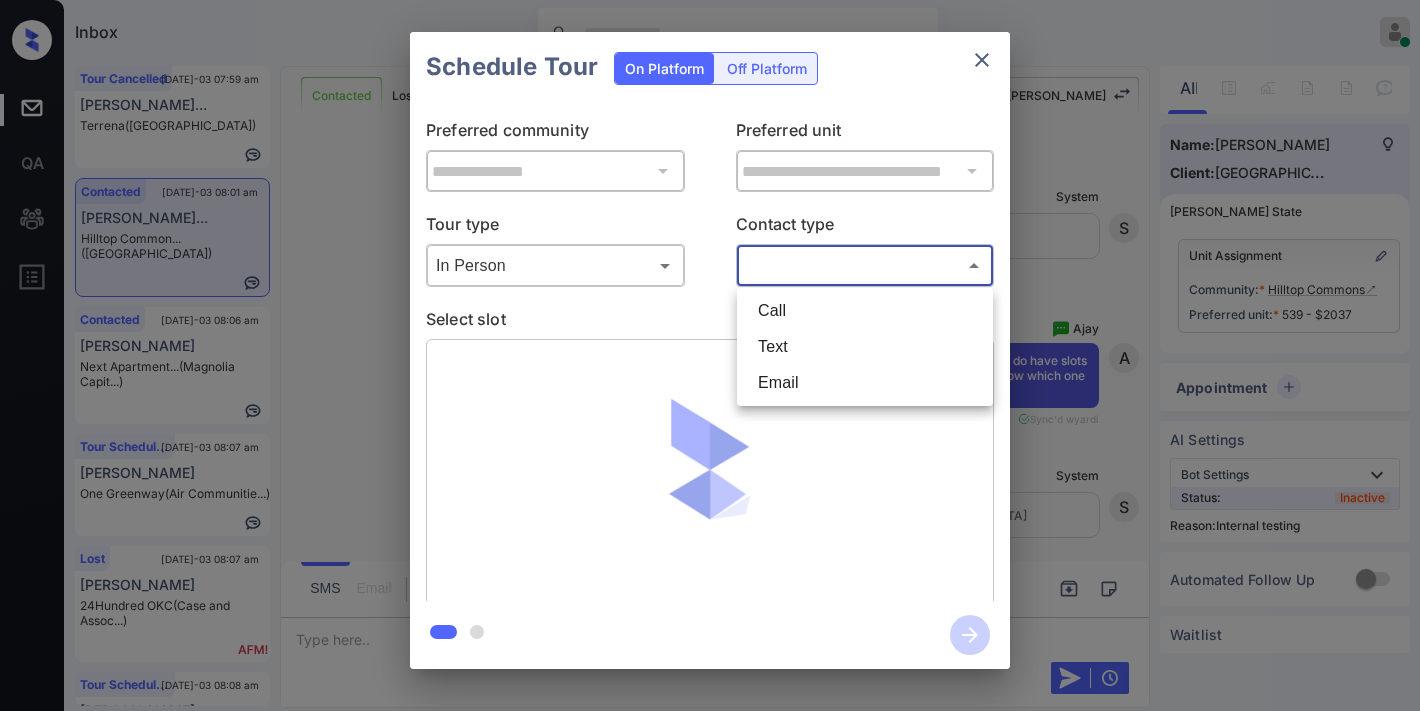 type on "****" 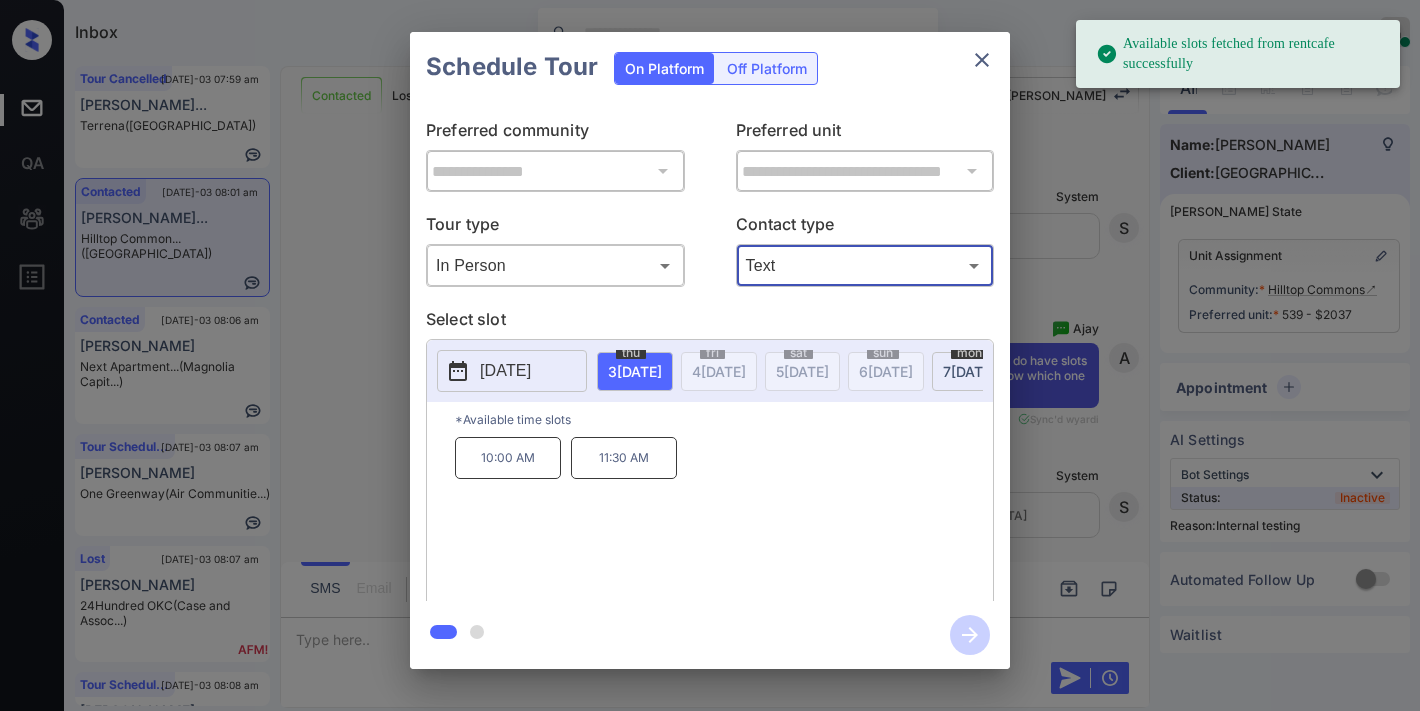 click on "[DATE]" at bounding box center [505, 371] 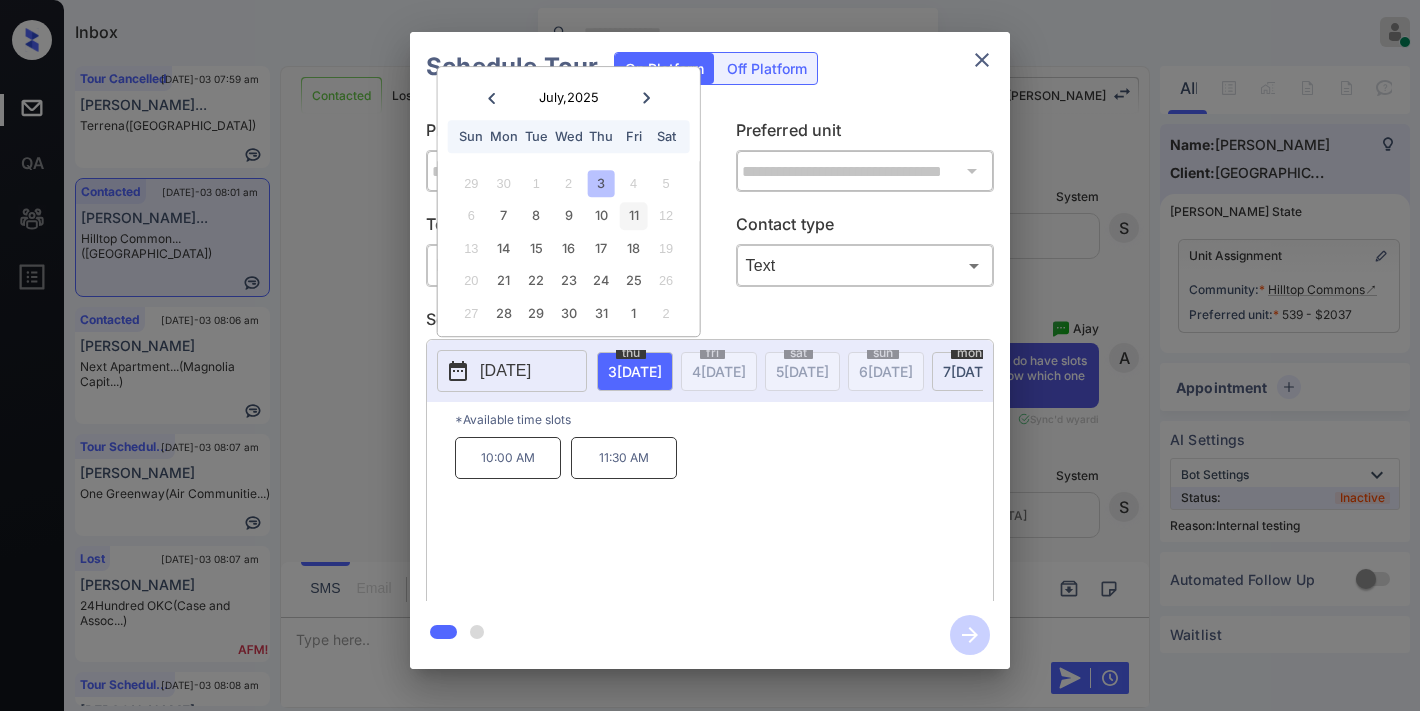 click on "11" at bounding box center (633, 216) 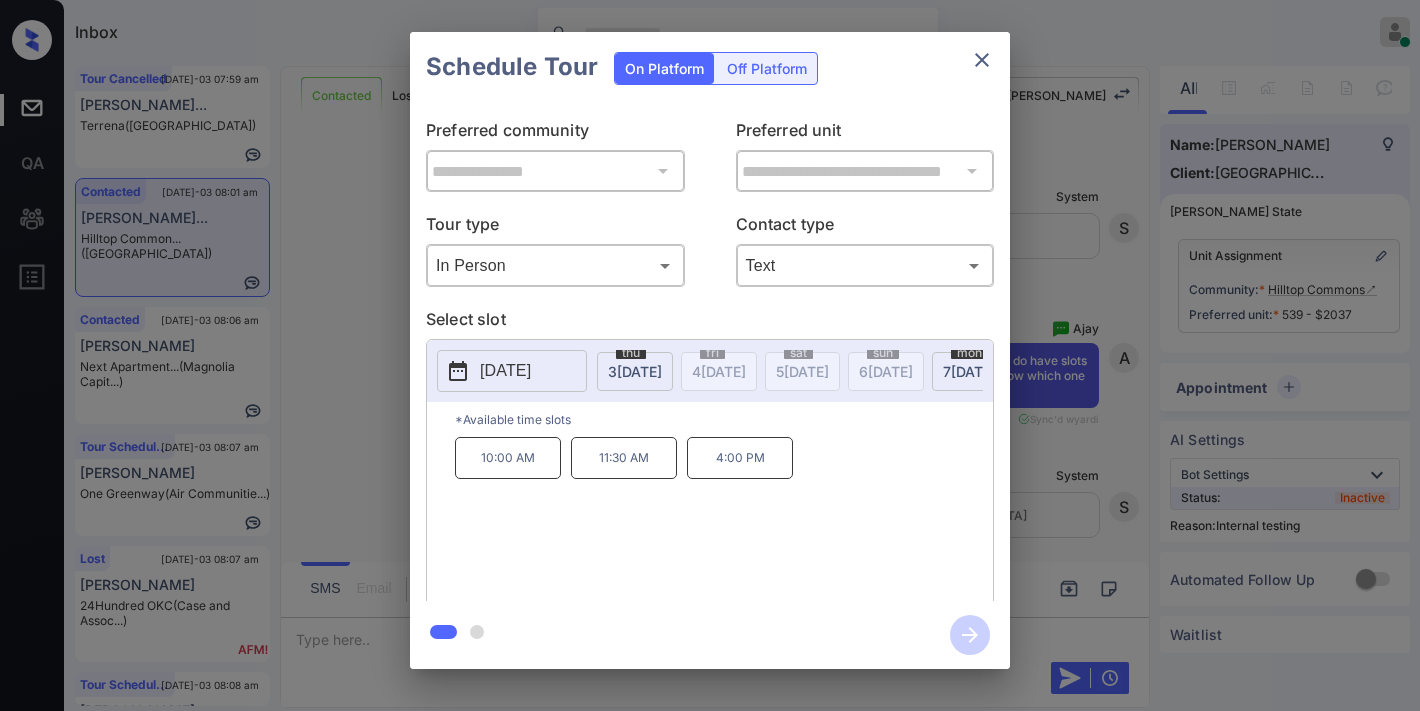 click on "4:00 PM" at bounding box center (740, 458) 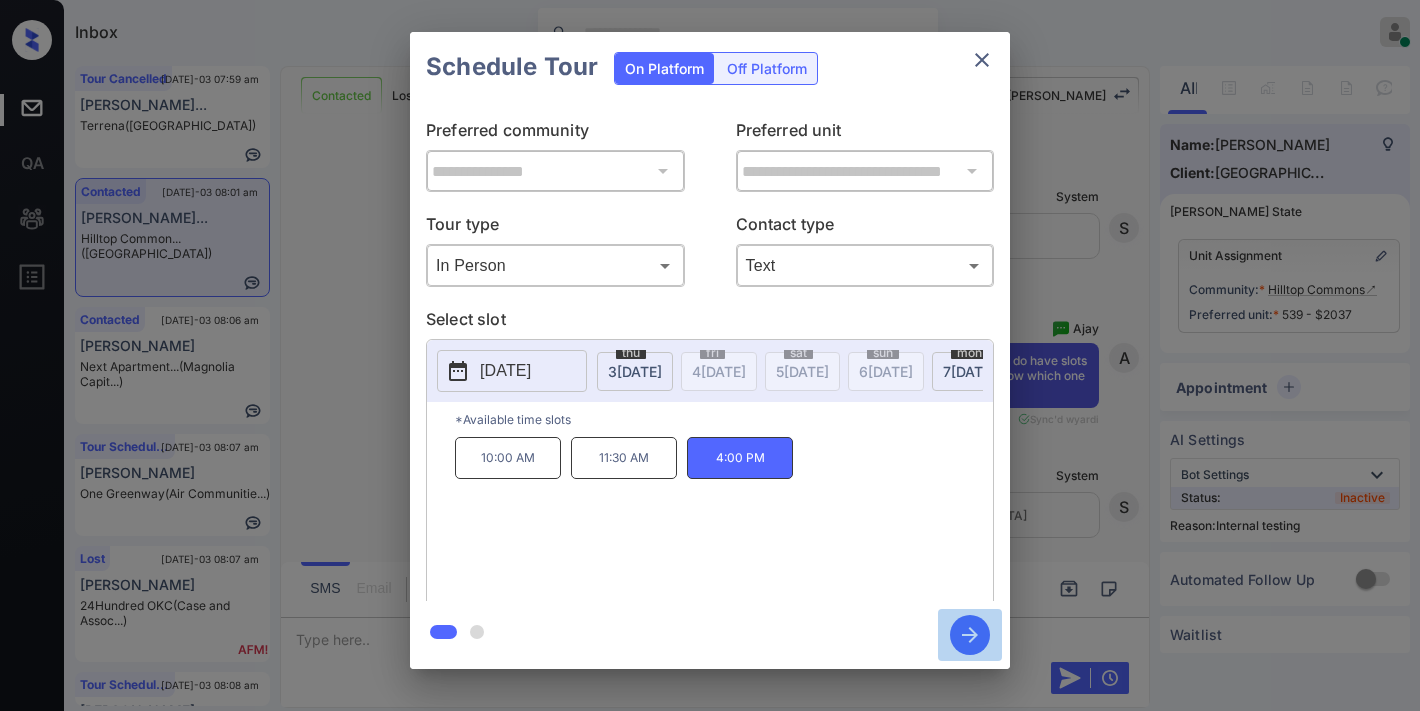 click 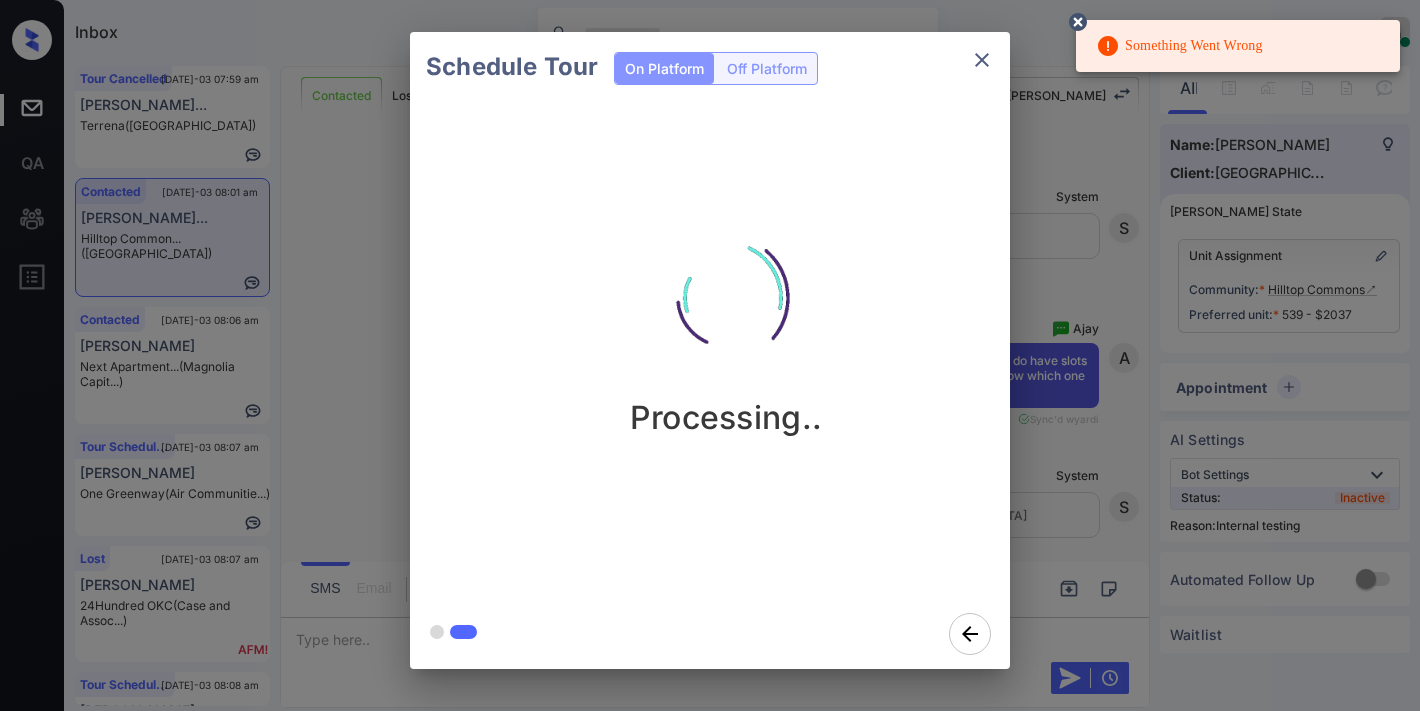 click 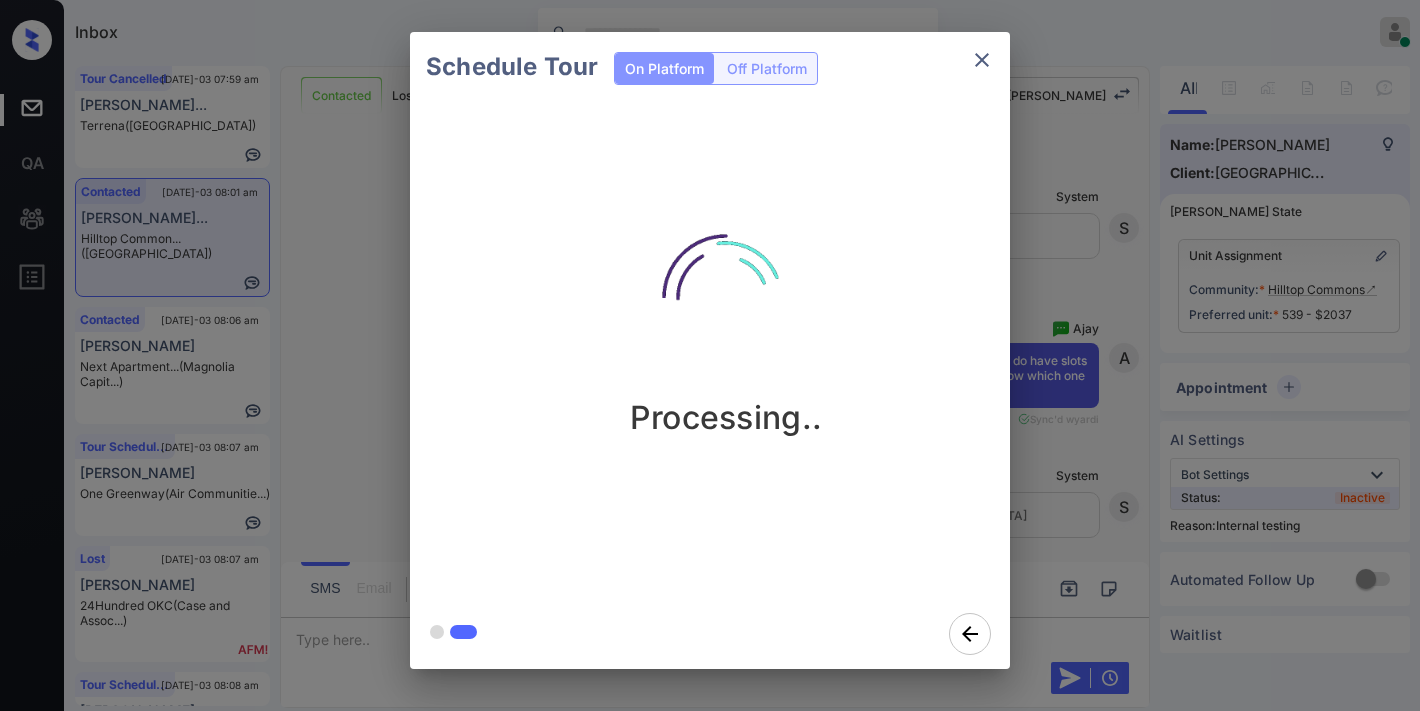 click 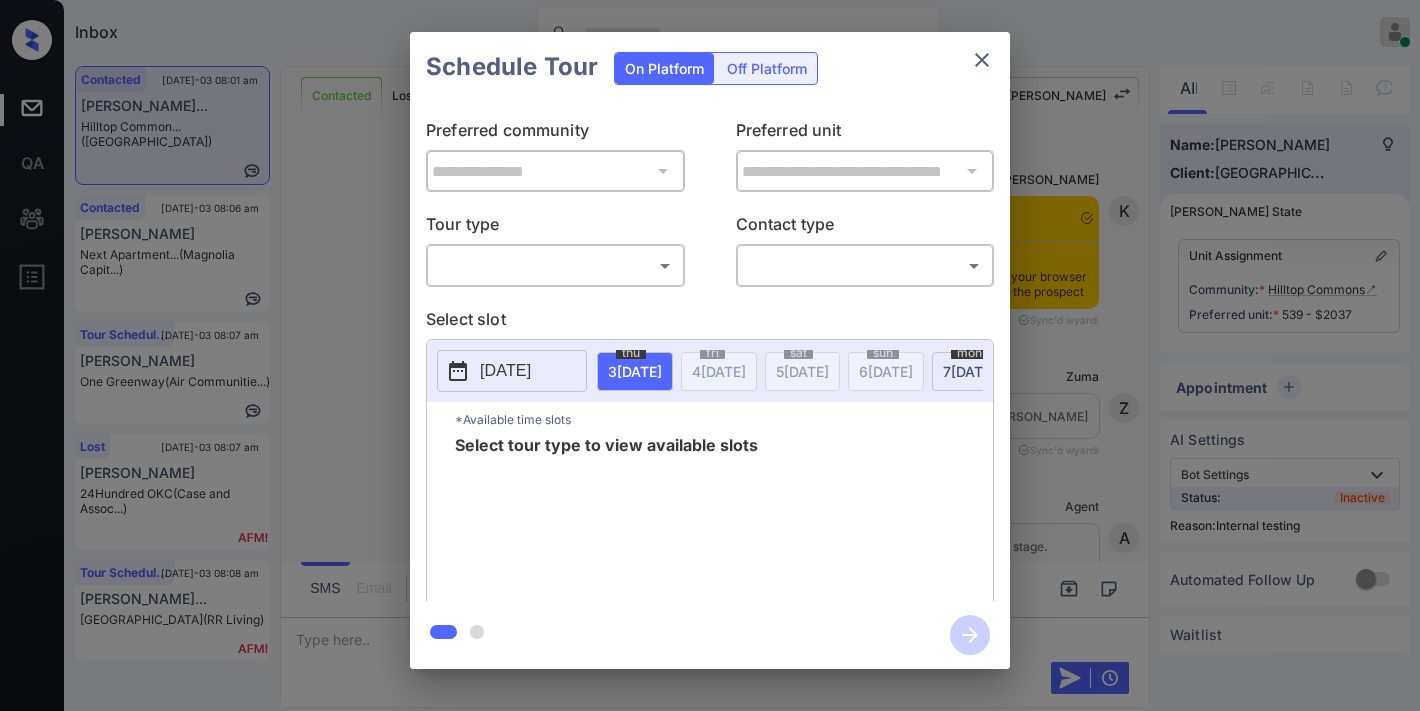 scroll, scrollTop: 0, scrollLeft: 0, axis: both 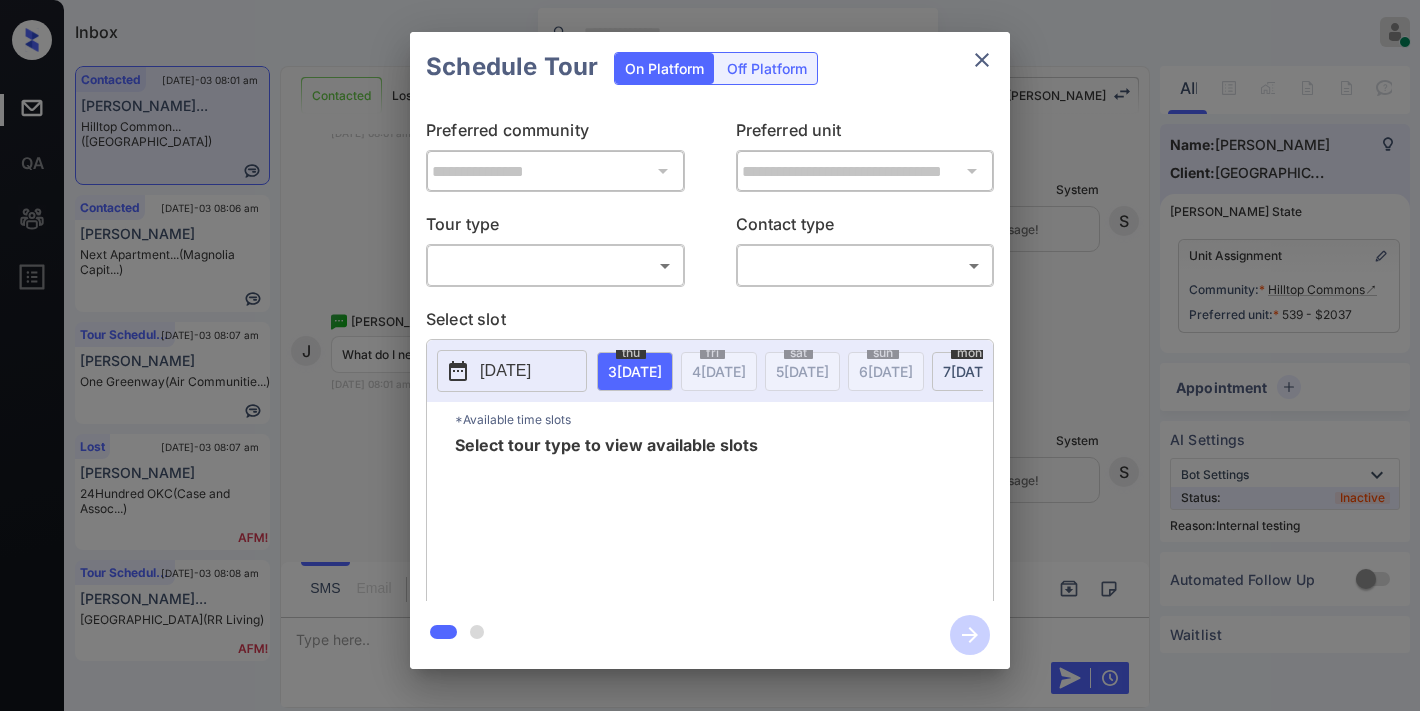 click on "Inbox Samantha Soliven Online Set yourself   offline Set yourself   on break Profile Switch to  dark  mode Sign out Contacted Jul-03 08:01 am   Jacqueline Sin... Hilltop Common...  (Fairfield) Contacted Jul-03 08:06 am   Sab Smith Next Apartment...  (Magnolia Capit...) Tour Scheduled Jul-03 08:07 am   Shreosi Ghosh One Greenway  (Air Communitie...) Lost Jul-03 08:07 am   Rose Menna 24Hundred OKC  (Case and Assoc...) Tour Scheduled Jul-03 08:08 am   Kortlin Colema... West End Lodge  (RR Living) Contacted Lost Lead Sentiment: Angry Upon sliding the acknowledgement:  Lead will move to lost stage. * ​ SMS and call option will be set to opt out. AFM will be turned off for the lead. Kelsey New Message Kelsey Notes Note: https://conversation.getzuma.com/6866931a25fcf9a323e0b181 - Paste this link into your browser to view Kelsey’s conversation with the prospect Jul 03, 2025 07:26 am  Sync'd w  yardi K New Message Zuma Lead transferred to leasing agent: kelsey Jul 03, 2025 07:26 am  Sync'd w  yardi Z New Message A" at bounding box center [710, 355] 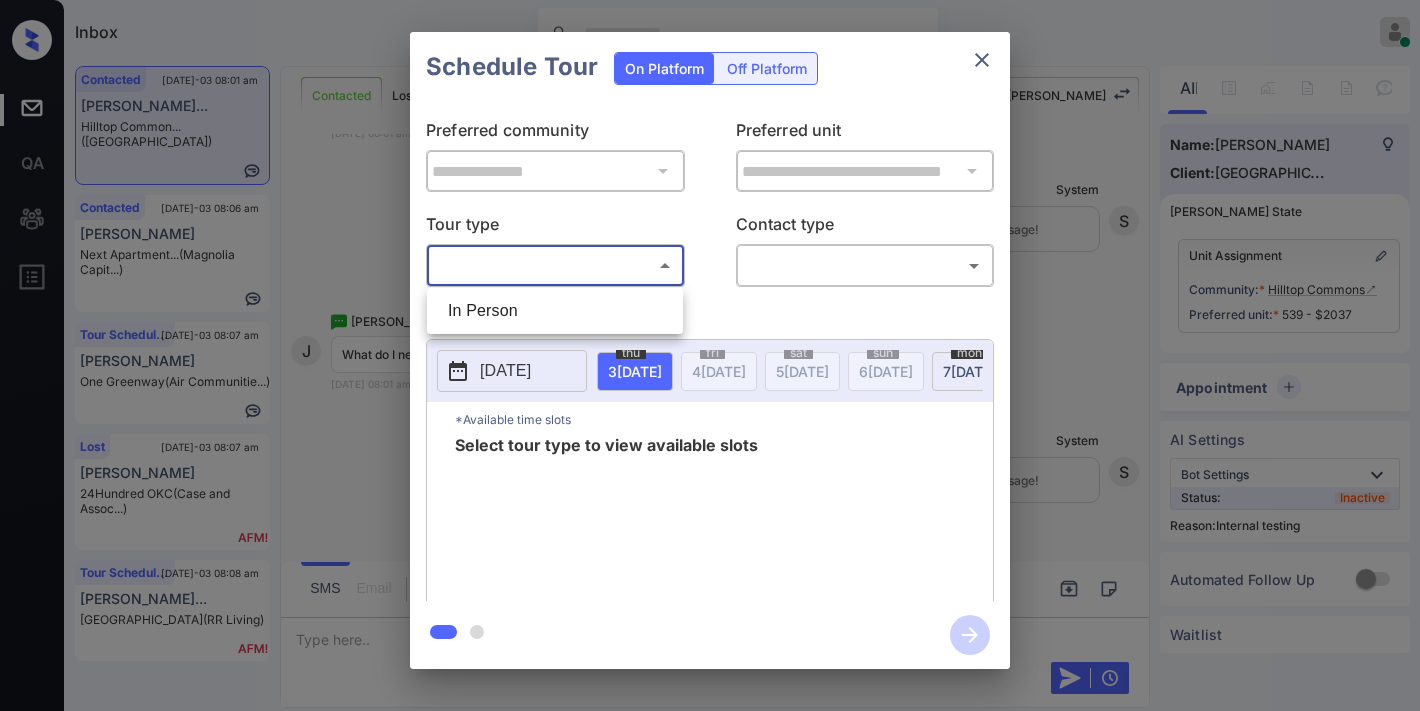 click on "In Person" at bounding box center (555, 311) 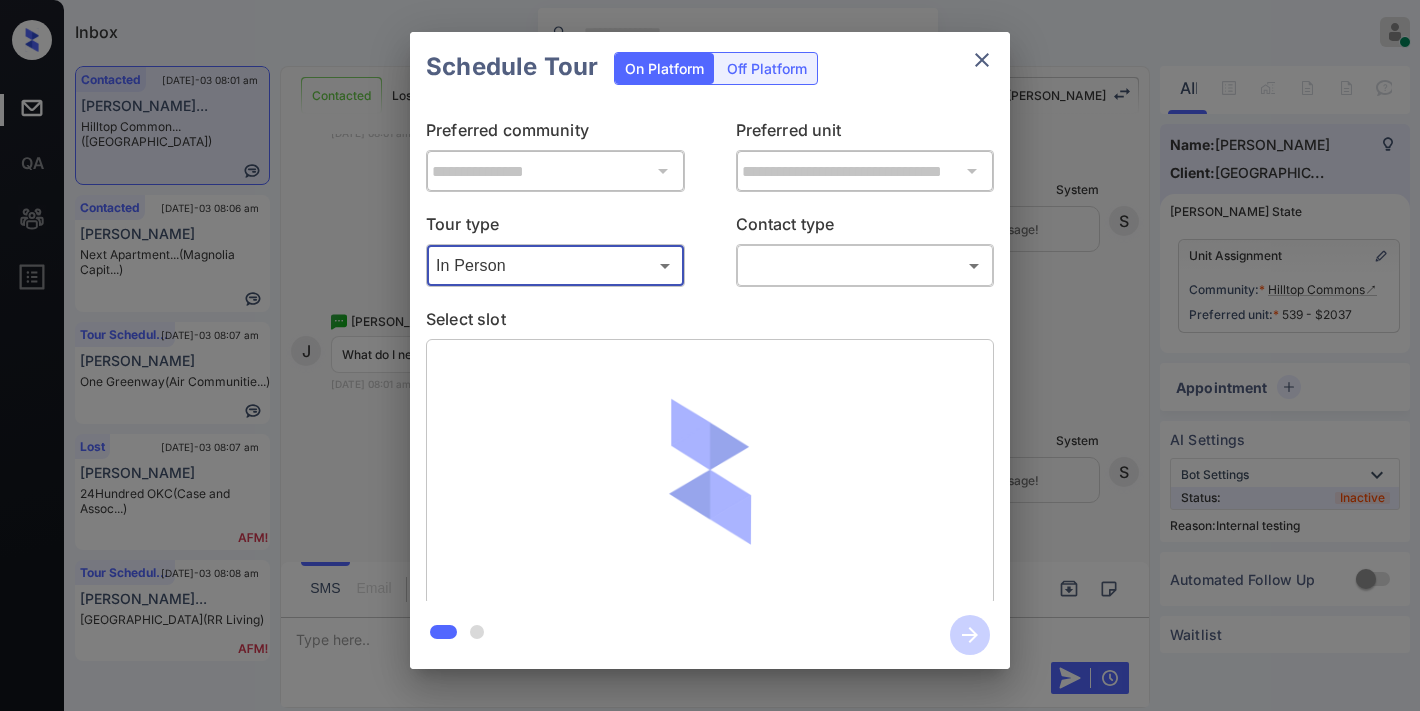 click on "Inbox Samantha Soliven Online Set yourself   offline Set yourself   on break Profile Switch to  dark  mode Sign out Contacted Jul-03 08:01 am   Jacqueline Sin... Hilltop Common...  (Fairfield) Contacted Jul-03 08:06 am   Sab Smith Next Apartment...  (Magnolia Capit...) Tour Scheduled Jul-03 08:07 am   Shreosi Ghosh One Greenway  (Air Communitie...) Lost Jul-03 08:07 am   Rose Menna 24Hundred OKC  (Case and Assoc...) Tour Scheduled Jul-03 08:08 am   Kortlin Colema... West End Lodge  (RR Living) Contacted Lost Lead Sentiment: Angry Upon sliding the acknowledgement:  Lead will move to lost stage. * ​ SMS and call option will be set to opt out. AFM will be turned off for the lead. Kelsey New Message Kelsey Notes Note: https://conversation.getzuma.com/6866931a25fcf9a323e0b181 - Paste this link into your browser to view Kelsey’s conversation with the prospect Jul 03, 2025 07:26 am  Sync'd w  yardi K New Message Zuma Lead transferred to leasing agent: kelsey Jul 03, 2025 07:26 am  Sync'd w  yardi Z New Message A" at bounding box center (710, 355) 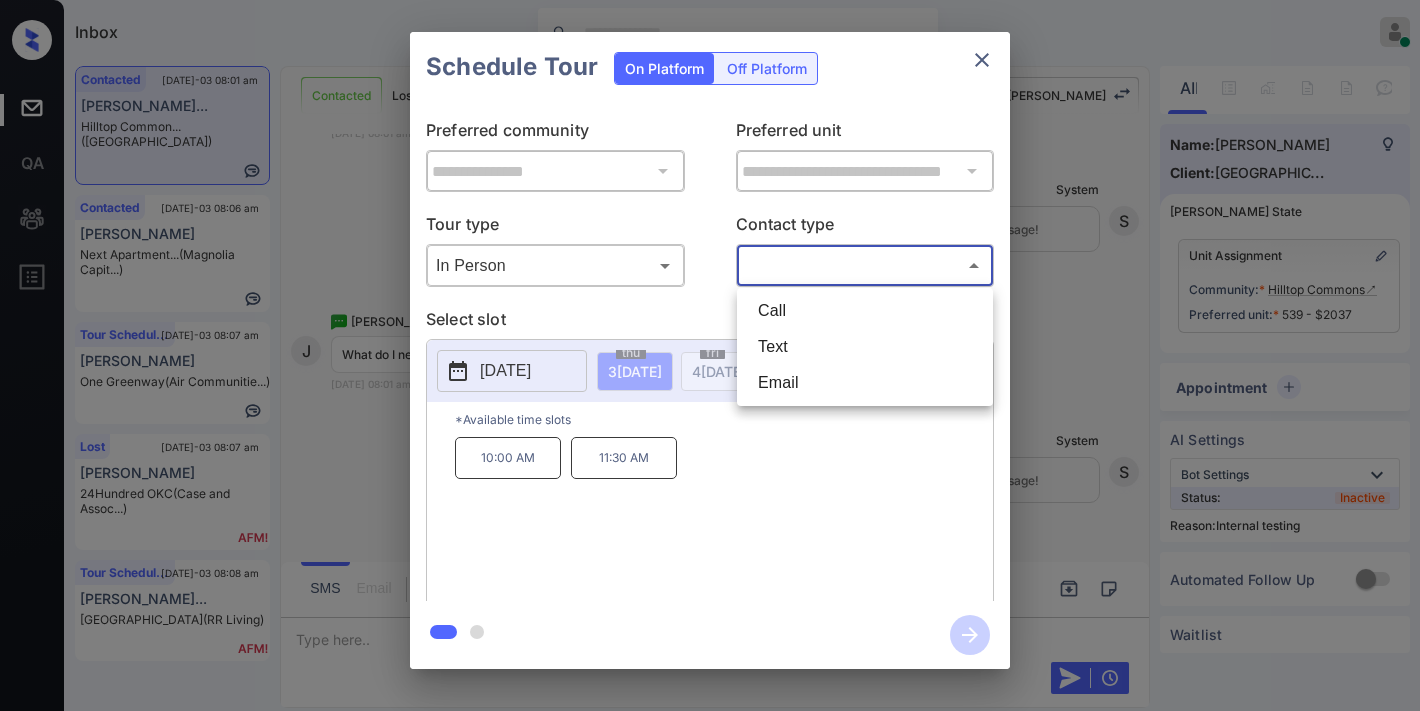 click on "Text" at bounding box center [865, 347] 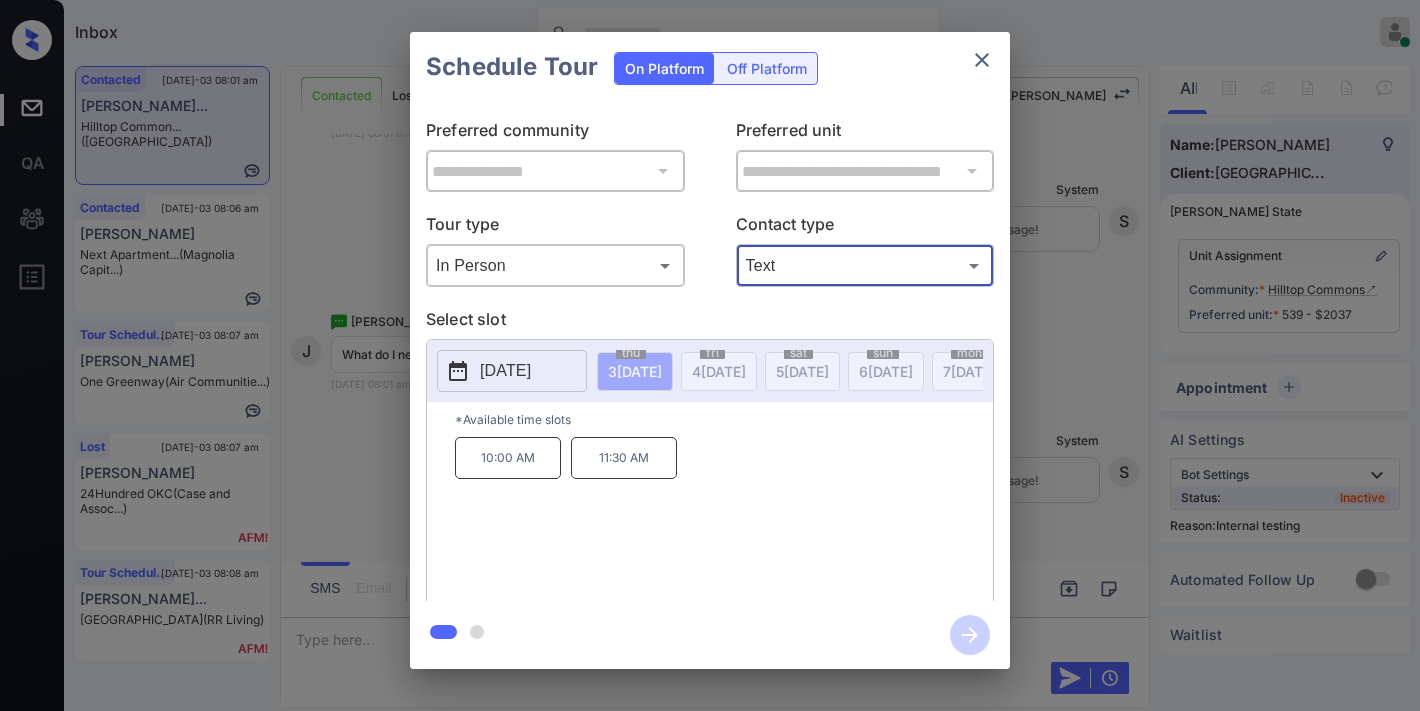 click on "[DATE]" at bounding box center (505, 371) 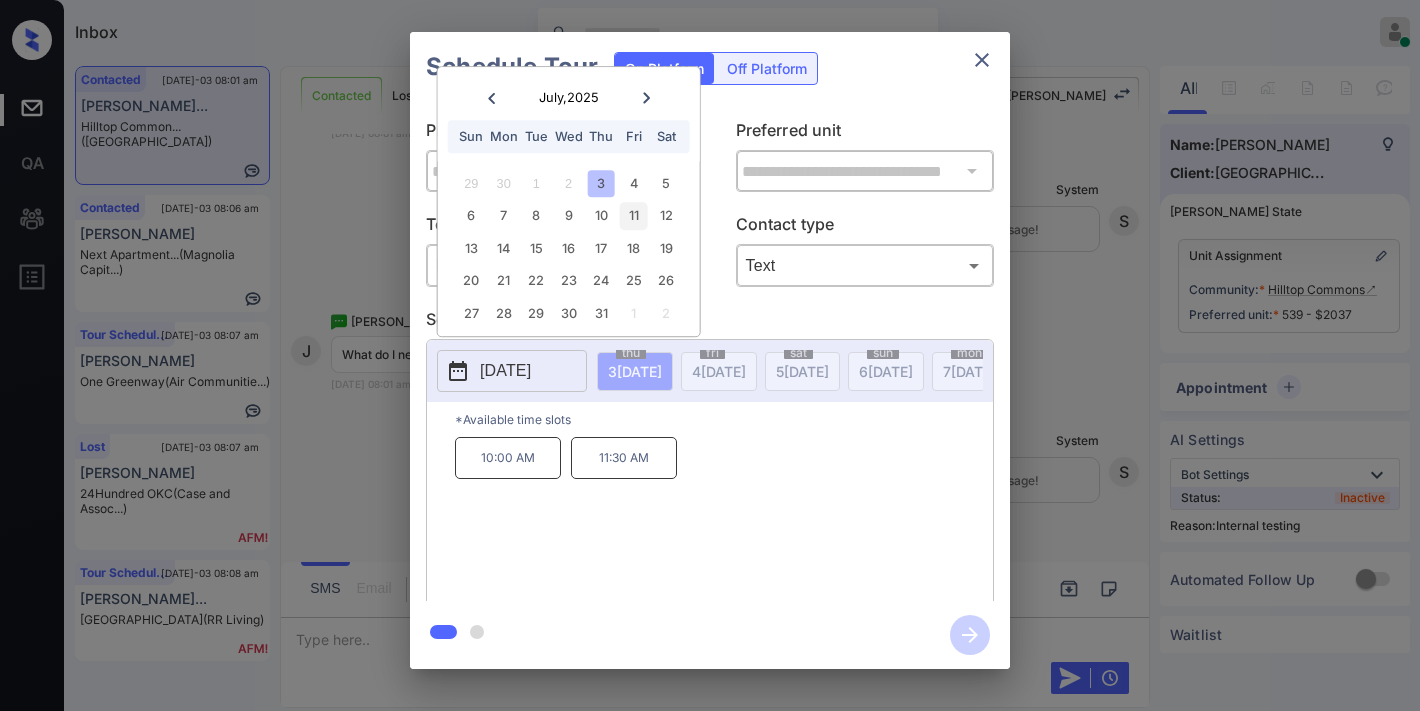 click on "11" at bounding box center (633, 216) 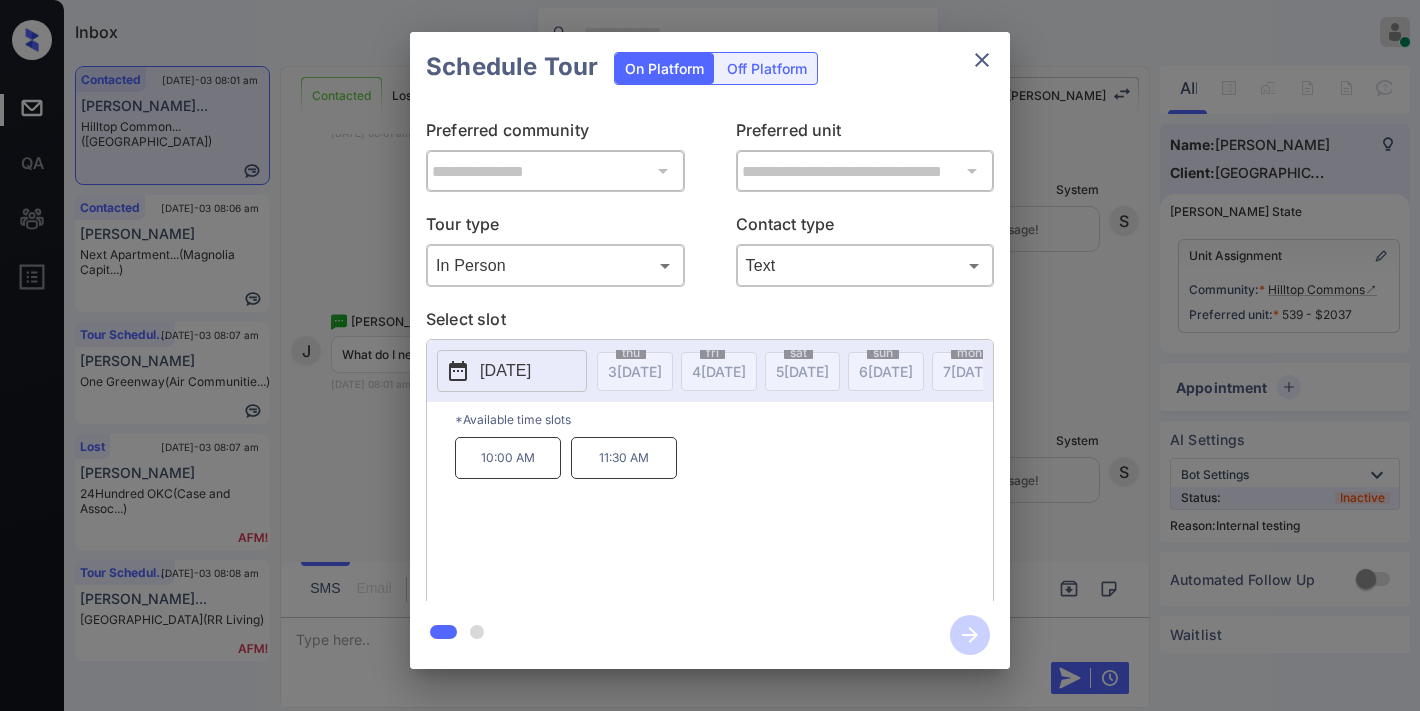 click on "11:30 AM" at bounding box center (624, 458) 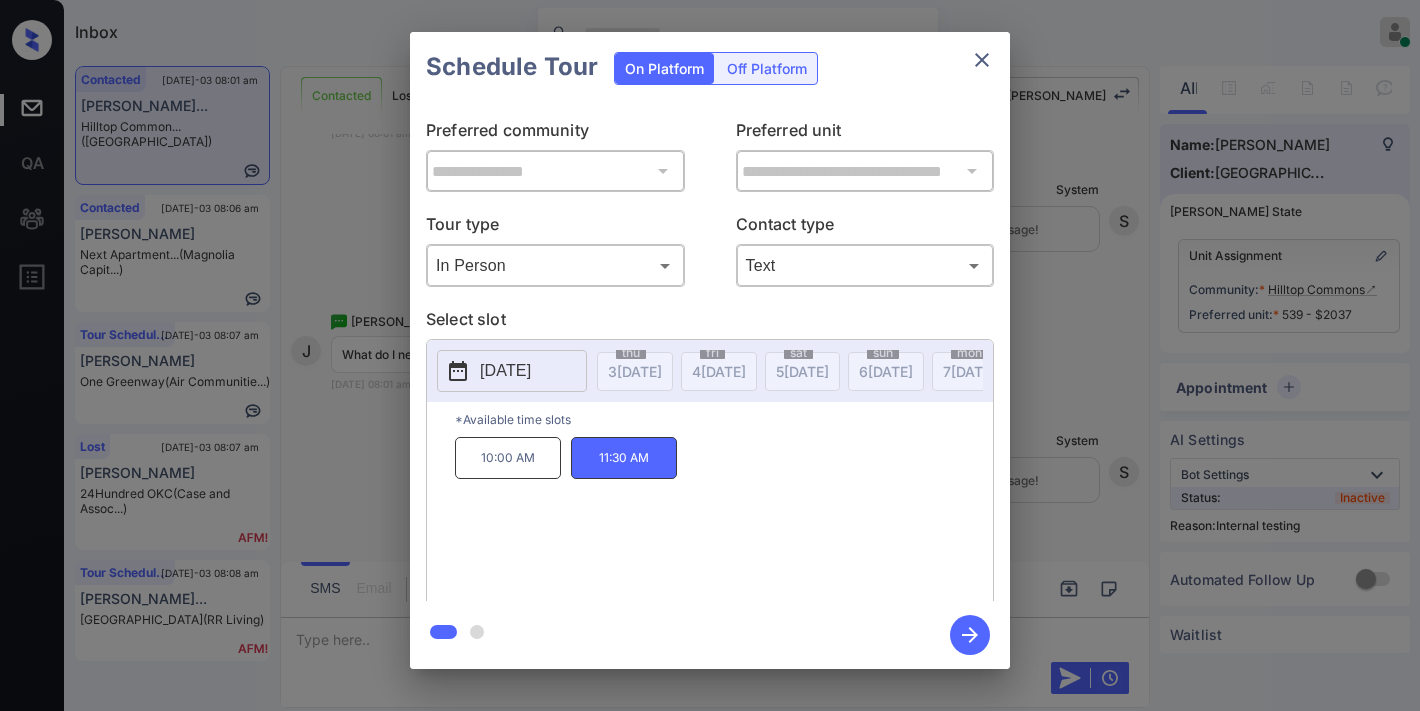 click 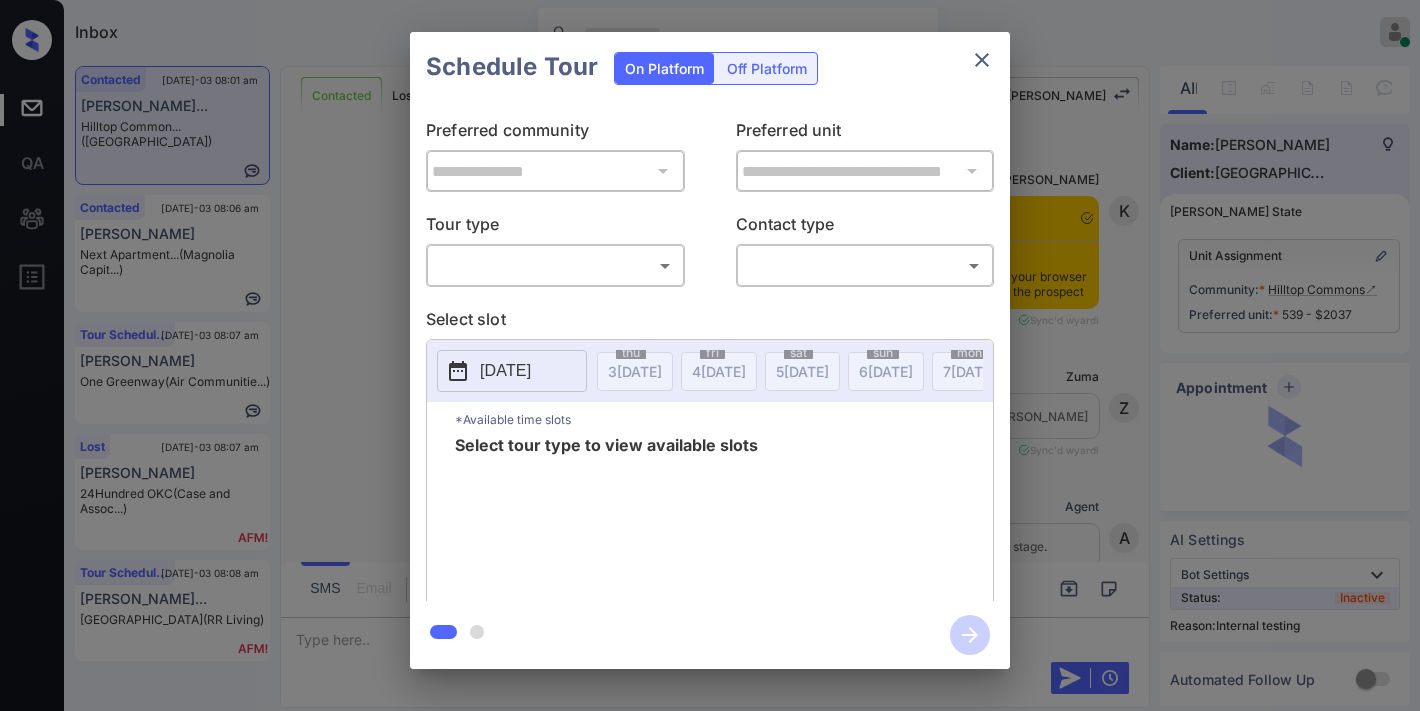 scroll, scrollTop: 0, scrollLeft: 0, axis: both 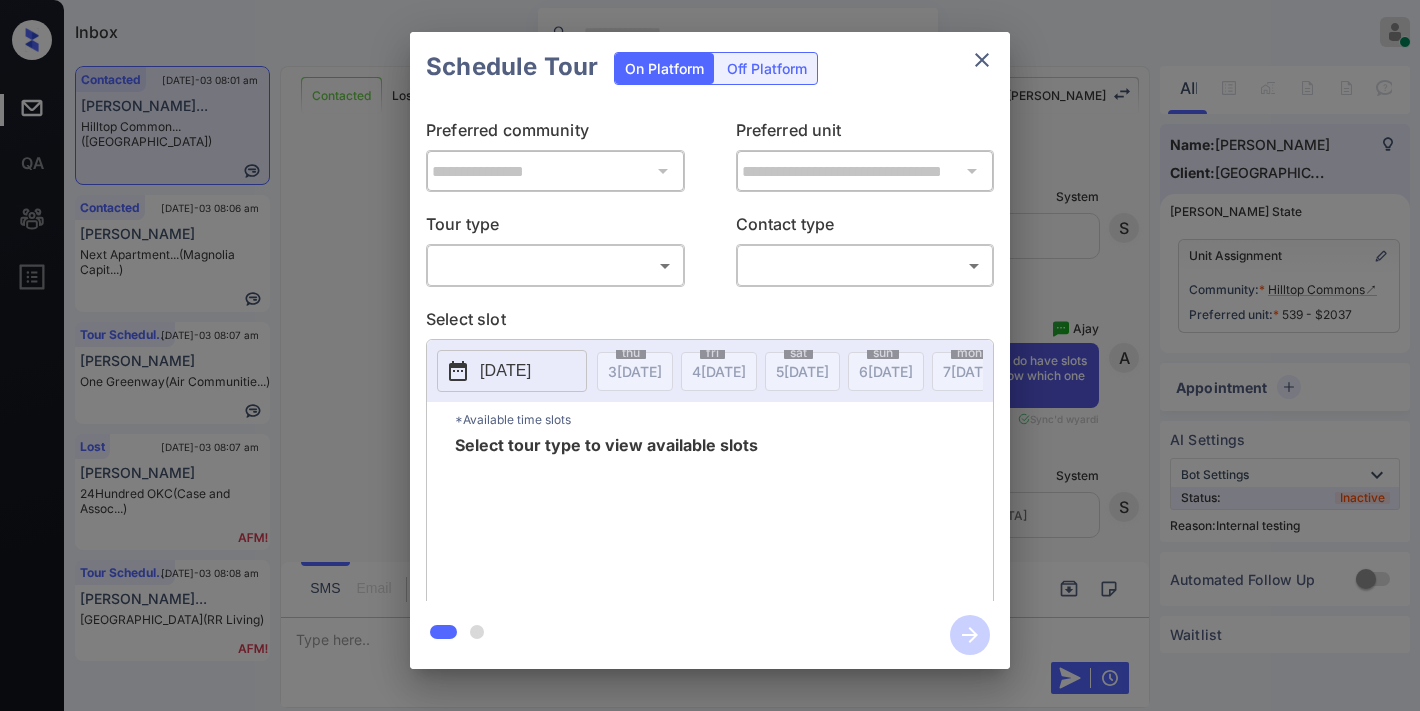 click on "Inbox [PERSON_NAME] Online Set yourself   offline Set yourself   on break Profile Switch to  dark  mode Sign out Contacted [DATE]-03 08:01 am   [PERSON_NAME]... [GEOGRAPHIC_DATA]...  ([GEOGRAPHIC_DATA]) Contacted [DATE]-03 08:06 am   [PERSON_NAME] Next Apartment...  (Magnolia Capit...) Tour Scheduled [DATE]-03 08:07 am   [PERSON_NAME] One [PERSON_NAME]  (Air Communitie...) Lost [DATE]-03 08:07 am   [PERSON_NAME] 24Hundred OKC  (Case and Assoc...) Tour Scheduled [DATE]-03 08:08 am   [PERSON_NAME]... [GEOGRAPHIC_DATA]  (RR Living) Contacted Lost Lead Sentiment: Angry Upon sliding the acknowledgement:  Lead will move to lost stage. * ​ SMS and call option will be set to opt out. AFM will be turned off for the lead. Kelsey New Message Kelsey Notes Note: [URL][DOMAIN_NAME] - Paste this link into your browser to view [PERSON_NAME] conversation with the prospect [DATE] 07:26 am  Sync'd w  yardi K New Message Zuma Lead transferred to leasing agent: [PERSON_NAME] [DATE] 07:26 am  Sync'd w  yardi Z New Message A" at bounding box center (710, 355) 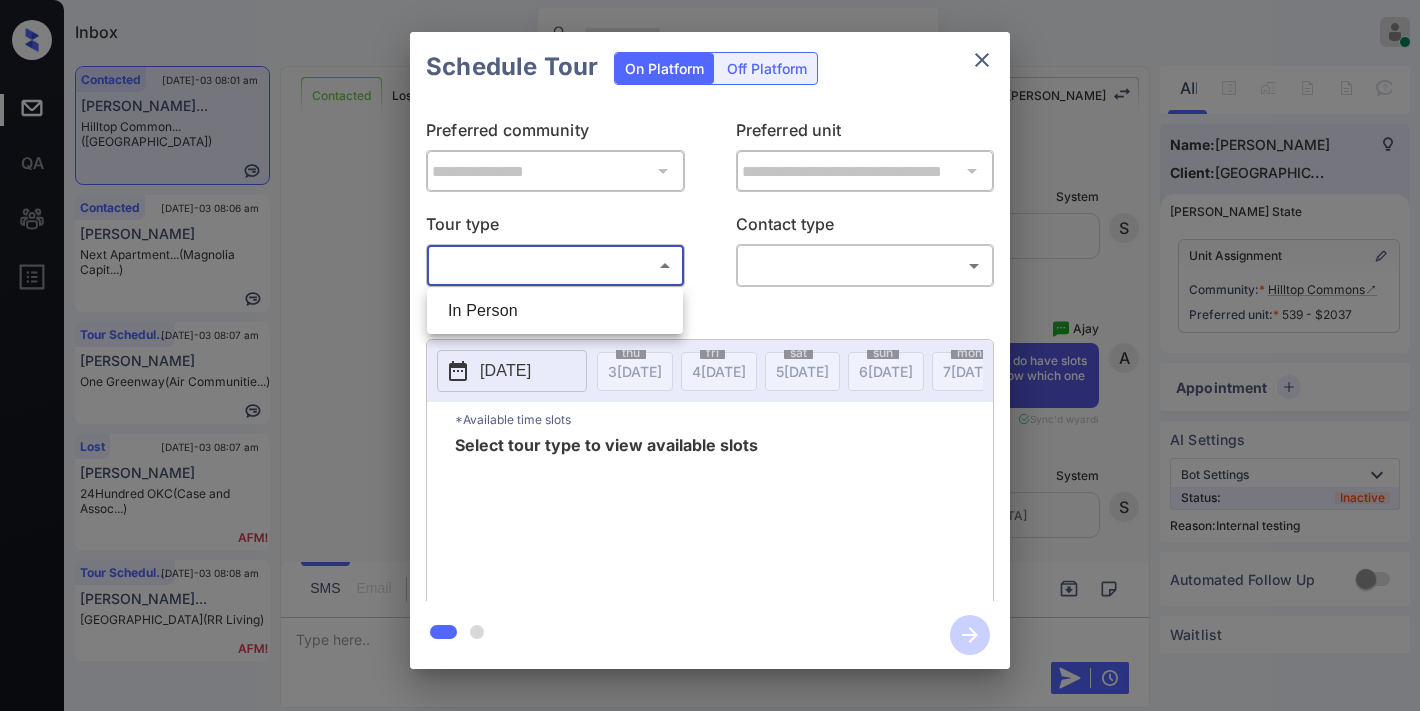 click on "In Person" at bounding box center (555, 311) 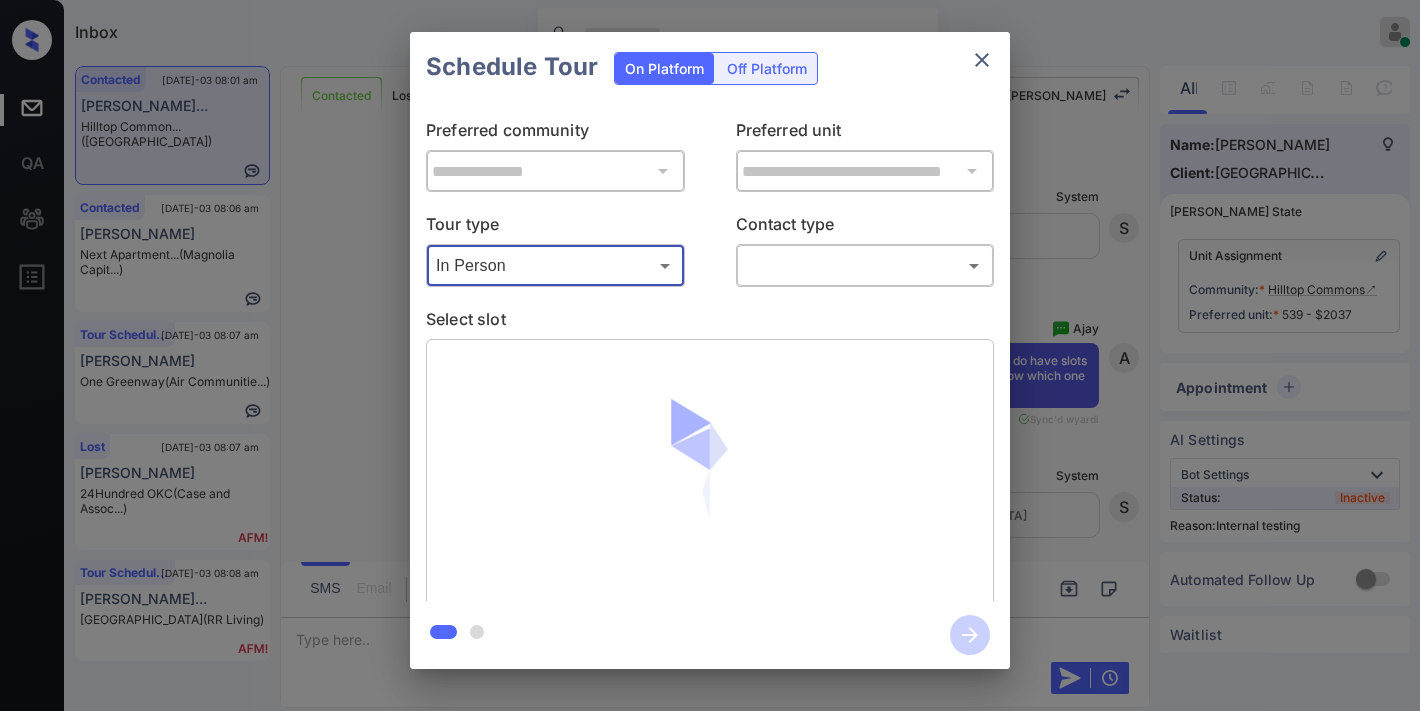 click on "Inbox [PERSON_NAME] Online Set yourself   offline Set yourself   on break Profile Switch to  dark  mode Sign out Contacted [DATE]-03 08:01 am   [PERSON_NAME]... [GEOGRAPHIC_DATA]...  ([GEOGRAPHIC_DATA]) Contacted [DATE]-03 08:06 am   [PERSON_NAME] Next Apartment...  (Magnolia Capit...) Tour Scheduled [DATE]-03 08:07 am   [PERSON_NAME] One [PERSON_NAME]  (Air Communitie...) Lost [DATE]-03 08:07 am   [PERSON_NAME] 24Hundred OKC  (Case and Assoc...) Tour Scheduled [DATE]-03 08:08 am   [PERSON_NAME]... [GEOGRAPHIC_DATA]  (RR Living) Contacted Lost Lead Sentiment: Angry Upon sliding the acknowledgement:  Lead will move to lost stage. * ​ SMS and call option will be set to opt out. AFM will be turned off for the lead. Kelsey New Message Kelsey Notes Note: [URL][DOMAIN_NAME] - Paste this link into your browser to view [PERSON_NAME] conversation with the prospect [DATE] 07:26 am  Sync'd w  yardi K New Message Zuma Lead transferred to leasing agent: [PERSON_NAME] [DATE] 07:26 am  Sync'd w  yardi Z New Message A" at bounding box center [710, 355] 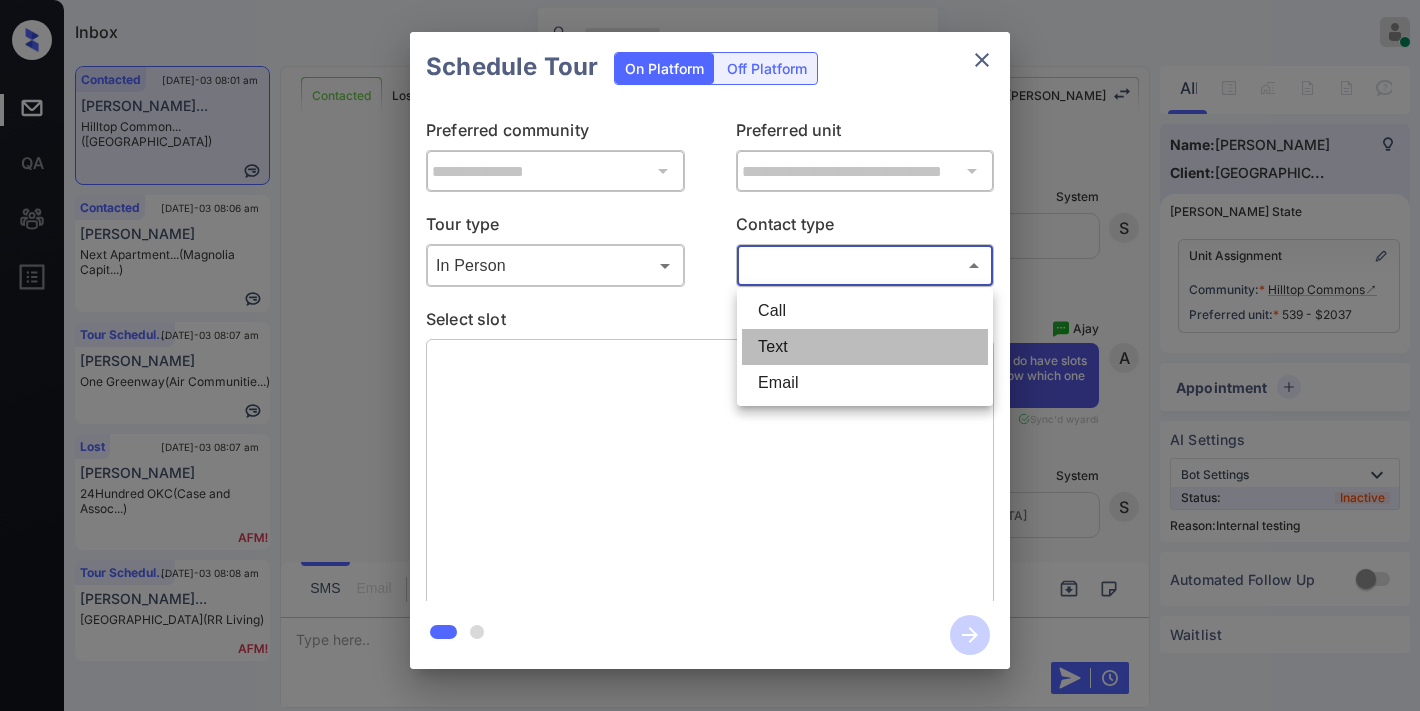 click on "Text" at bounding box center (865, 347) 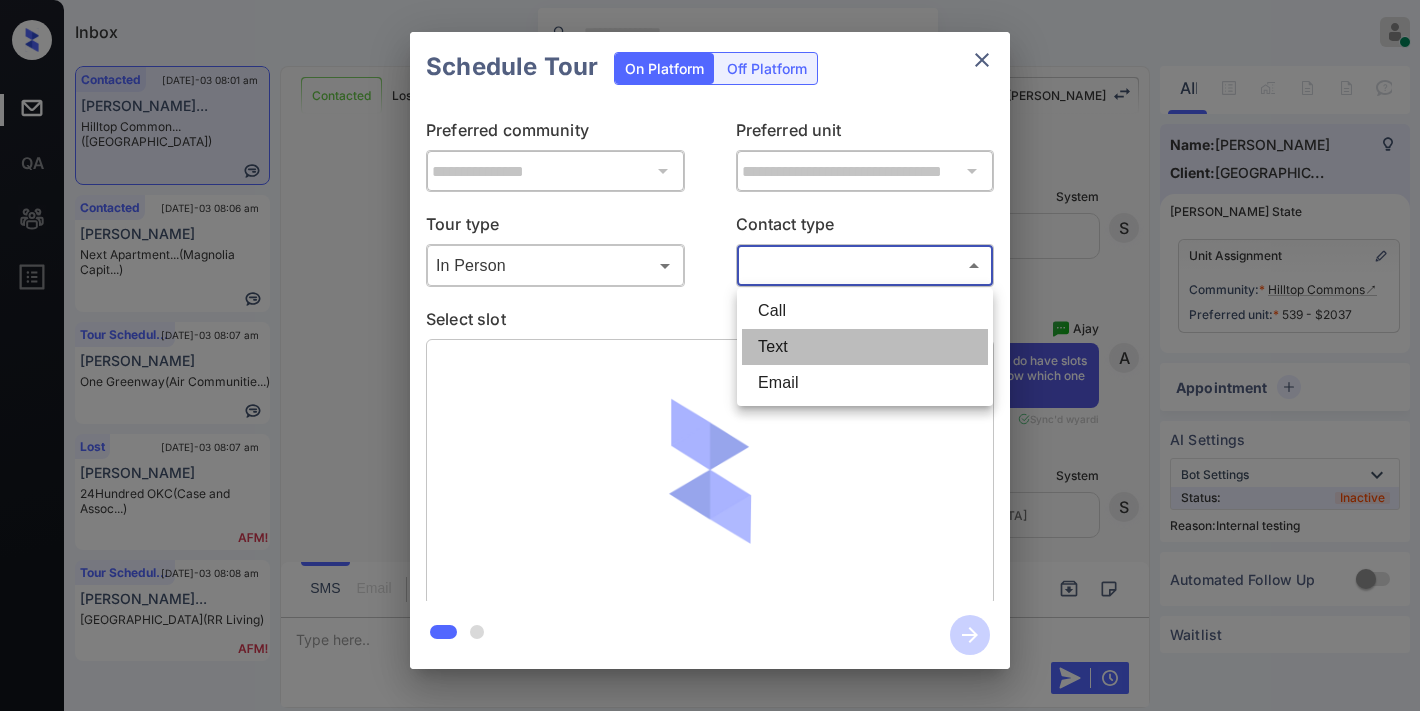 type on "****" 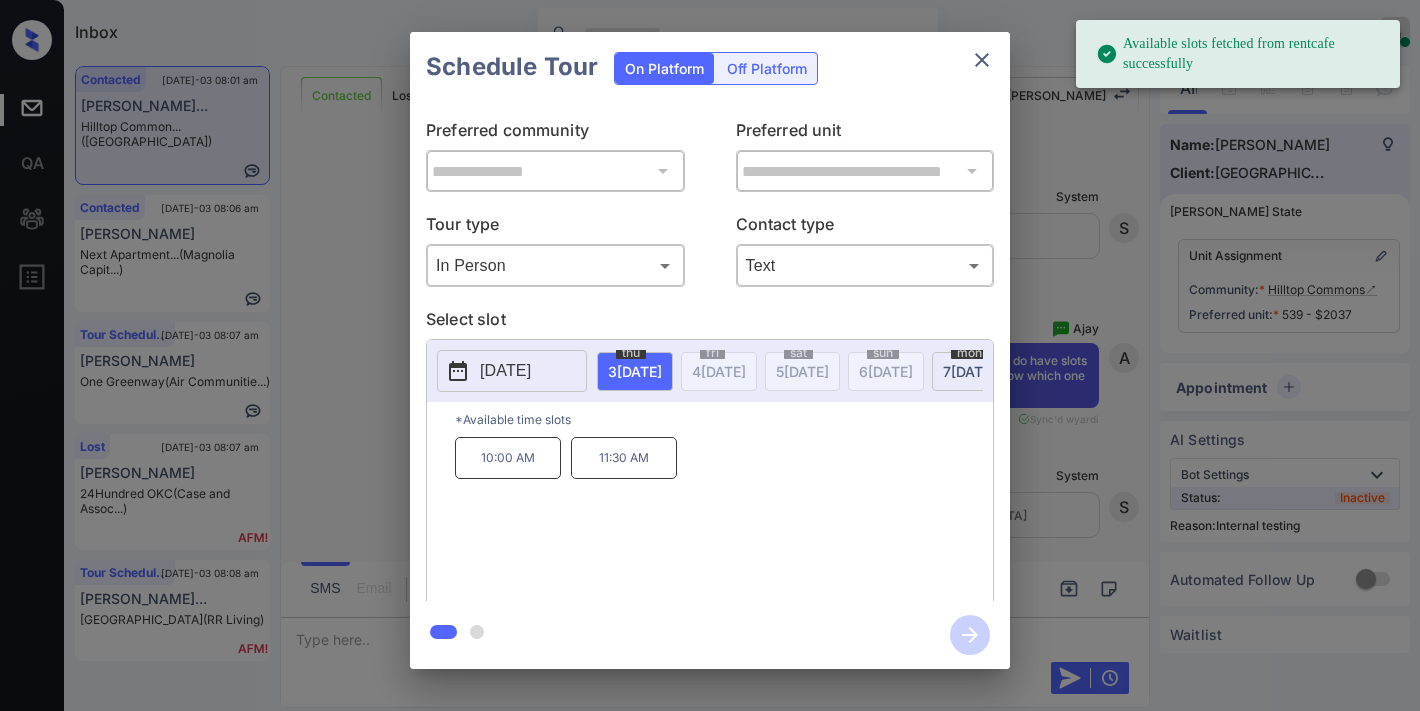 click on "2025-07-03" at bounding box center [505, 371] 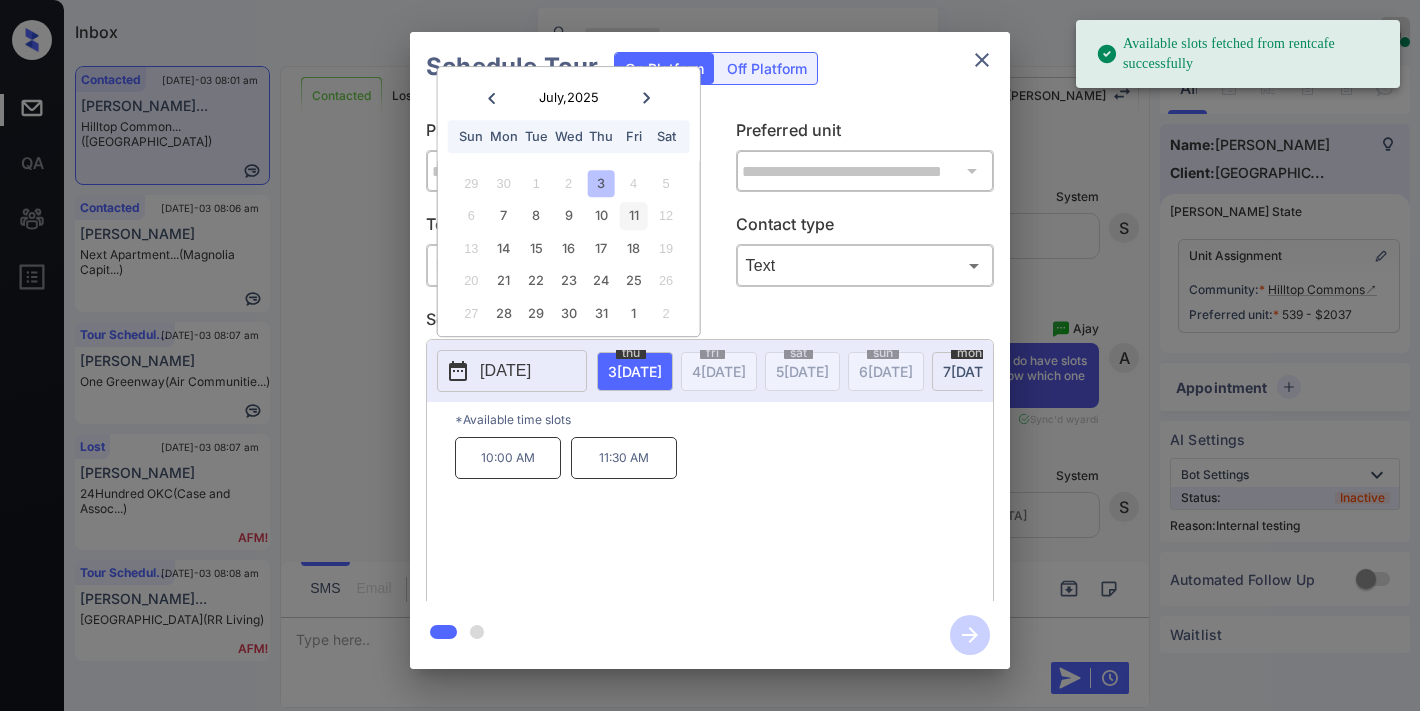 click on "11" at bounding box center (633, 216) 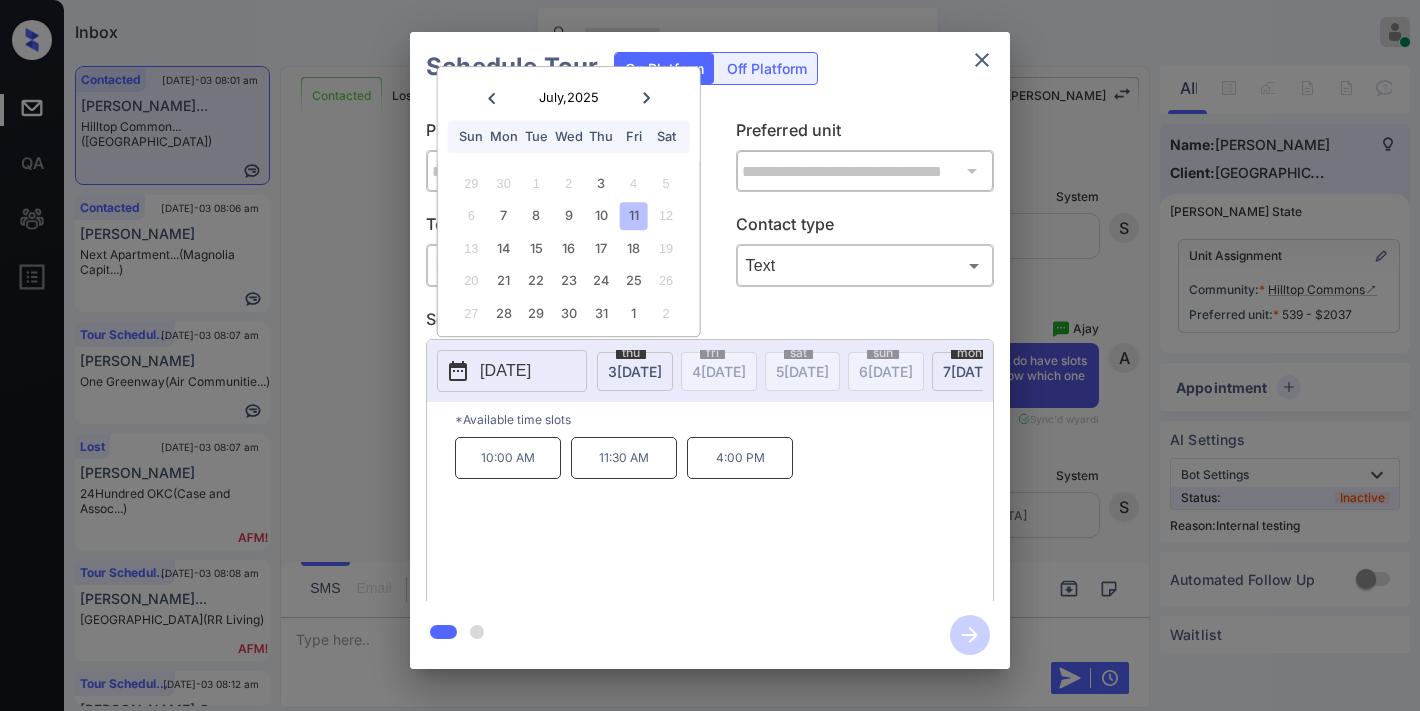 click on "4:00 PM" at bounding box center (740, 458) 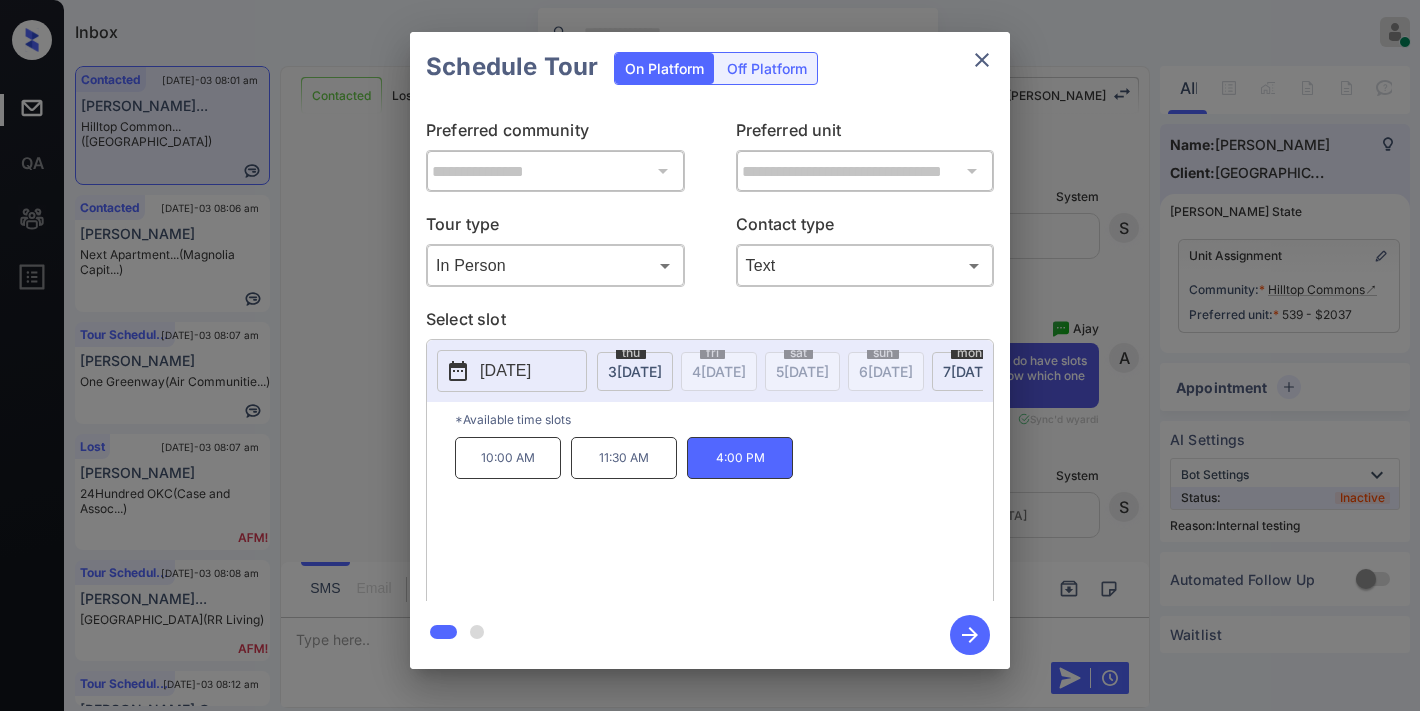 click 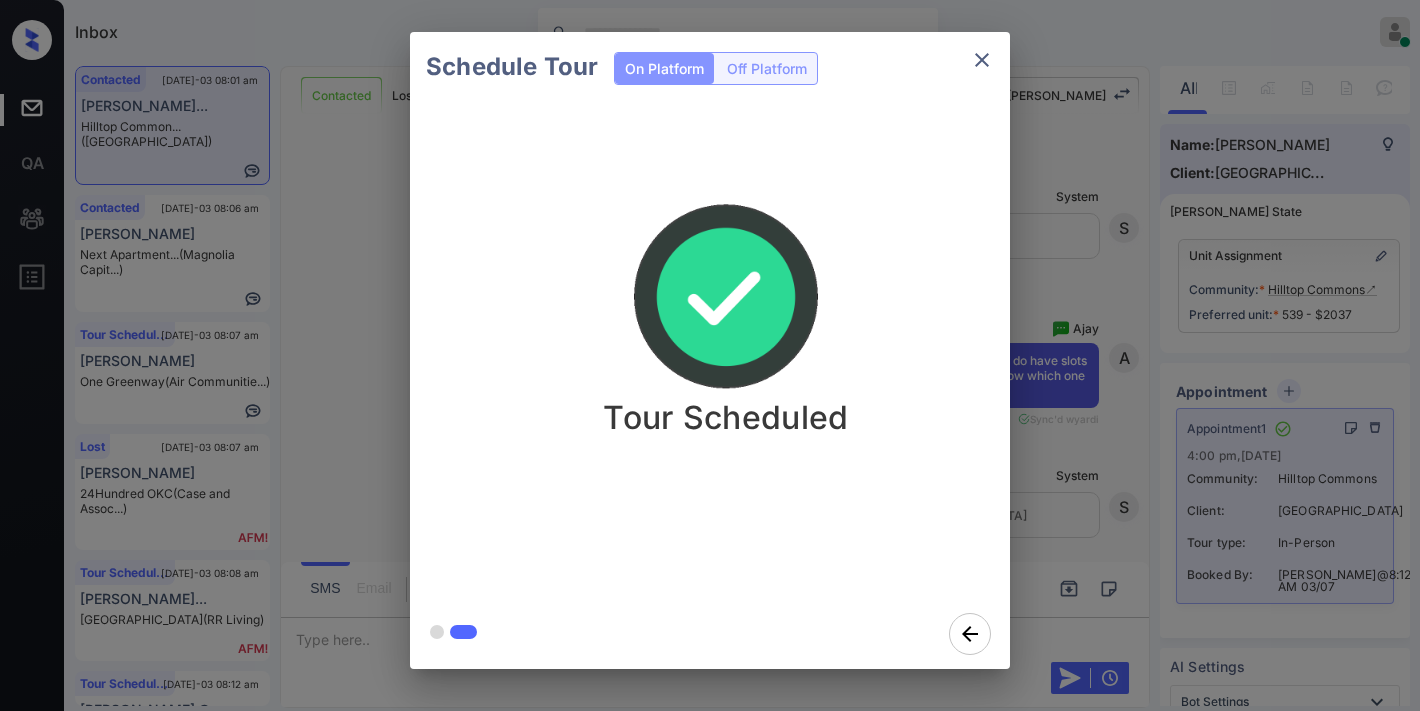 click at bounding box center [982, 60] 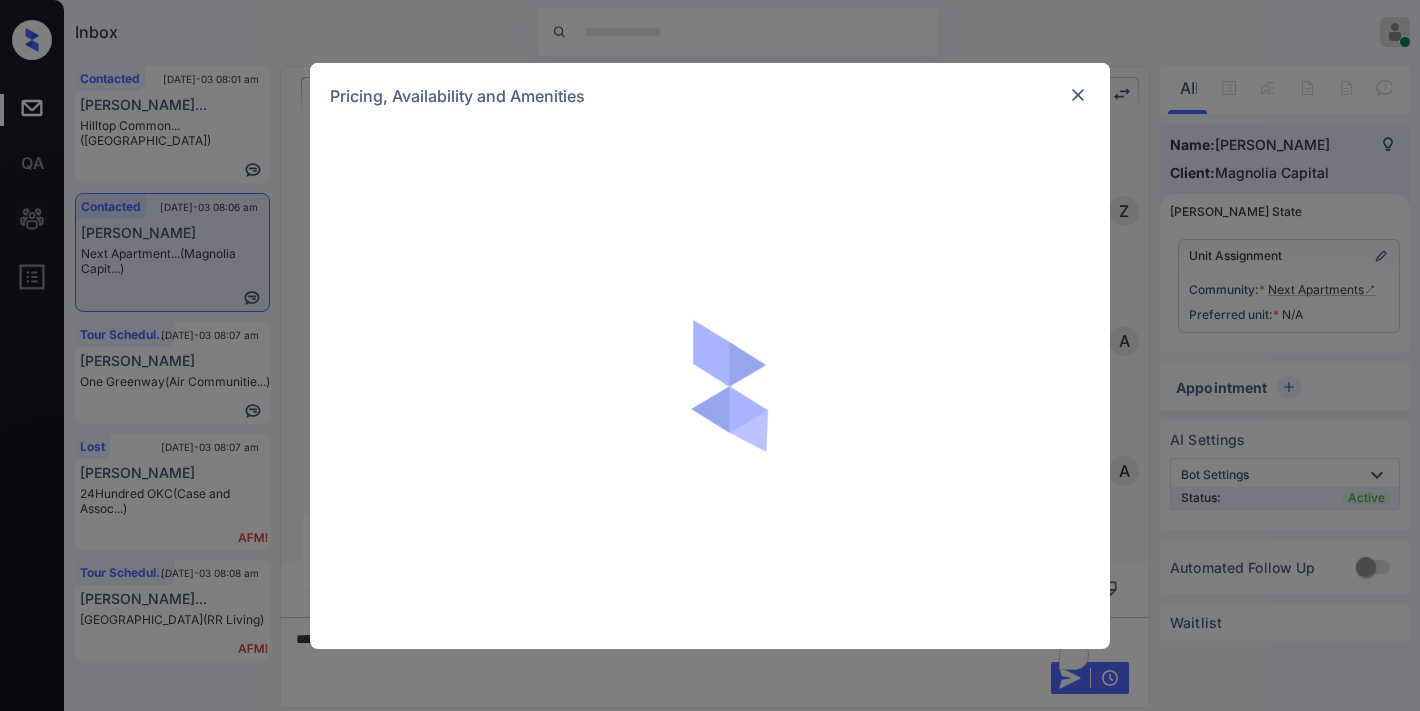 scroll, scrollTop: 0, scrollLeft: 0, axis: both 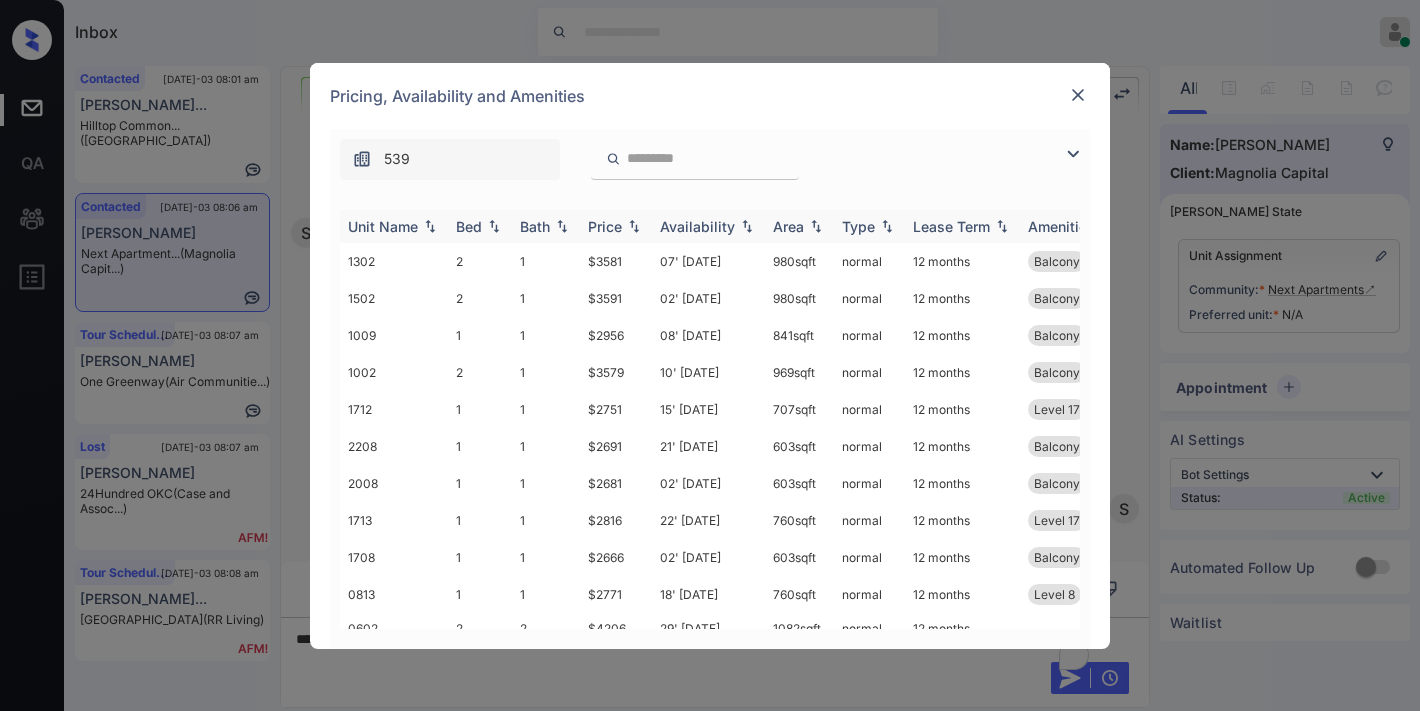 click on "Price" at bounding box center [605, 226] 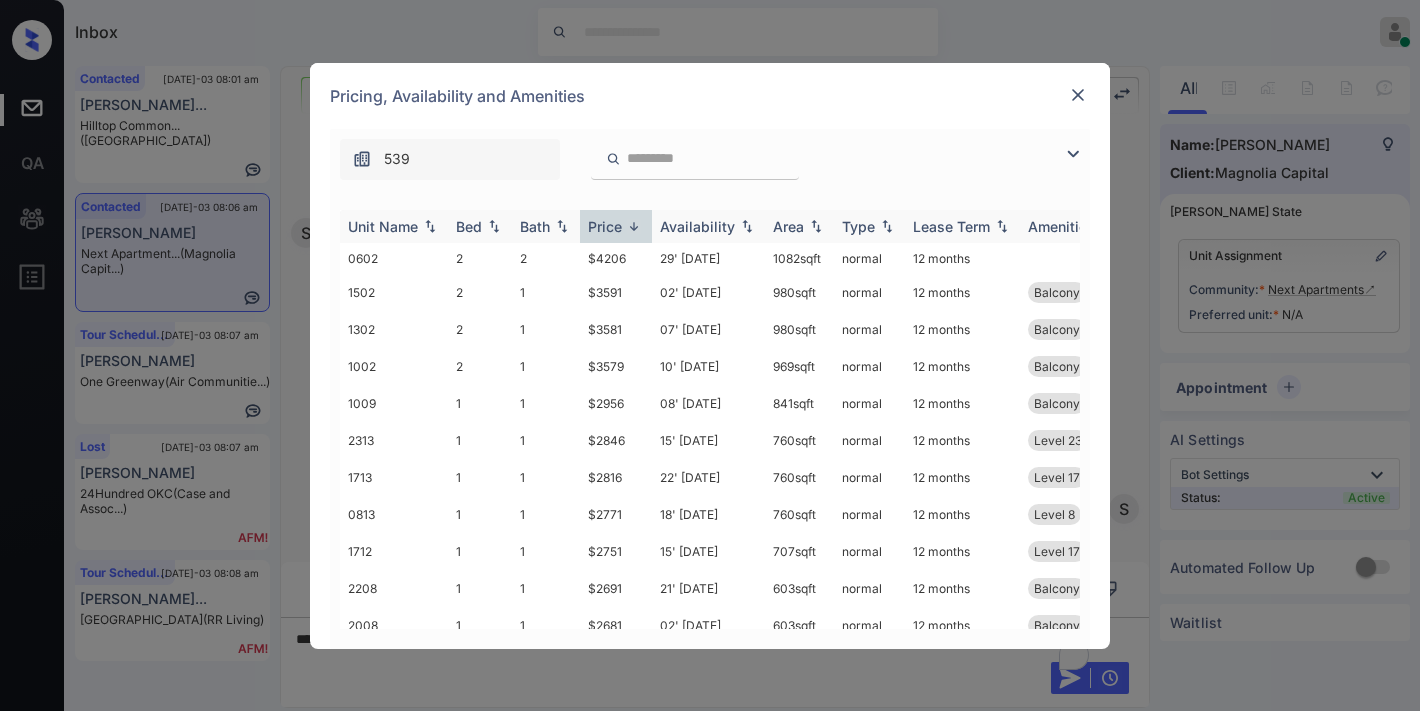 click on "Price" at bounding box center (605, 226) 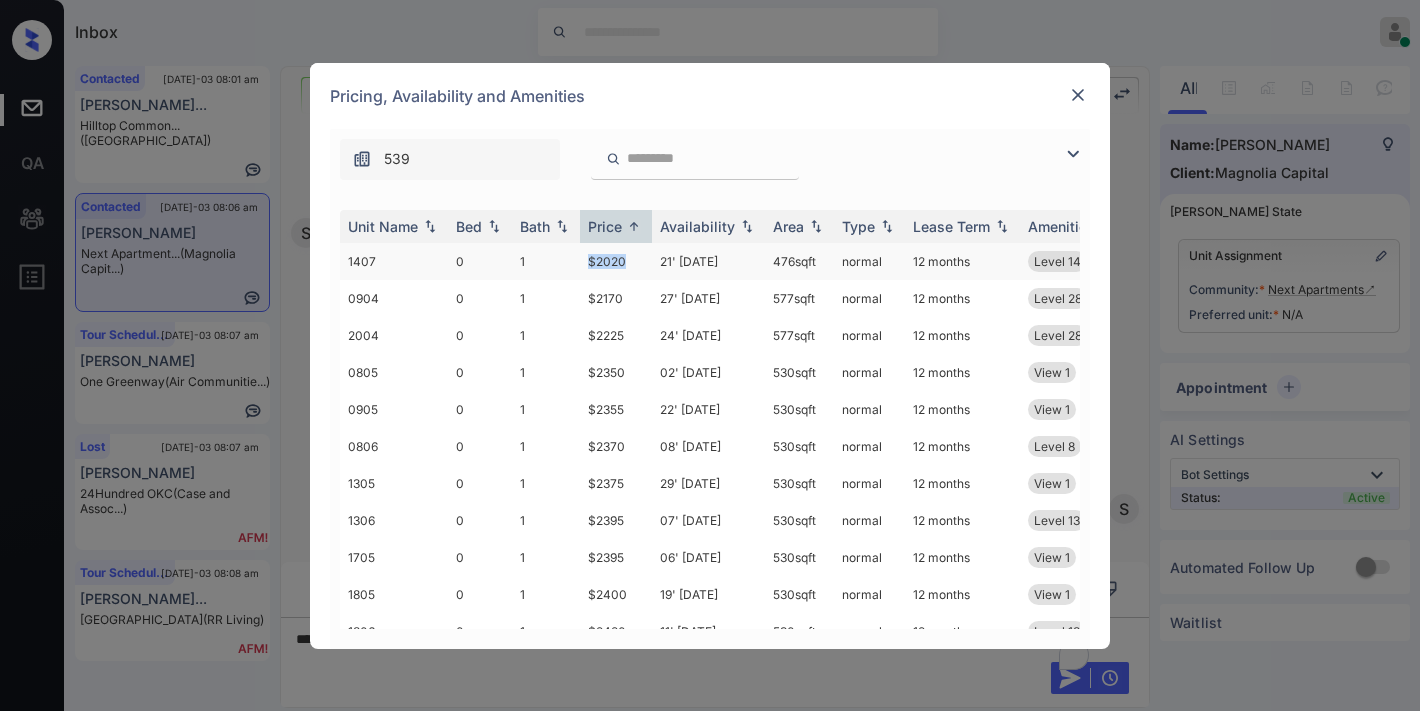 drag, startPoint x: 633, startPoint y: 258, endPoint x: 554, endPoint y: 250, distance: 79.40403 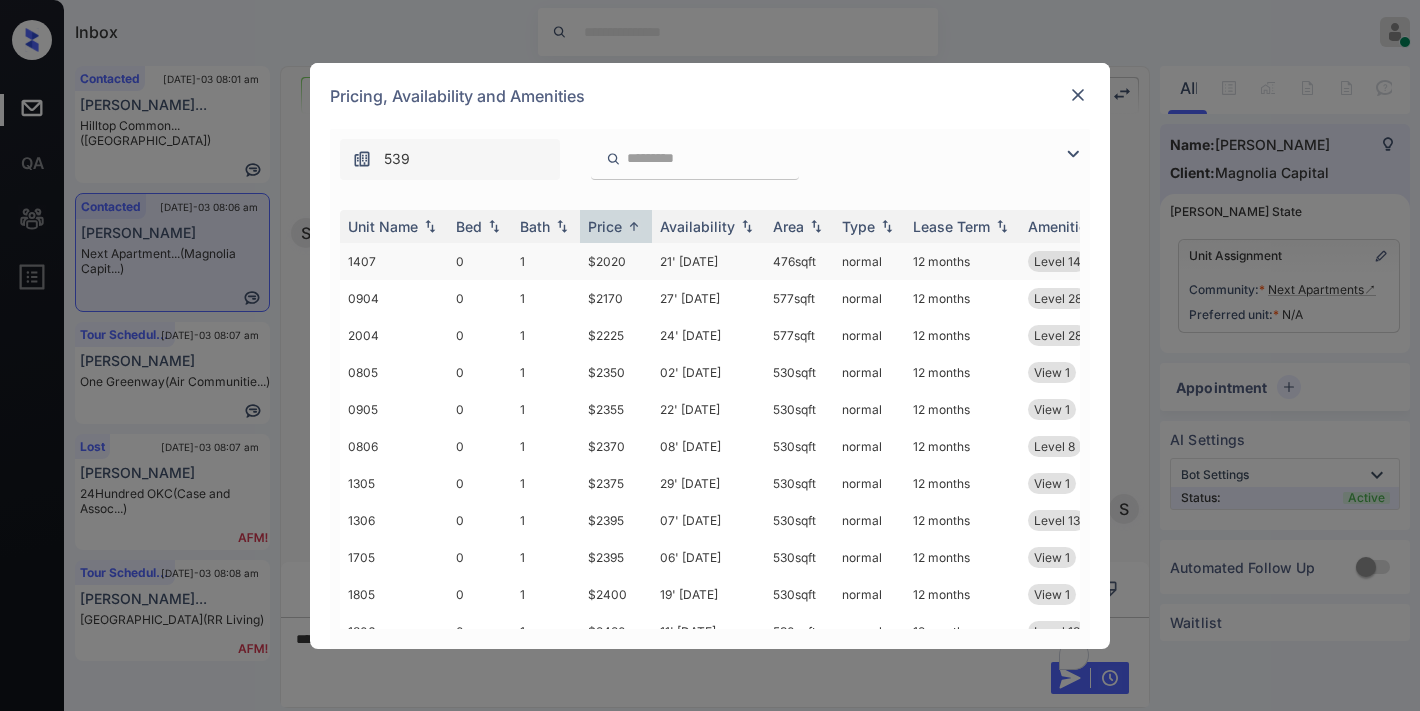 click on "$2020" at bounding box center [616, 261] 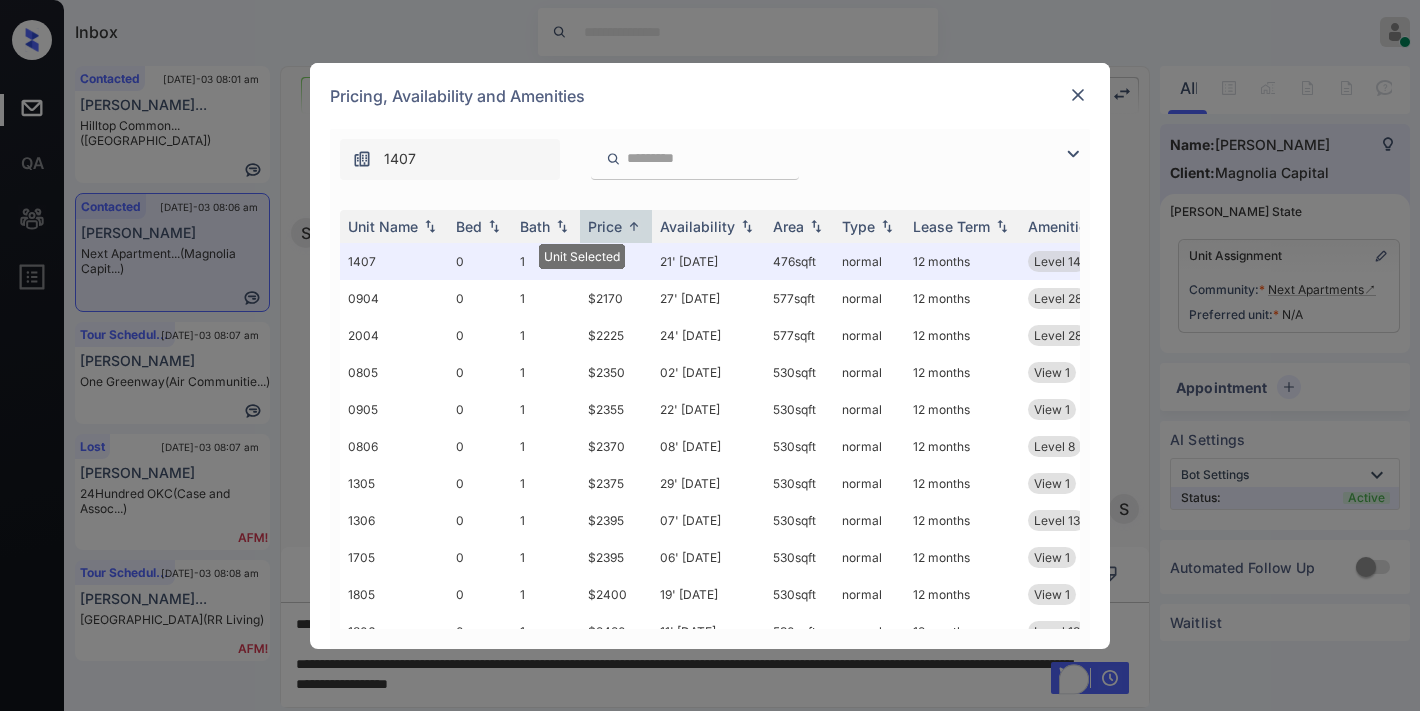 click at bounding box center (1078, 95) 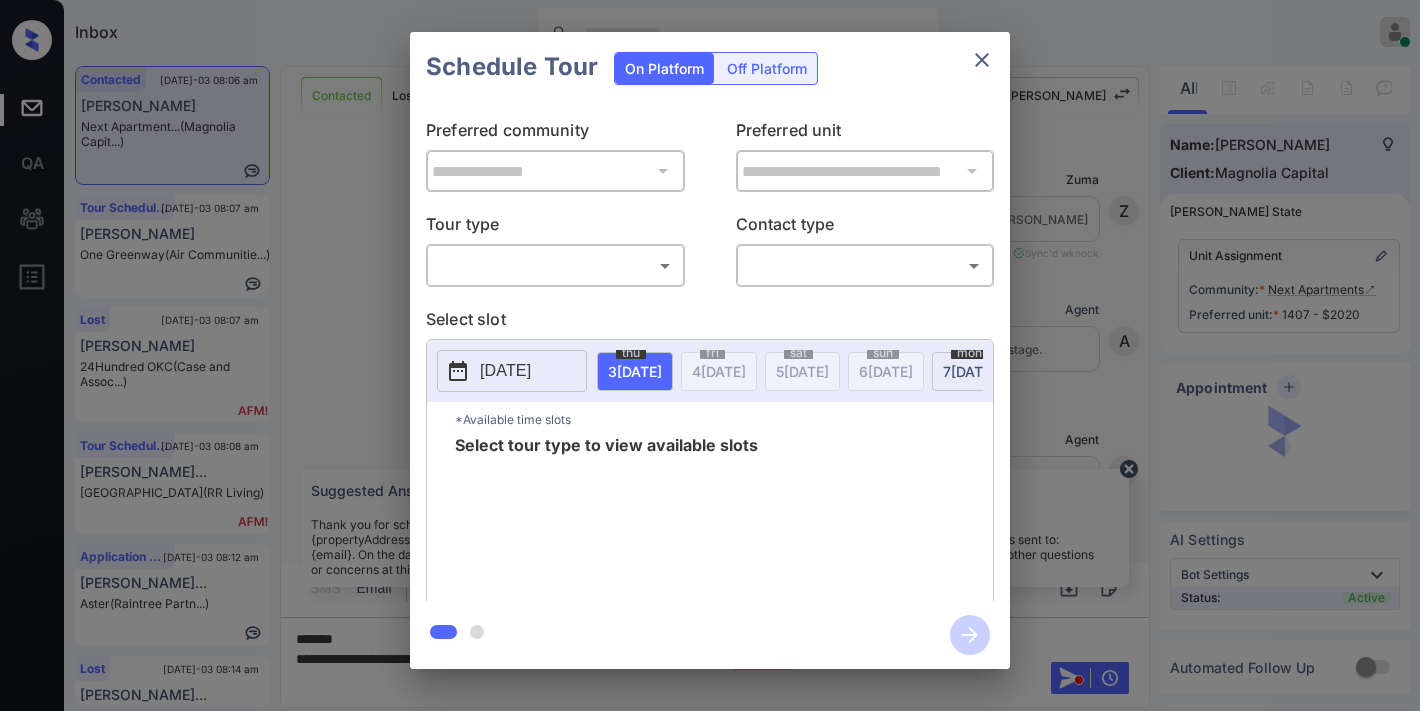 scroll, scrollTop: 0, scrollLeft: 0, axis: both 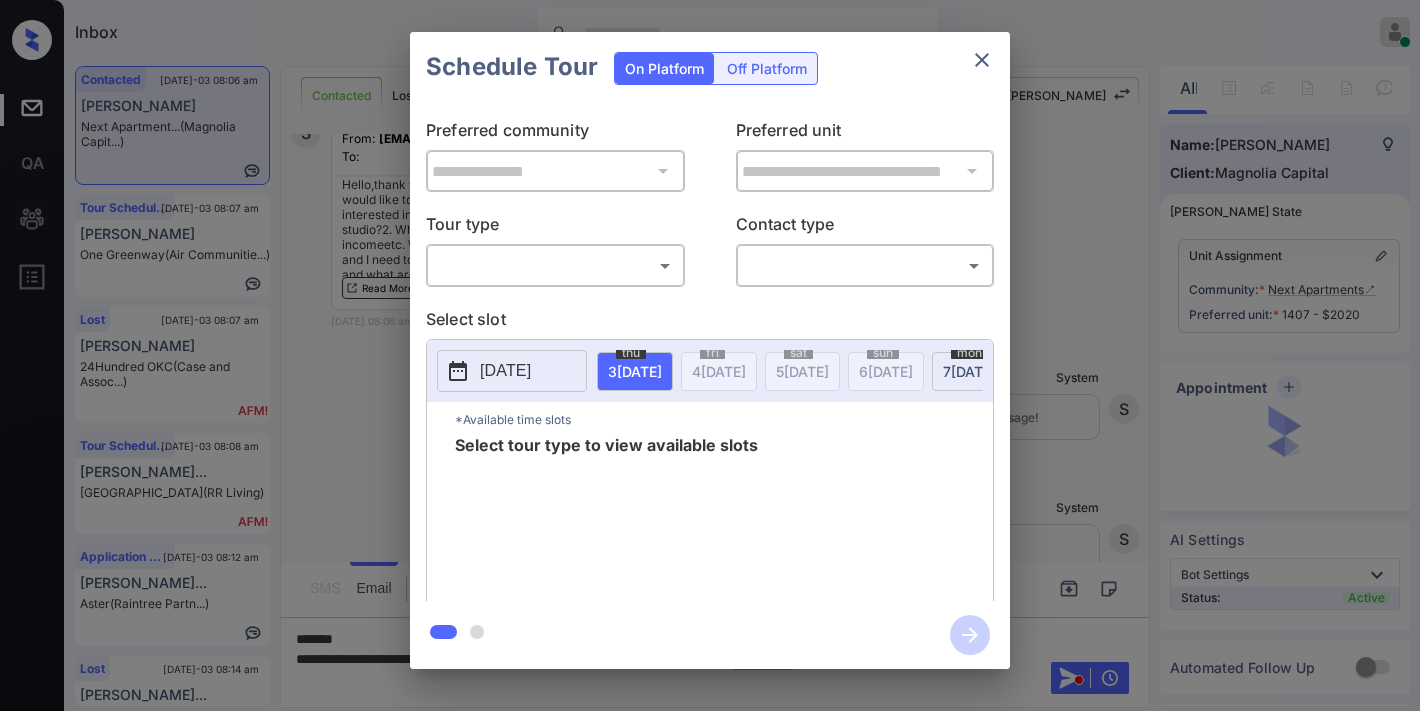 click on "Inbox Samantha Soliven Online Set yourself   offline Set yourself   on break Profile Switch to  dark  mode Sign out Contacted Jul-03 08:06 am   Sab Smith Next Apartment...  (Magnolia Capit...) Tour Scheduled Jul-03 08:07 am   Shreosi Ghosh One Greenway  (Air Communitie...) Lost Jul-03 08:07 am   Rose Menna 24Hundred OKC  (Case and Assoc...) Tour Scheduled Jul-03 08:08 am   Kortlin Colema... West End Lodge  (RR Living) Application Completed Jul-03 08:12 am   Freddy Rodrigu... Aster  (Raintree Partn...) Lost Jul-03 08:14 am   Sharolyn Krige... Laurel Crossin...  (Air Communitie...) Contacted Lost Lead Sentiment: Angry Upon sliding the acknowledgement:  Lead will move to lost stage. * ​ SMS and call option will be set to opt out. AFM will be turned off for the lead. Kelsey New Message Zuma Lead transferred to leasing agent: kelsey Jul 03, 2025 08:04 am  Sync'd w  knock Z New Message Agent Lead created via webhook in Inbound stage. Jul 03, 2025 08:04 am A New Message Agent AFM Request sent to Kelsey. A Agent A" at bounding box center (710, 355) 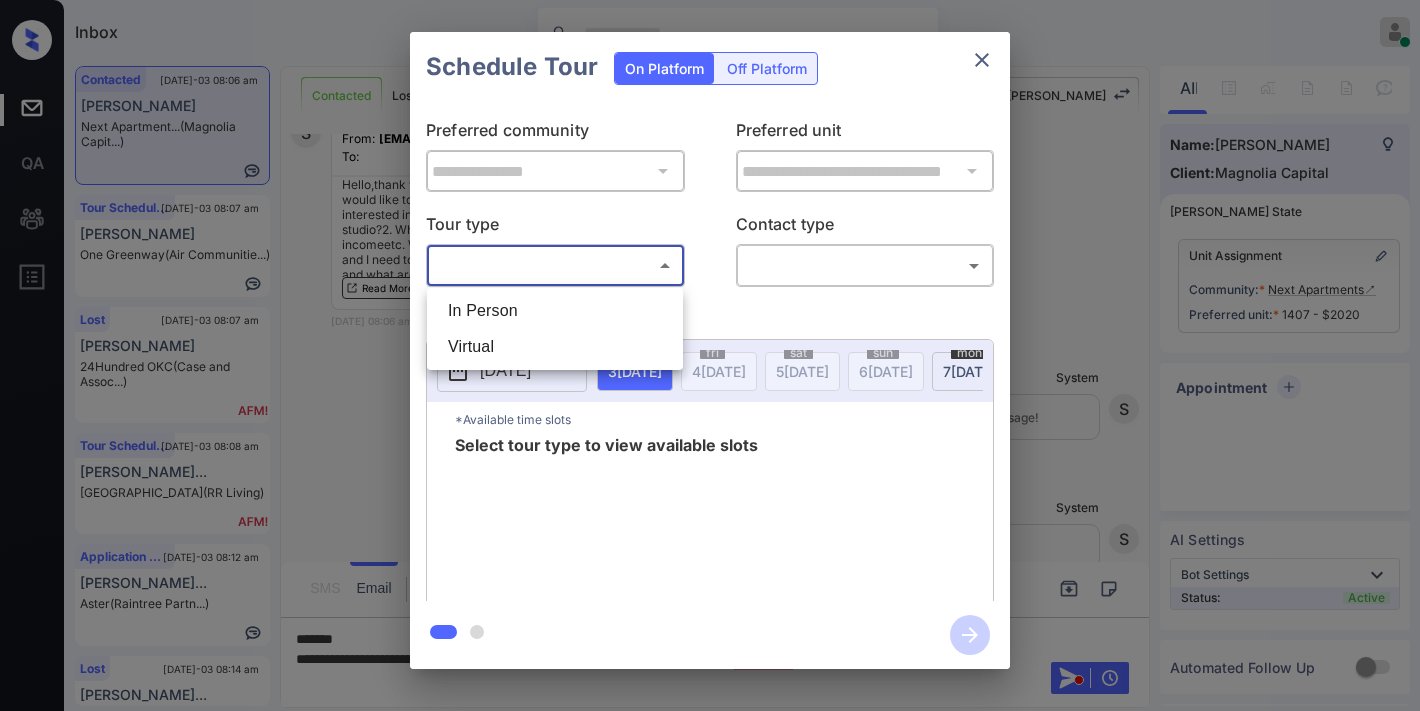 click at bounding box center (710, 355) 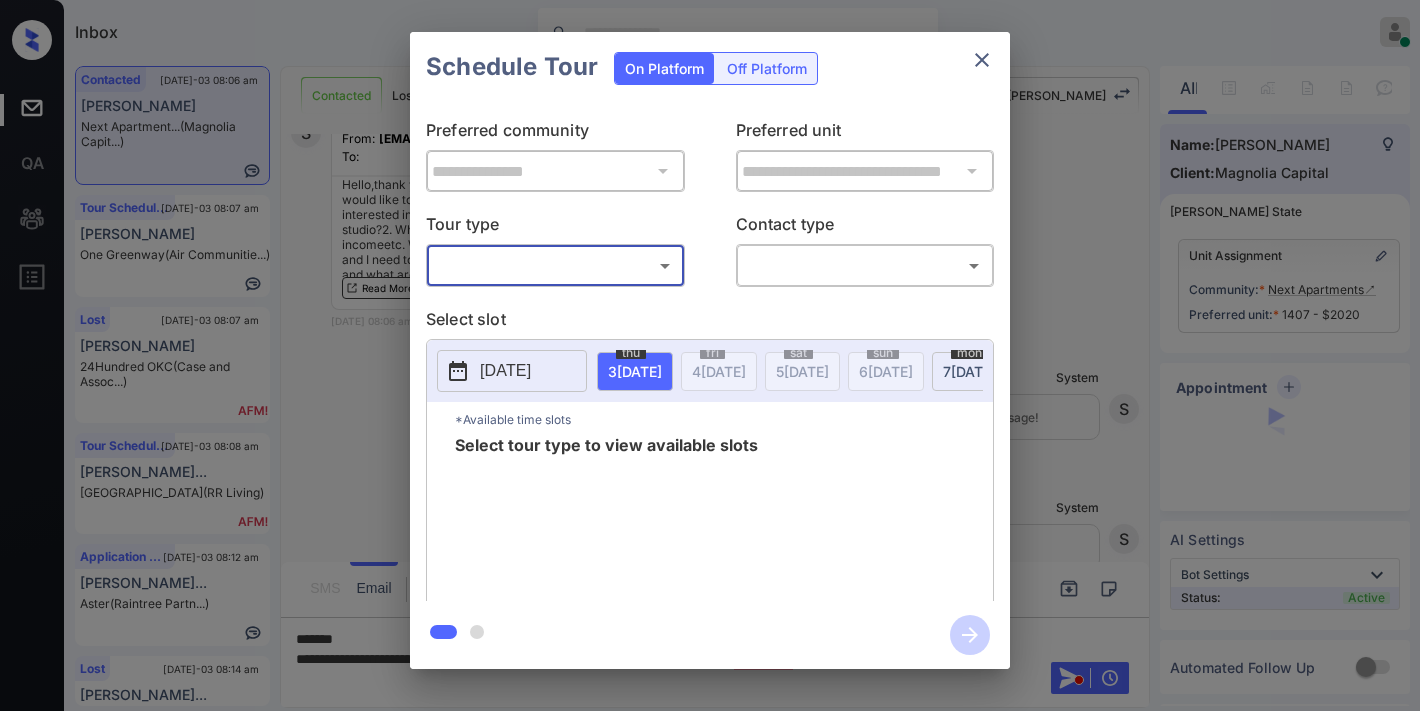 click at bounding box center [982, 60] 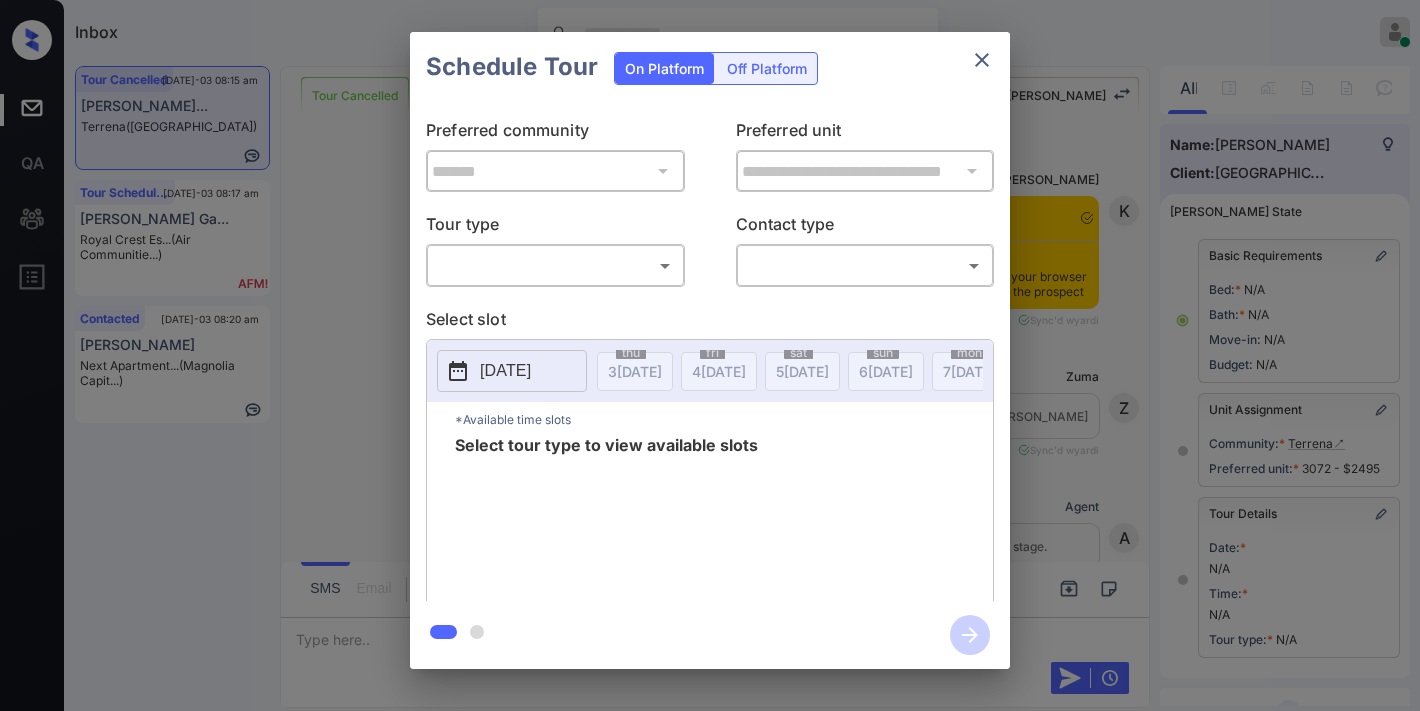scroll, scrollTop: 0, scrollLeft: 0, axis: both 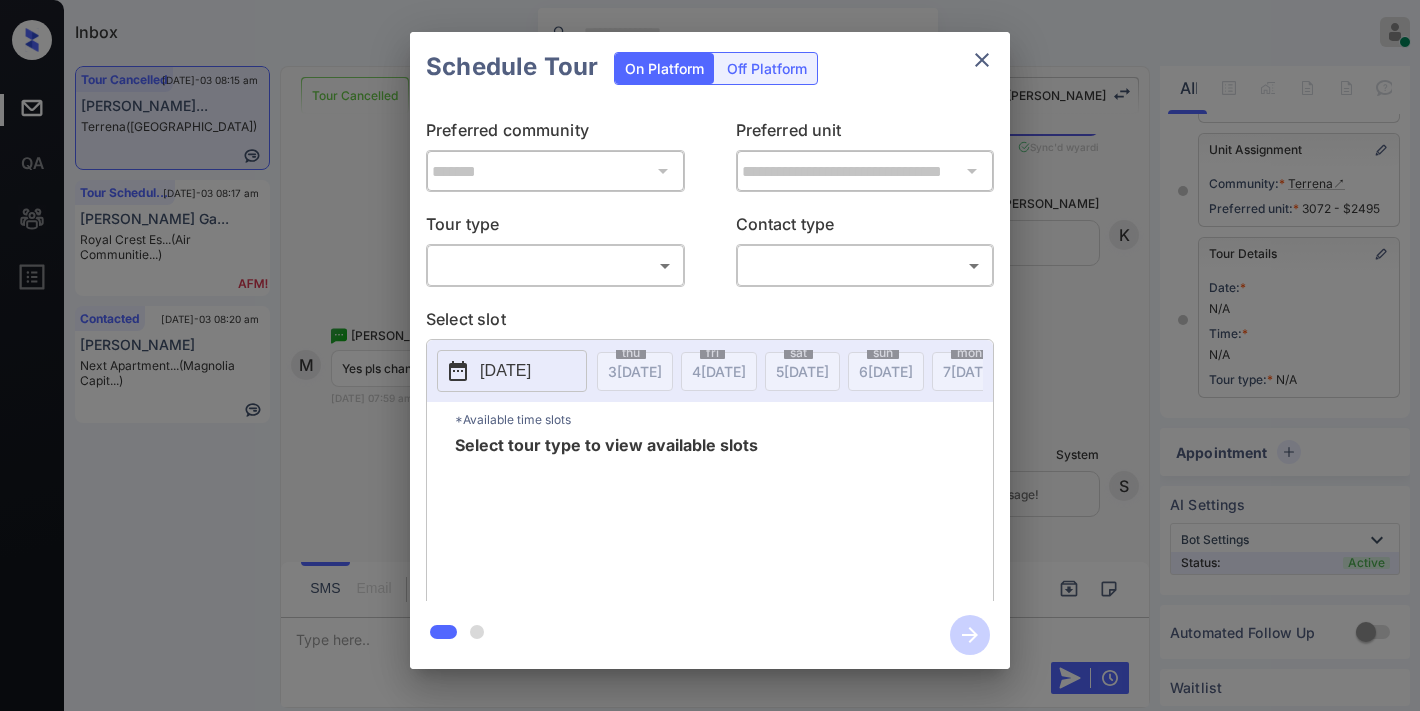 click on "Inbox Samantha Soliven Online Set yourself   offline Set yourself   on break Profile Switch to  dark  mode Sign out Tour Cancelled Jul-03 08:15 am   Mercedes Rodri... Terrena  (Fairfield) Tour Scheduled Jul-03 08:17 am   Ana Liriano Ga... Royal Crest Es...  (Air Communitie...) Contacted Jul-03 08:20 am   Sab Smith Next Apartment...  (Magnolia Capit...) Tour Cancelled Lost Lead Sentiment: Angry Upon sliding the acknowledgement:  Lead will move to lost stage. * ​ SMS and call option will be set to opt out. AFM will be turned off for the lead. Kelsey New Message Kelsey Notes Note: https://conversation.getzuma.com/6864b52a35961d7b1675ff9c - Paste this link into your browser to view Kelsey’s conversation with the prospect Jul 01, 2025 09:27 pm  Sync'd w  yardi K New Message Zuma Lead transferred to leasing agent: kelsey Jul 01, 2025 09:27 pm  Sync'd w  yardi Z New Message Agent Lead created via leadPoller in Inbound stage. Jul 01, 2025 09:27 pm A New Message Agent AFM Request sent to Kelsey. A New Message A K" at bounding box center [710, 355] 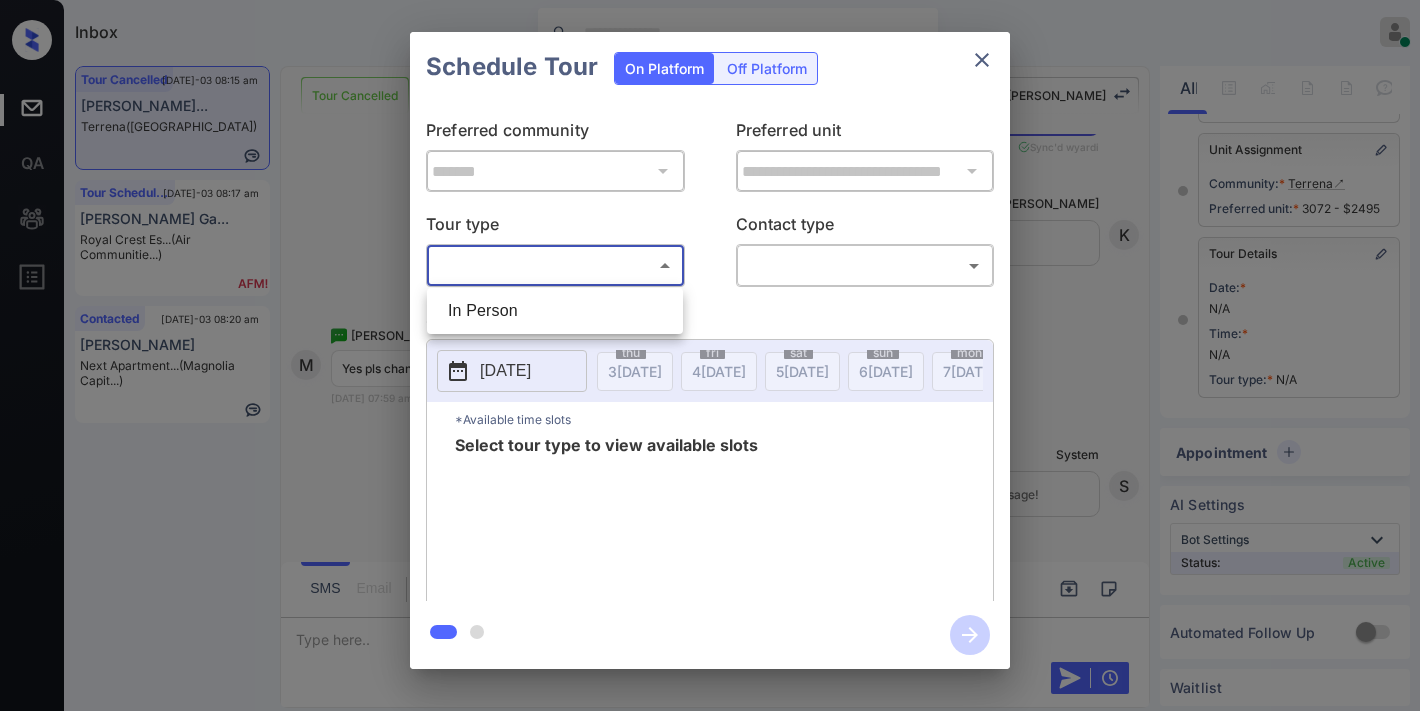 click on "In Person" at bounding box center [555, 311] 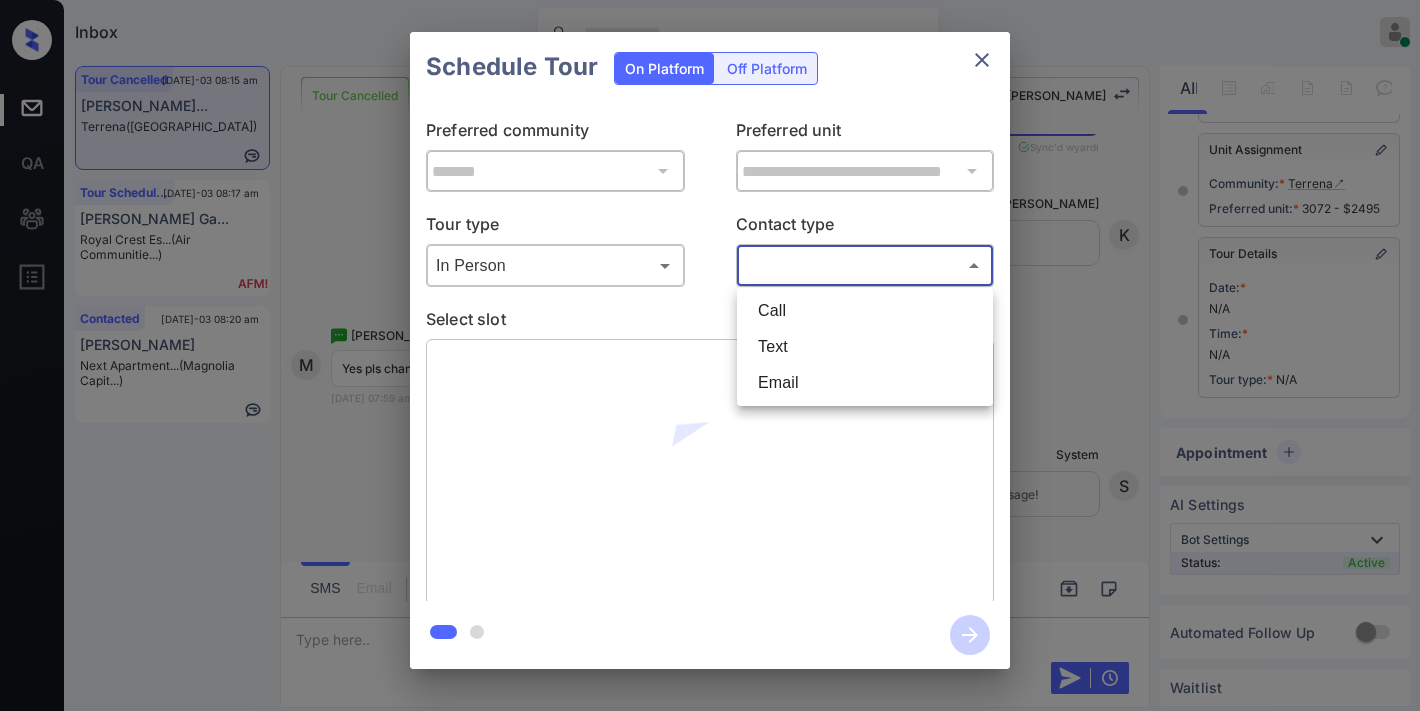 click on "Inbox Samantha Soliven Online Set yourself   offline Set yourself   on break Profile Switch to  dark  mode Sign out Tour Cancelled Jul-03 08:15 am   Mercedes Rodri... Terrena  (Fairfield) Tour Scheduled Jul-03 08:17 am   Ana Liriano Ga... Royal Crest Es...  (Air Communitie...) Contacted Jul-03 08:20 am   Sab Smith Next Apartment...  (Magnolia Capit...) Tour Cancelled Lost Lead Sentiment: Angry Upon sliding the acknowledgement:  Lead will move to lost stage. * ​ SMS and call option will be set to opt out. AFM will be turned off for the lead. Kelsey New Message Kelsey Notes Note: https://conversation.getzuma.com/6864b52a35961d7b1675ff9c - Paste this link into your browser to view Kelsey’s conversation with the prospect Jul 01, 2025 09:27 pm  Sync'd w  yardi K New Message Zuma Lead transferred to leasing agent: kelsey Jul 01, 2025 09:27 pm  Sync'd w  yardi Z New Message Agent Lead created via leadPoller in Inbound stage. Jul 01, 2025 09:27 pm A New Message Agent AFM Request sent to Kelsey. A New Message A K" at bounding box center (710, 355) 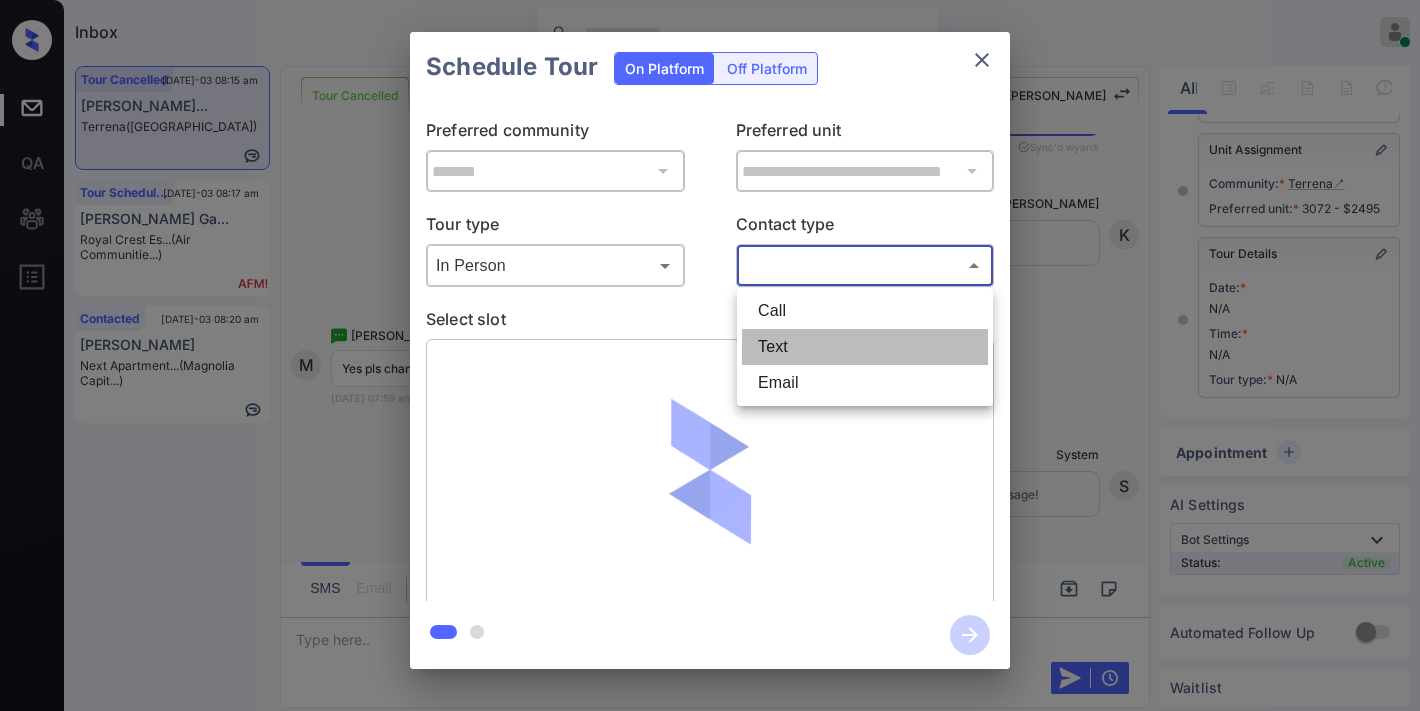 click on "Text" at bounding box center [865, 347] 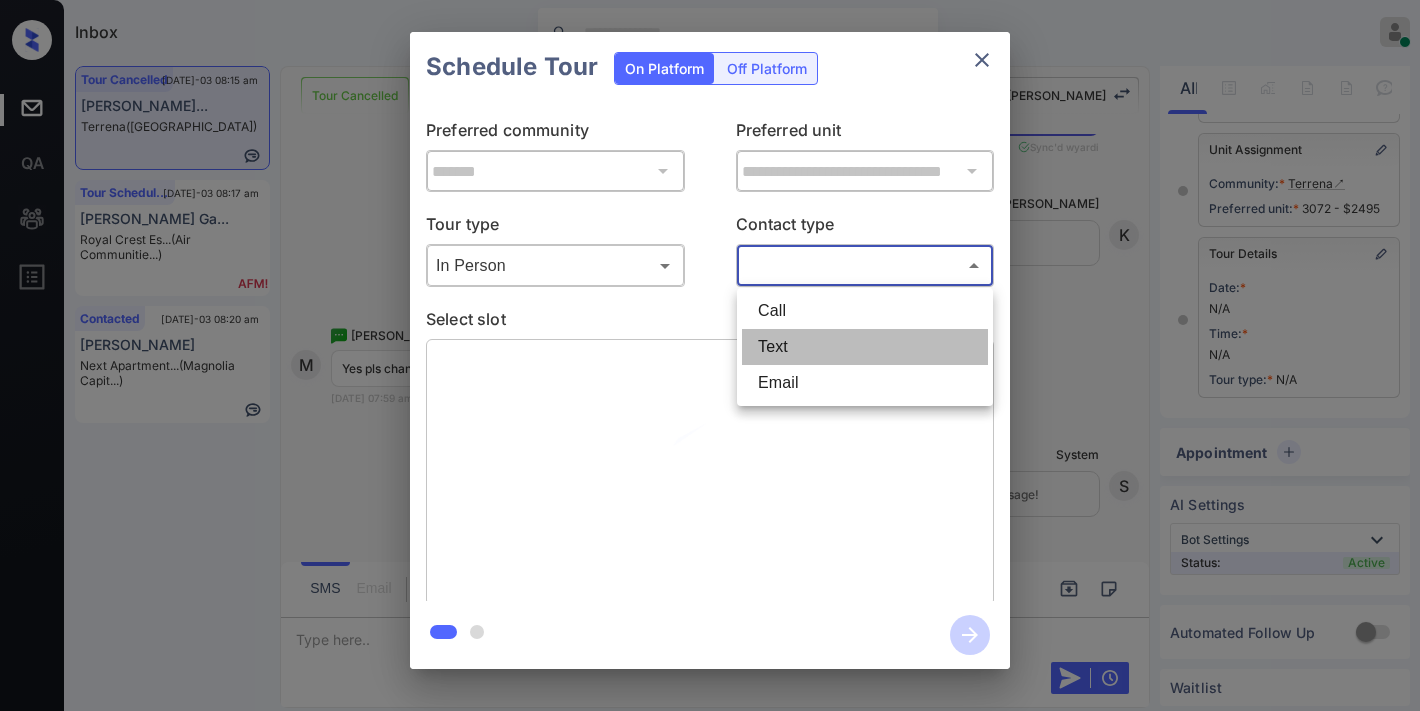 type on "****" 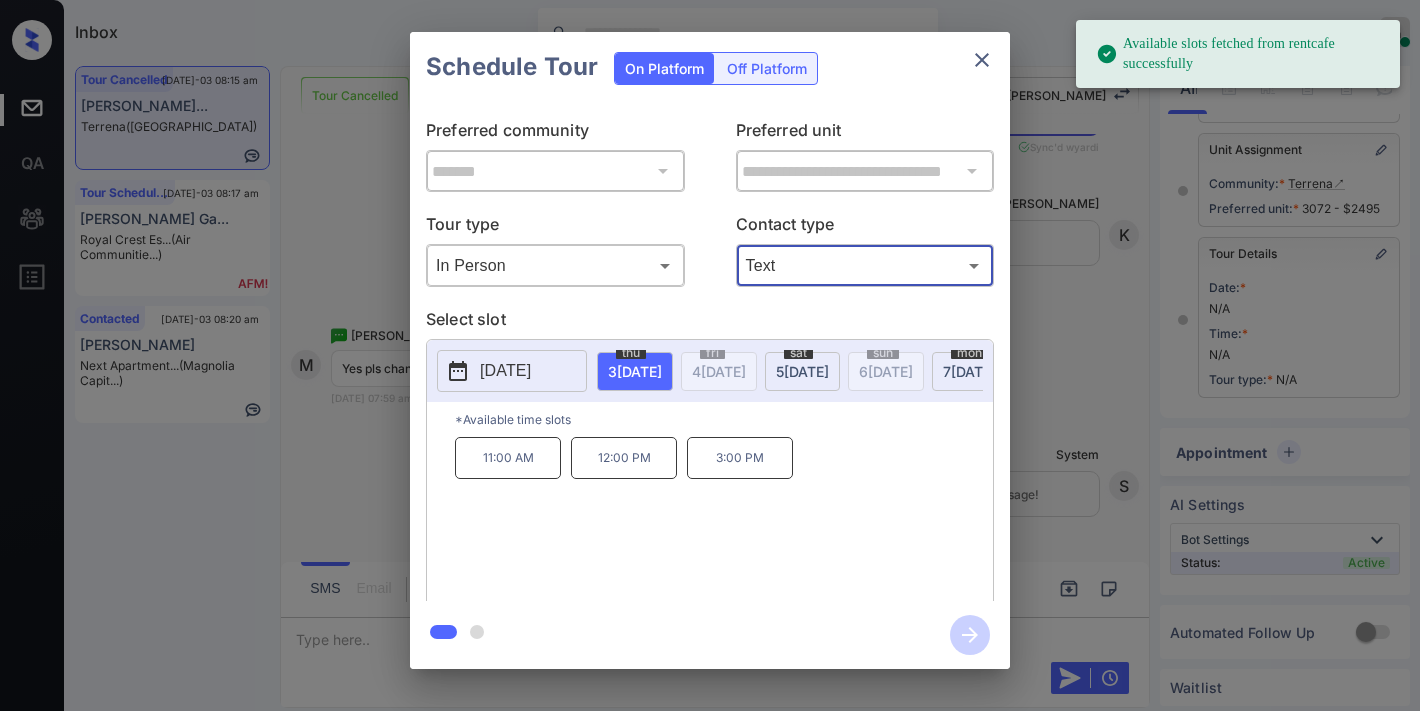 click on "12:00 PM" at bounding box center [624, 458] 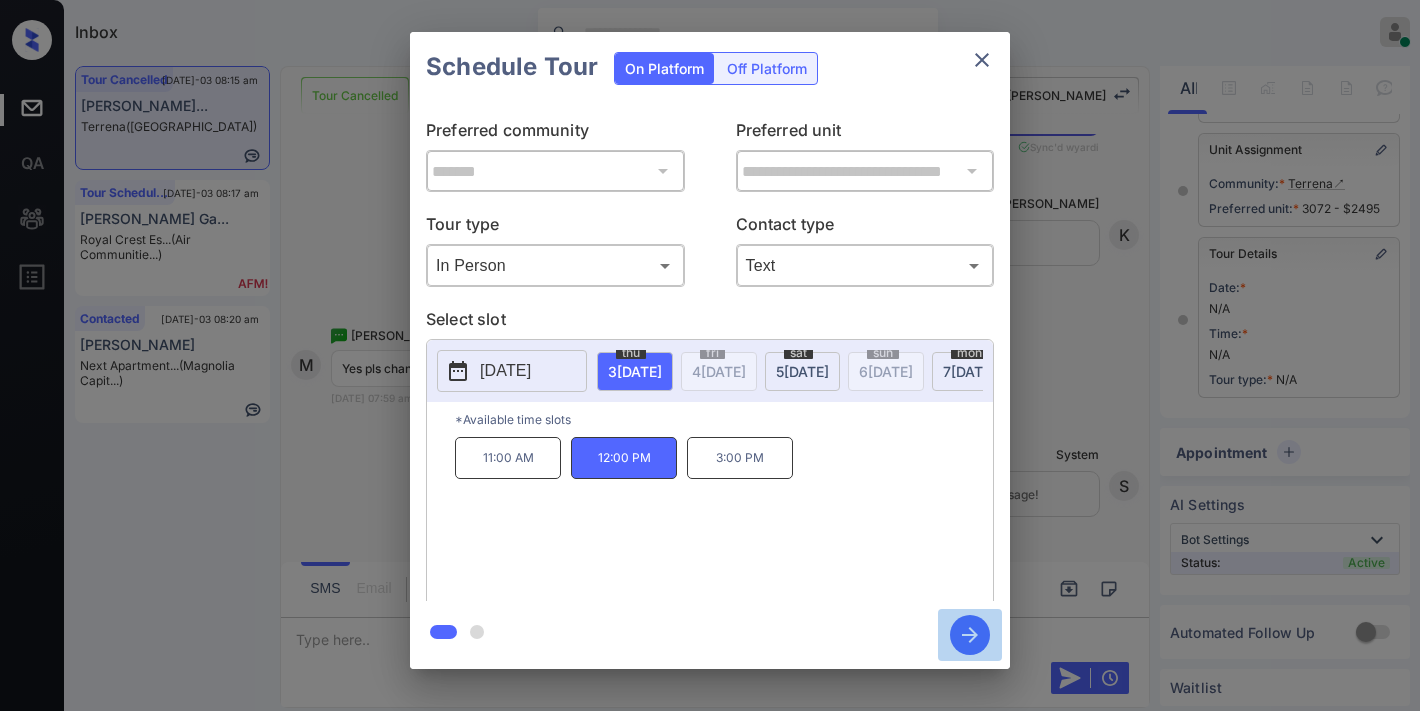 click 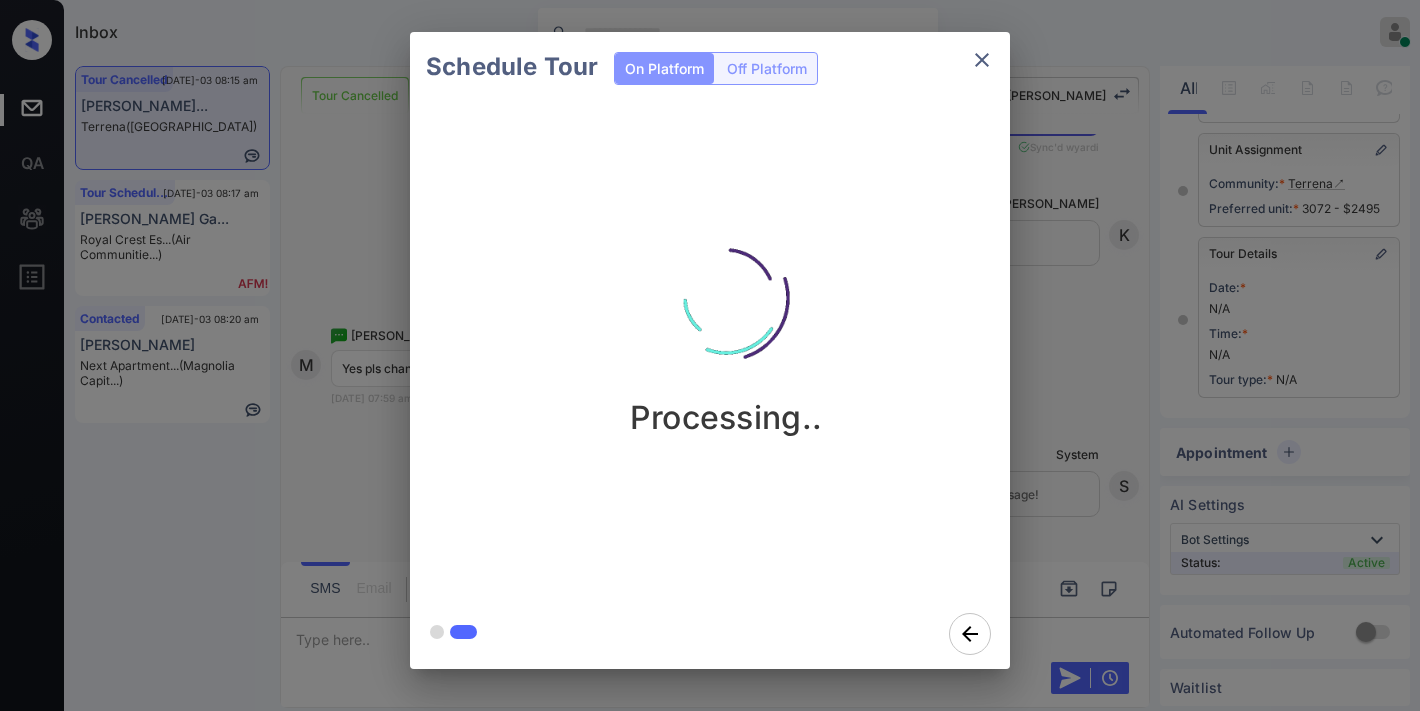 click at bounding box center (726, 298) 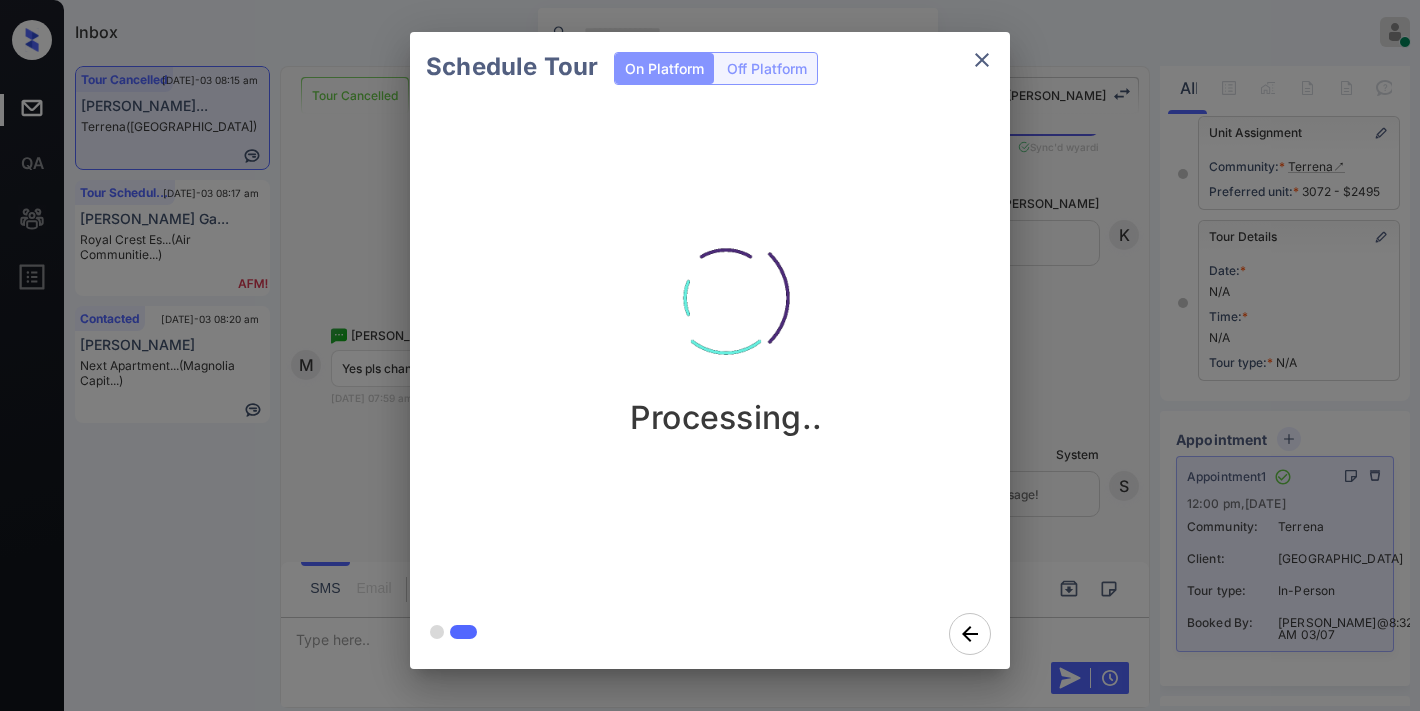click at bounding box center [982, 60] 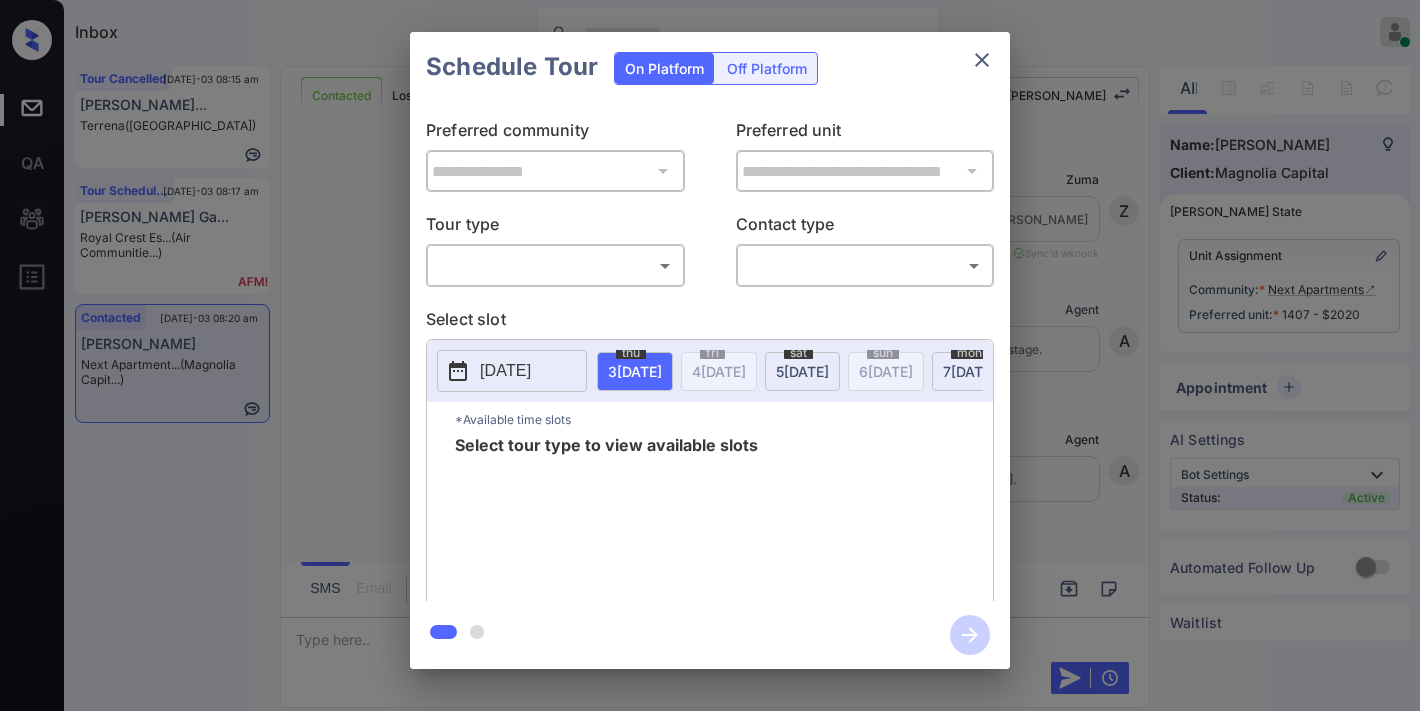 scroll, scrollTop: 0, scrollLeft: 0, axis: both 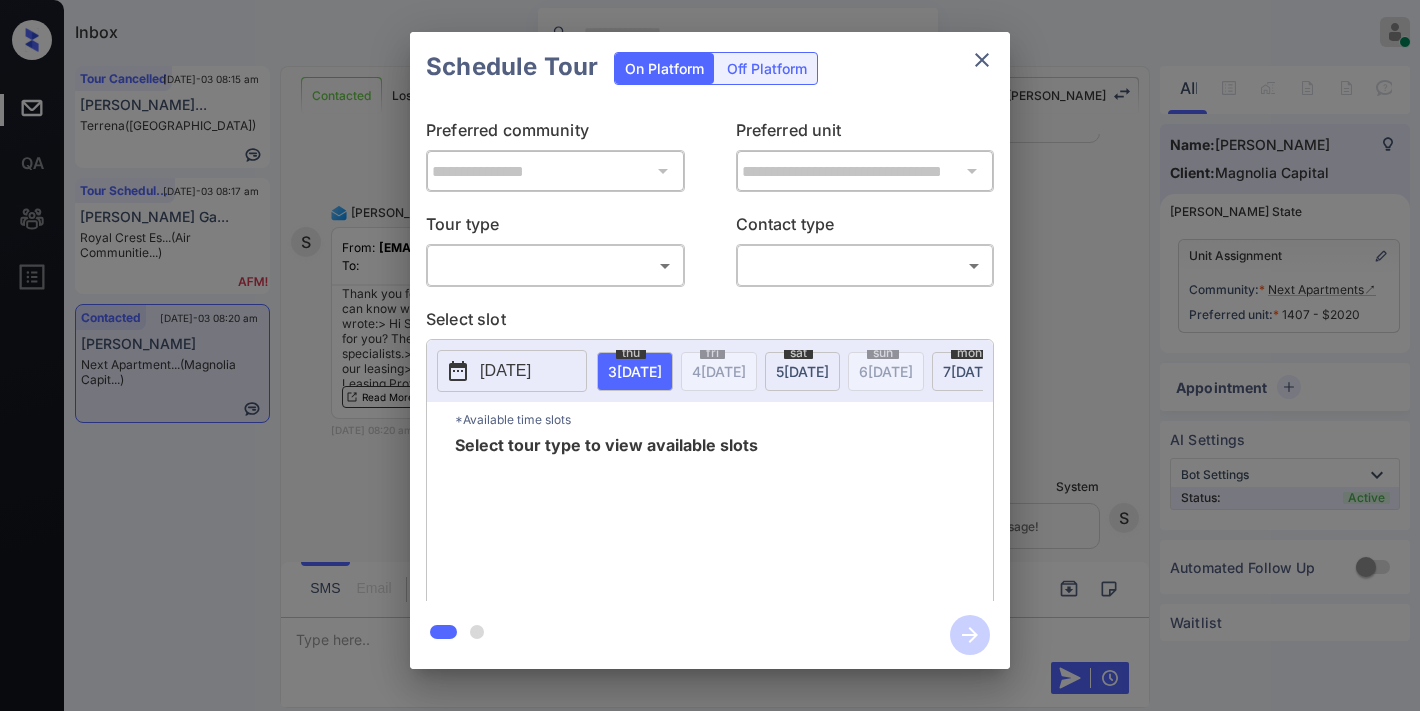click on "**********" at bounding box center [710, 351] 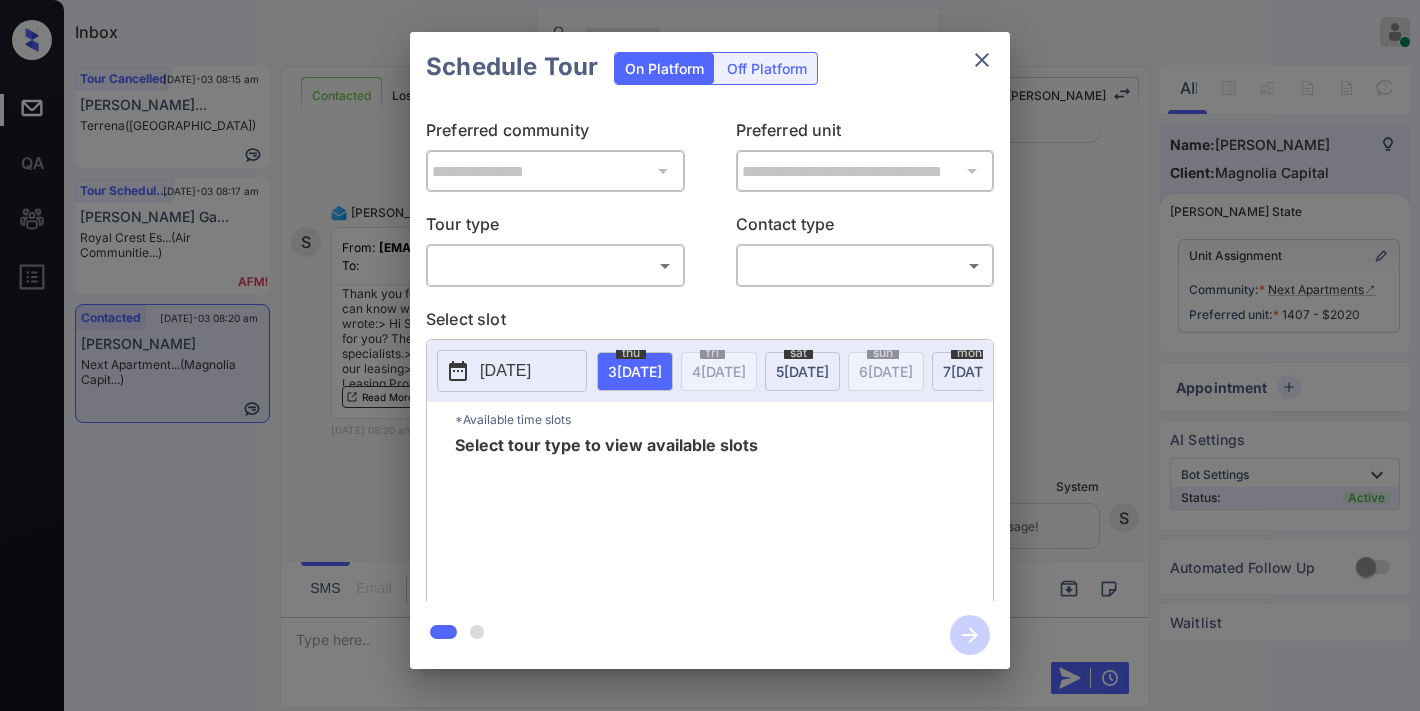 click on "Inbox [PERSON_NAME] Online Set yourself   offline Set yourself   on break Profile Switch to  dark  mode Sign out Tour Cancelled [DATE]-03 08:15 am   [PERSON_NAME]... [PERSON_NAME]  (Fairfield) Tour Scheduled [DATE]-03 08:17 am   [PERSON_NAME]... Royal Crest Es...  (Air Communitie...) Contacted [DATE]-03 08:20 am   [PERSON_NAME] Next Apartment...  (Magnolia Capit...) Contacted Lost Lead Sentiment: Angry Upon sliding the acknowledgement:  Lead will move to lost stage. * ​ SMS and call option will be set to opt out. AFM will be turned off for the lead. [PERSON_NAME] New Message [PERSON_NAME] Lead transferred to leasing agent: [PERSON_NAME] [DATE] 08:04 am  Sync'd w  knock Z New Message Agent Lead created via webhook in Inbound stage. [DATE] 08:04 am A New Message Agent AFM Request sent to [PERSON_NAME]. [DATE] 08:04 am A New Message Agent Notes Note: Structured Note:
Move In Date: [DATE]
[DATE] 08:04 am A New Message [PERSON_NAME] Lead Details Updated
Move In Date:  [DATE]
[DATE] 08:04 am K New Message [PERSON_NAME] From:" at bounding box center (710, 355) 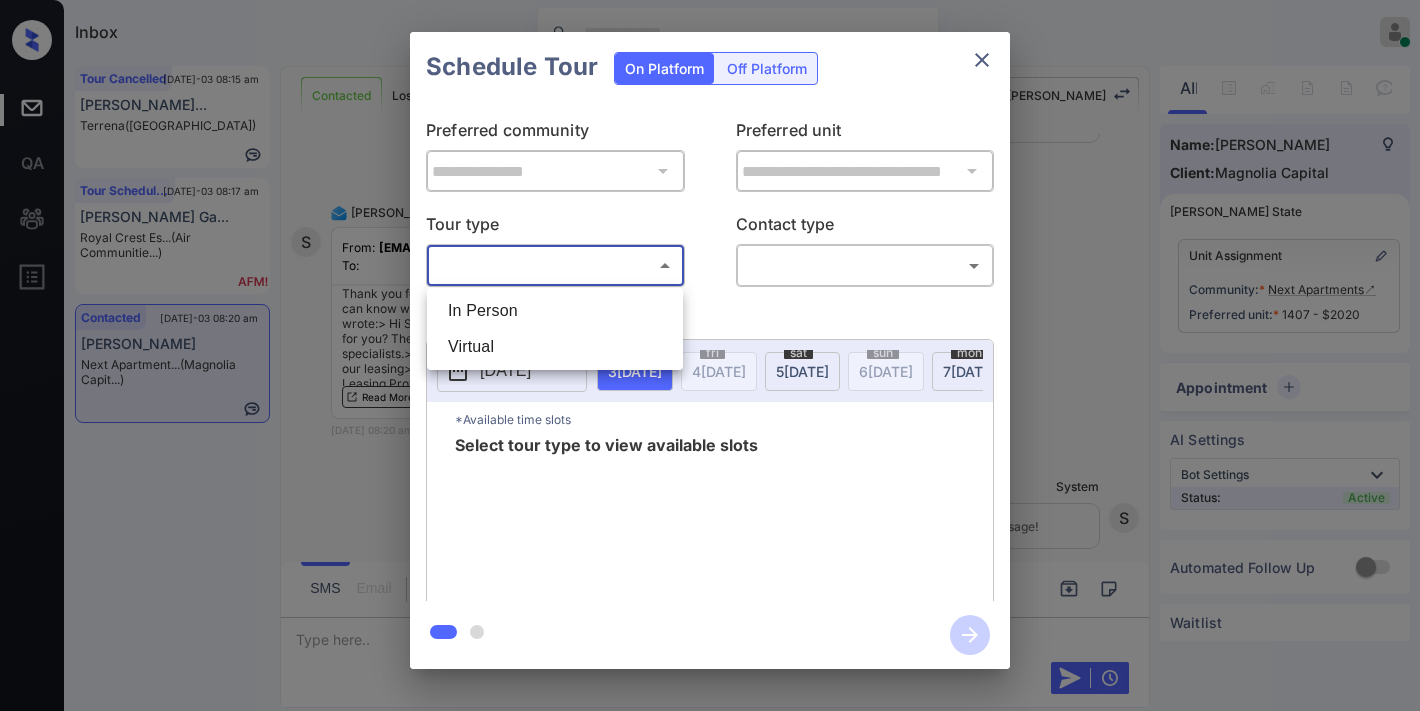 click on "Virtual" at bounding box center [555, 347] 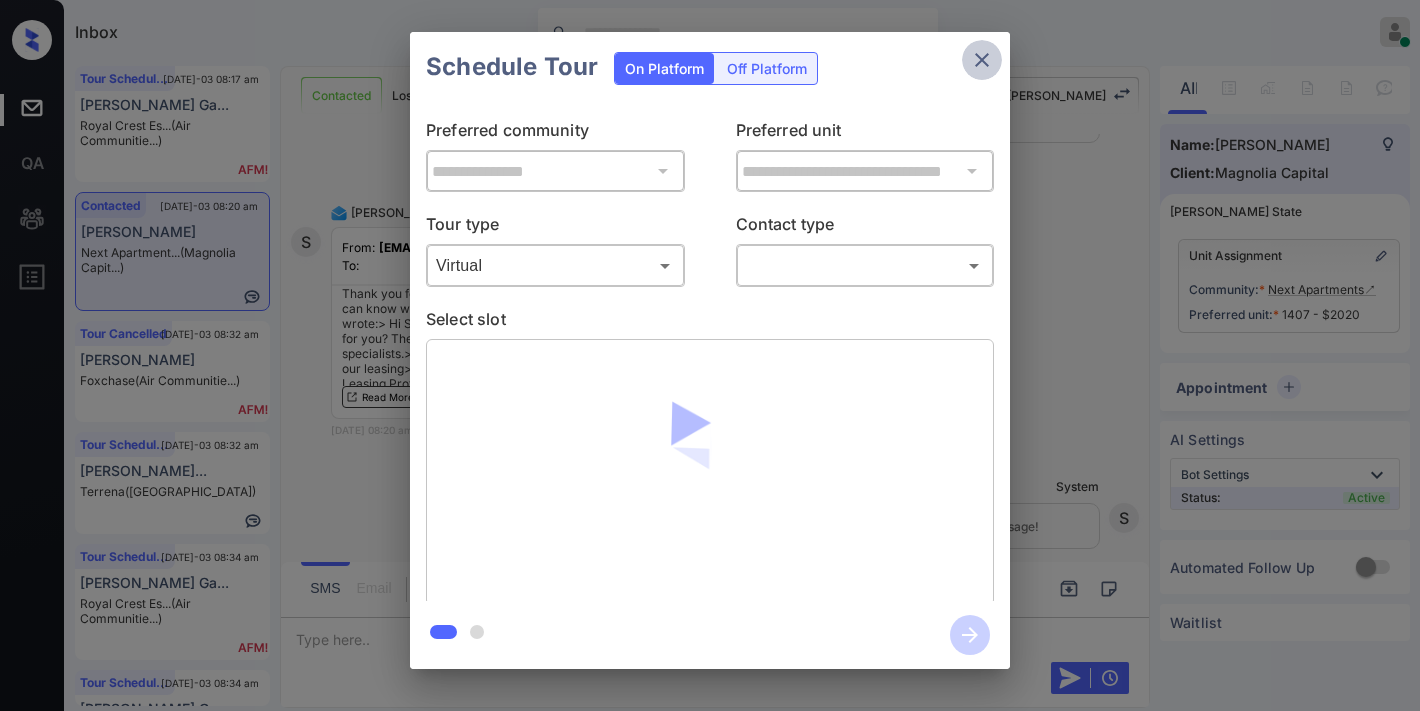 click 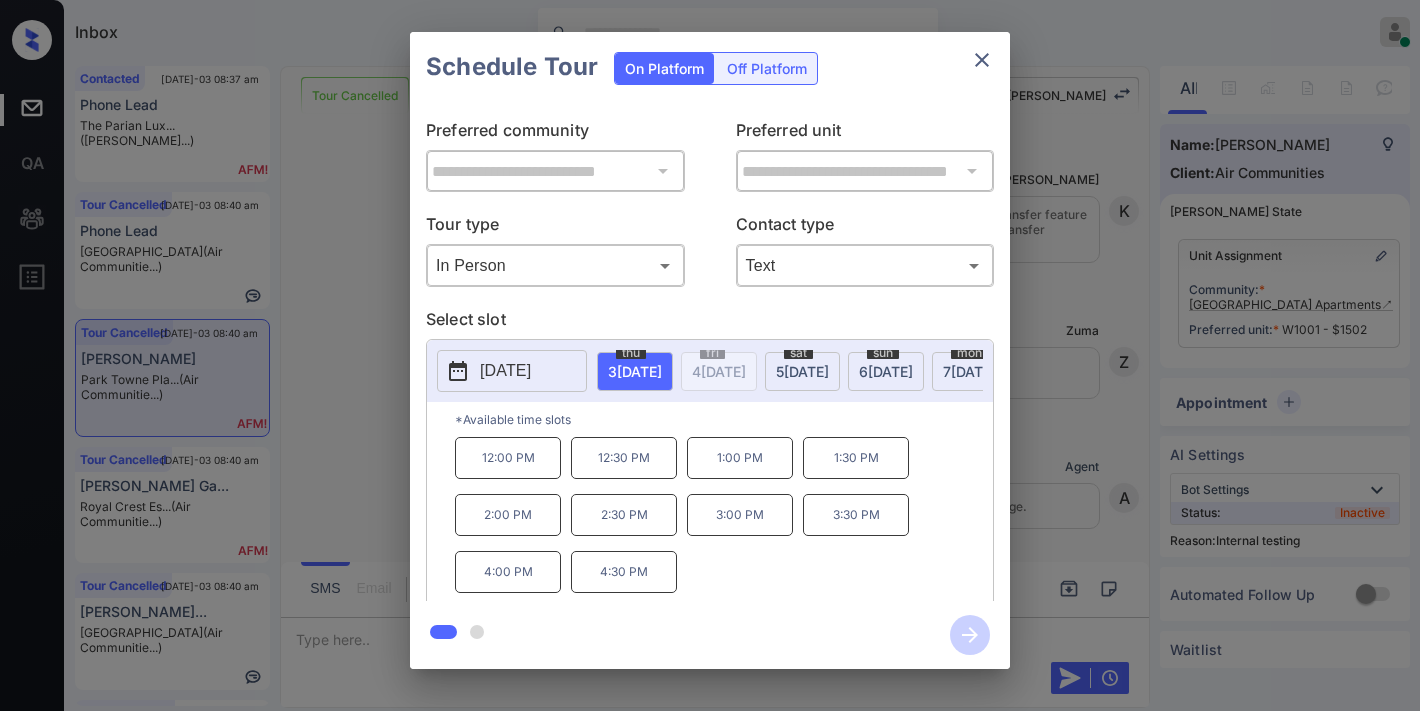 scroll, scrollTop: 0, scrollLeft: 0, axis: both 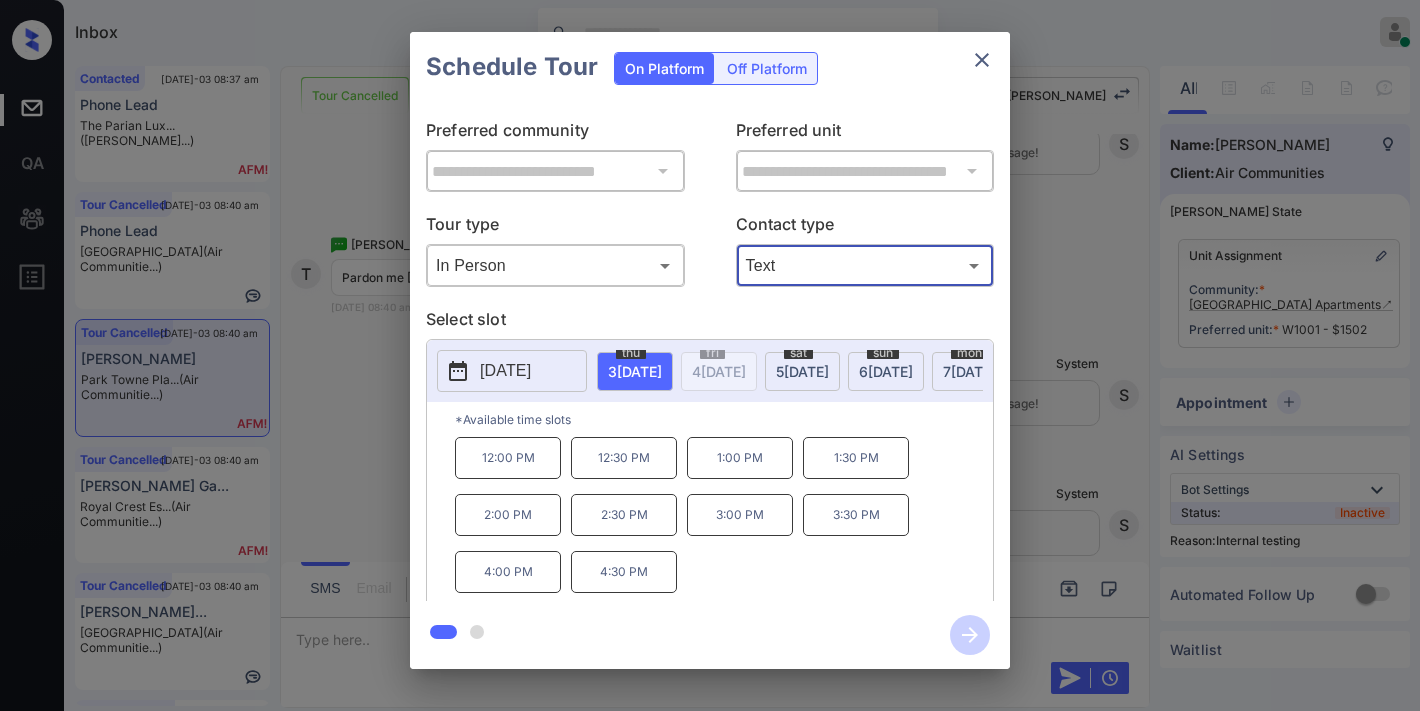 click on "[DATE]" at bounding box center [505, 371] 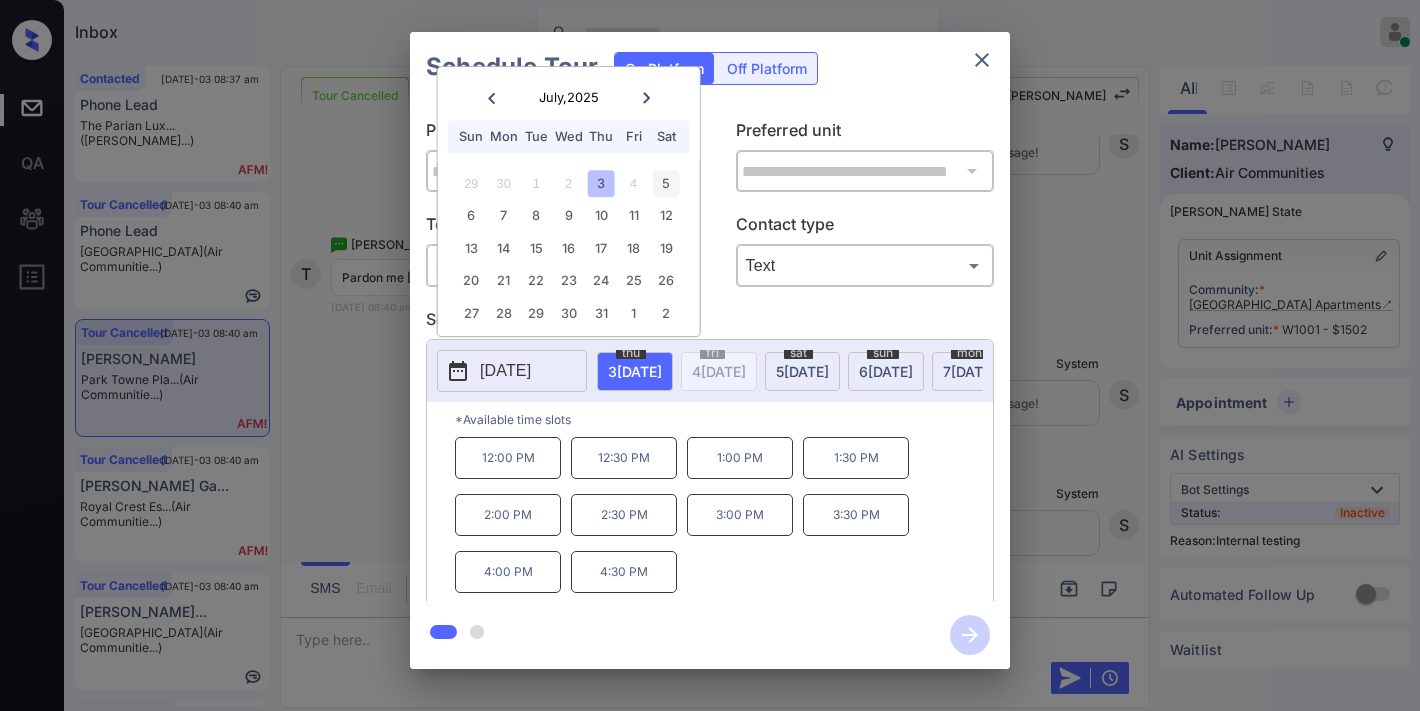 click on "5" at bounding box center [665, 183] 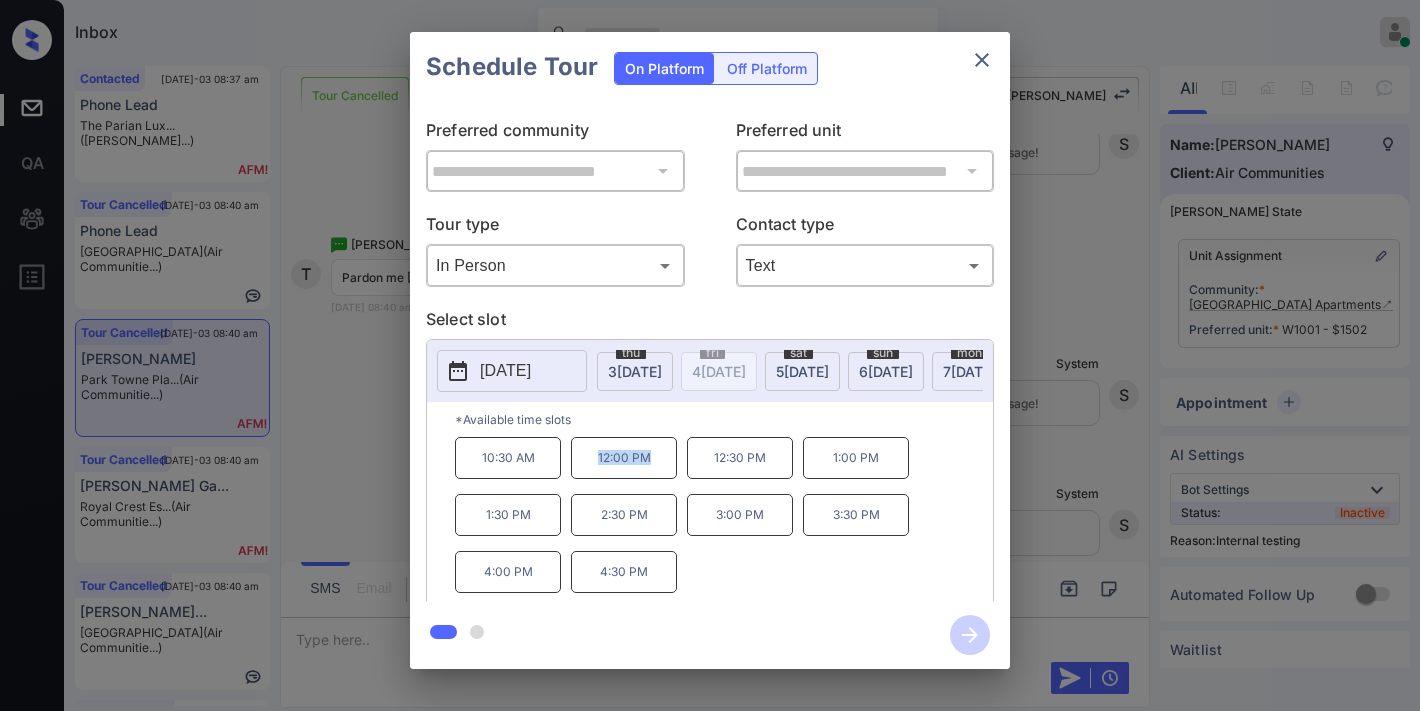 click on "12:00 PM" at bounding box center [624, 458] 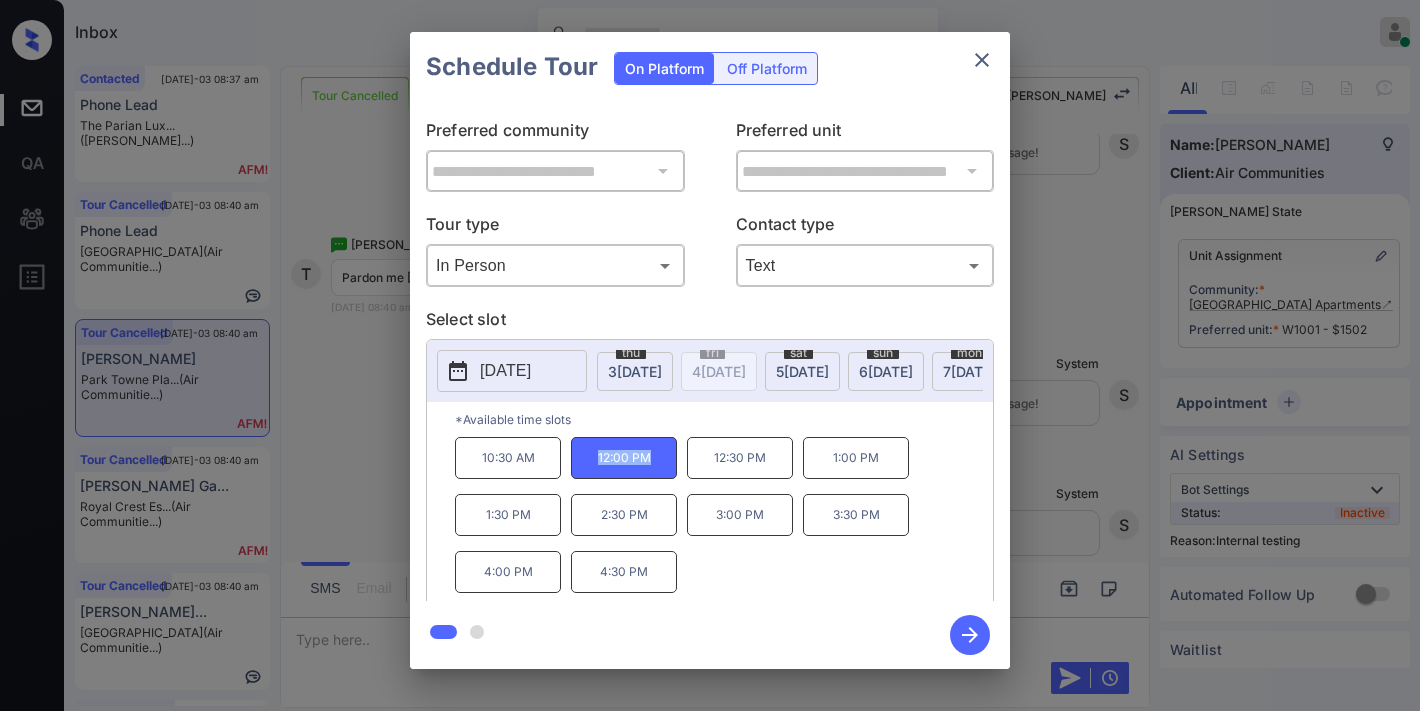 copy on "12:00 PM" 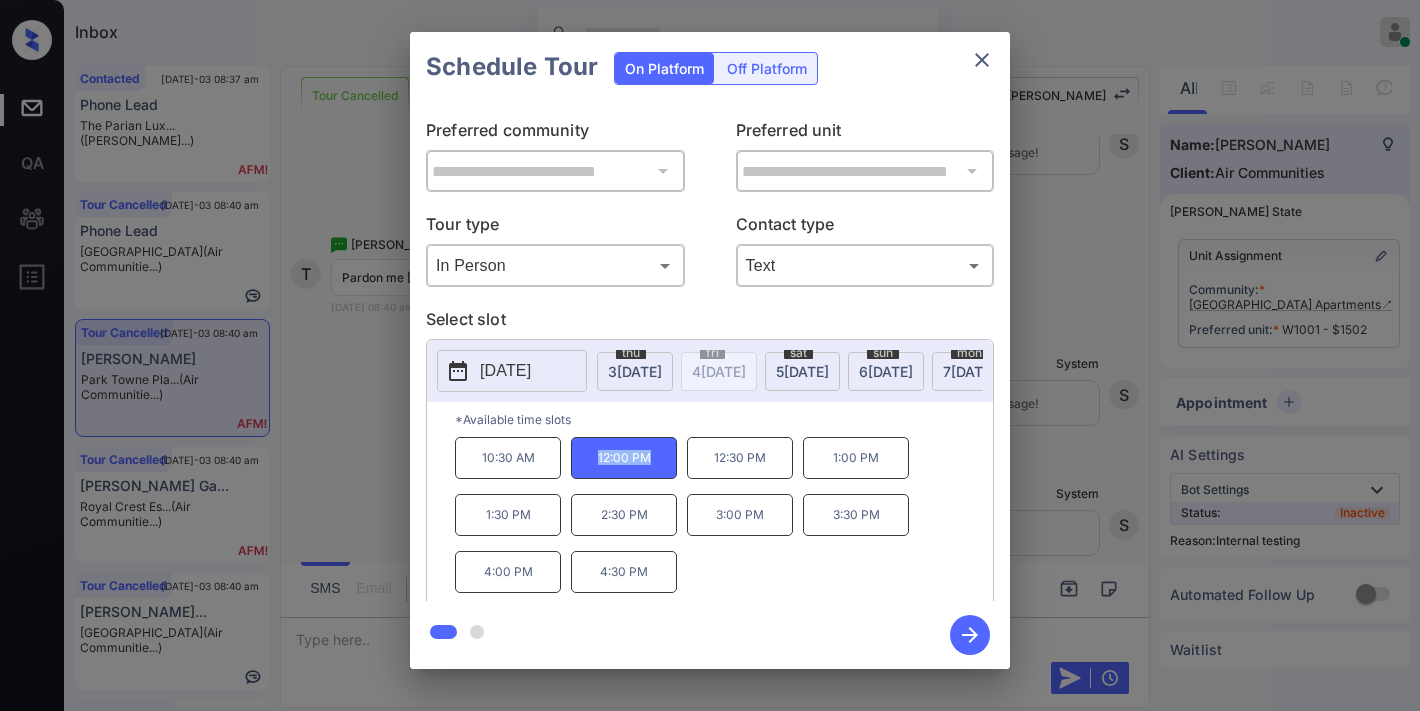 click 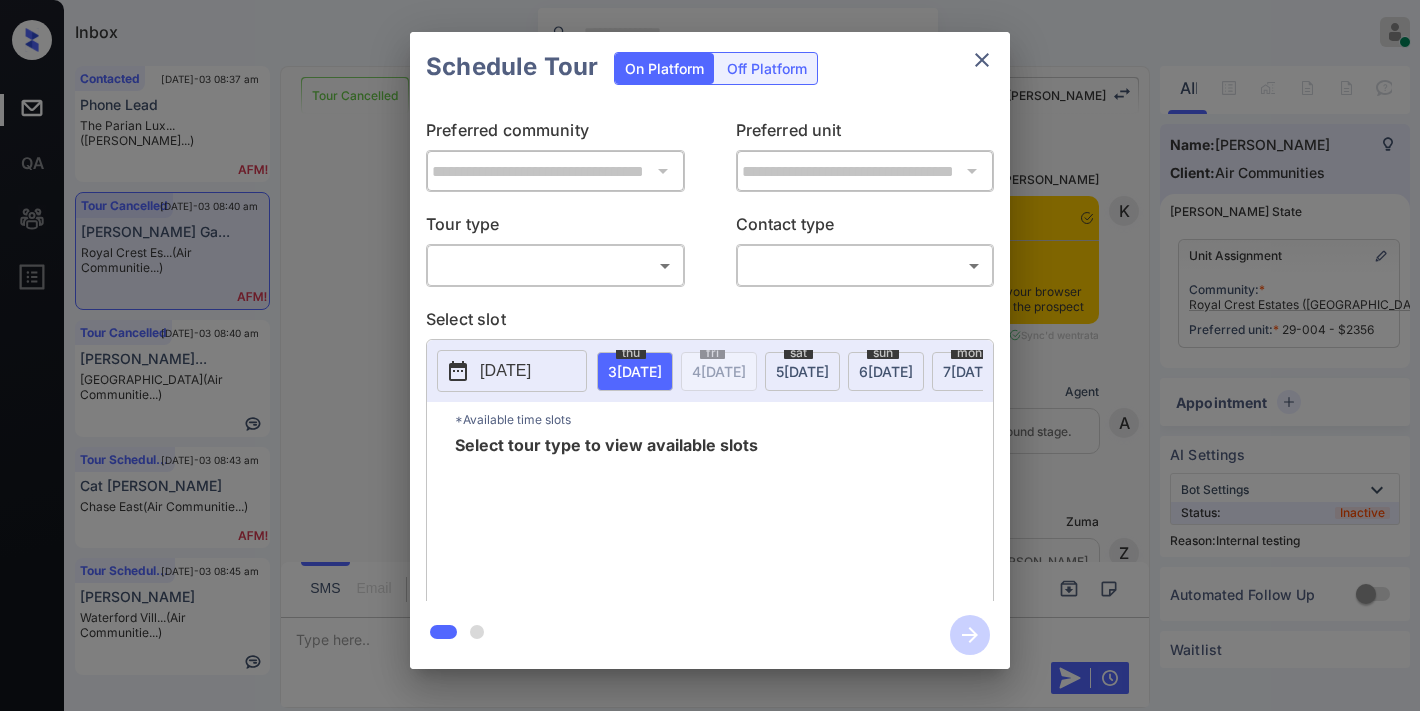 scroll, scrollTop: 0, scrollLeft: 0, axis: both 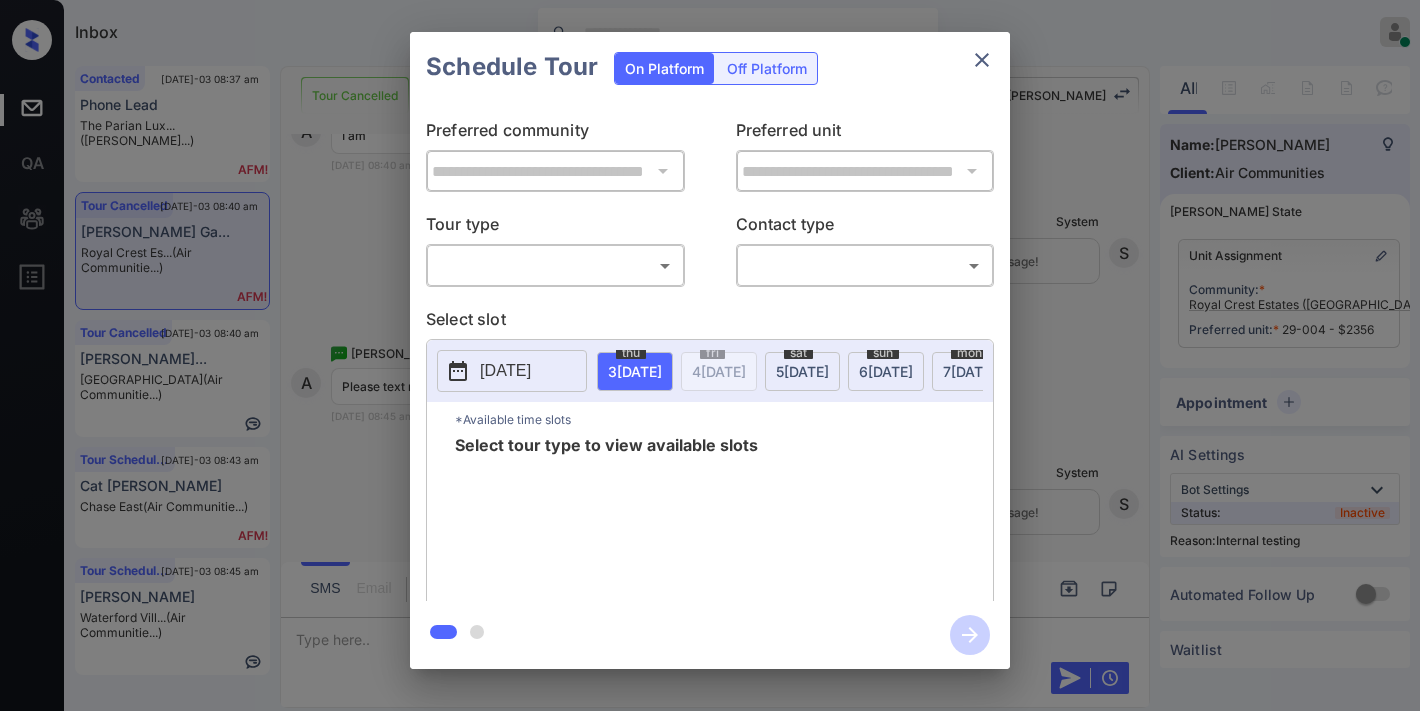 click on "Inbox [PERSON_NAME] Online Set yourself   offline Set yourself   on break Profile Switch to  dark  mode Sign out Contacted [DATE]-03 08:37 am   Phone Lead The Parian Lux...  ([PERSON_NAME]...) Tour Cancelled [DATE]-03 08:40 am   [PERSON_NAME]... Royal Crest Es...  (Air Communitie...) Tour Cancelled [DATE]-03 08:40 am   [PERSON_NAME]... Chestnut Hall  (Air Communitie...) Tour Scheduled [DATE]-03 08:43 am   Cat [PERSON_NAME][GEOGRAPHIC_DATA]  (Air Communitie...) Tour Scheduled [DATE]-03 08:45 am   [PERSON_NAME] Waterford Vill...  (Air Communitie...) Tour Cancelled Lost Lead Sentiment: Angry Upon sliding the acknowledgement:  Lead will move to lost stage. * ​ SMS and call option will be set to opt out. AFM will be turned off for the lead. Kelsey New Message Kelsey Notes Note: <a href="[URL][DOMAIN_NAME]">[URL][DOMAIN_NAME]</a> - Paste this link into your browser to view [PERSON_NAME] conversation with the prospect [DATE] 04:59 am  Sync'd w  entrata K A" at bounding box center (710, 355) 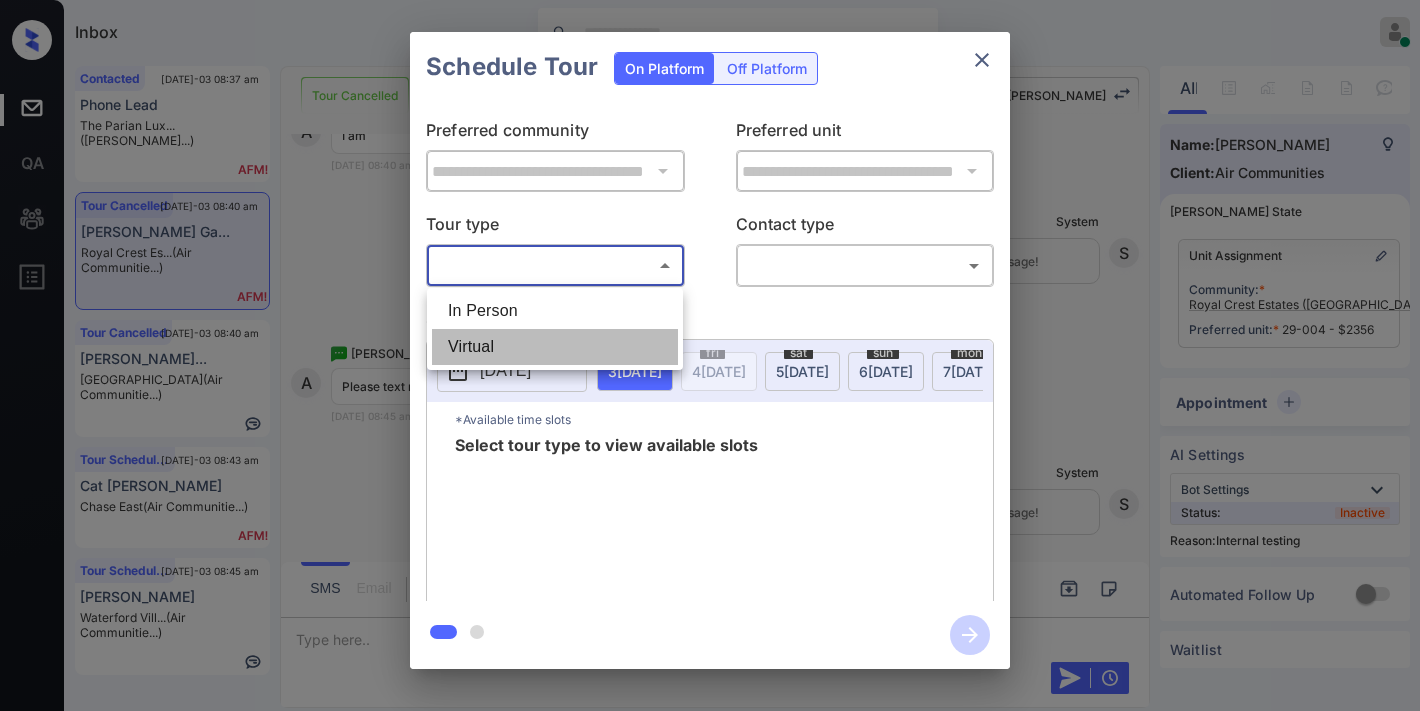 drag, startPoint x: 597, startPoint y: 341, endPoint x: 670, endPoint y: 333, distance: 73.43705 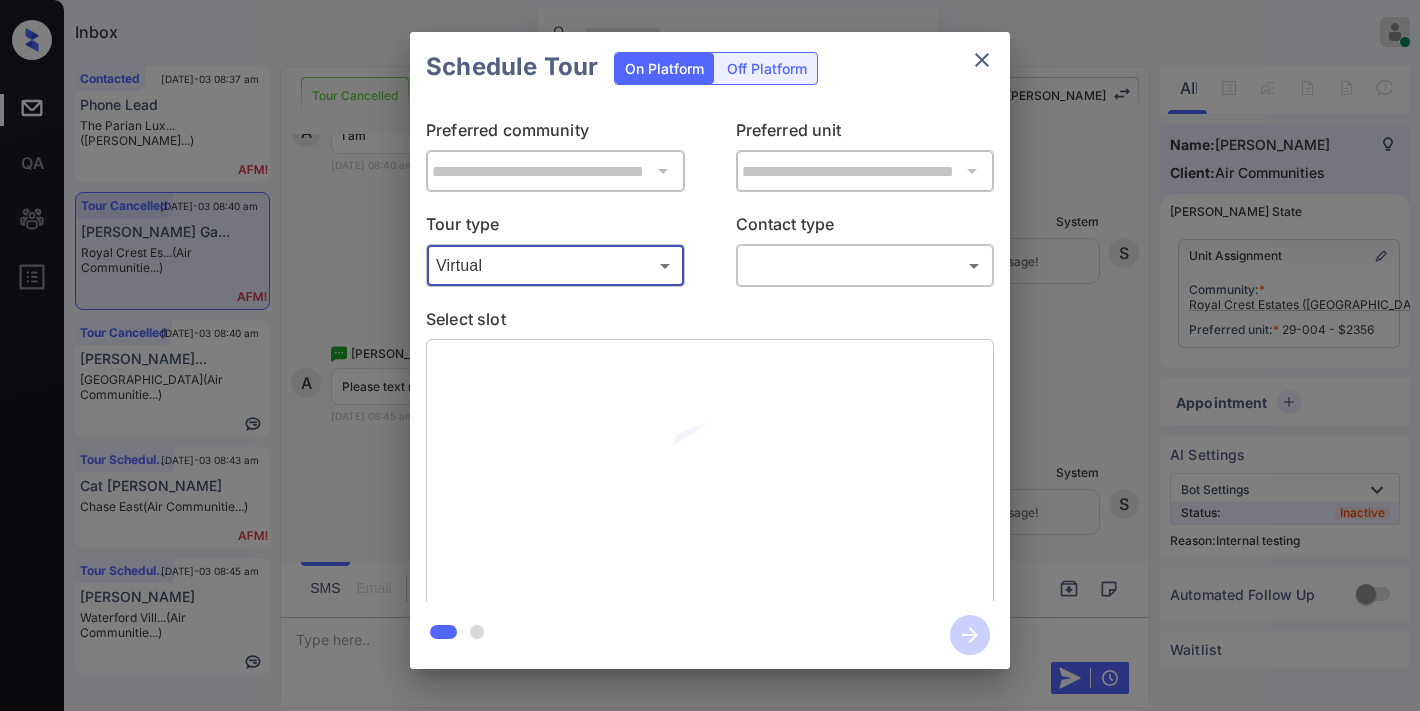 click on "Inbox Samantha Soliven Online Set yourself   offline Set yourself   on break Profile Switch to  dark  mode Sign out Contacted Jul-03 08:37 am   Phone Lead The Parian Lux...  (Davis Developm...) Tour Cancelled Jul-03 08:40 am   Ana Liriano Ga... Royal Crest Es...  (Air Communitie...) Tour Cancelled Jul-03 08:40 am   Isabelle Padil... Chestnut Hall  (Air Communitie...) Tour Scheduled Jul-03 08:43 am   Cat Romaguera Chase East  (Air Communitie...) Tour Scheduled Jul-03 08:45 am   Ronald Coq Waterford Vill...  (Air Communitie...) Tour Cancelled Lost Lead Sentiment: Angry Upon sliding the acknowledgement:  Lead will move to lost stage. * ​ SMS and call option will be set to opt out. AFM will be turned off for the lead. Kelsey New Message Kelsey Notes Note: <a href="https://conversation.getzuma.com/686670bf957c6e323dd1cdb0">https://conversation.getzuma.com/686670bf957c6e323dd1cdb0</a> - Paste this link into your browser to view Kelsey’s conversation with the prospect Jul 03, 2025 04:59 am  Sync'd w  entrata K A" at bounding box center [710, 355] 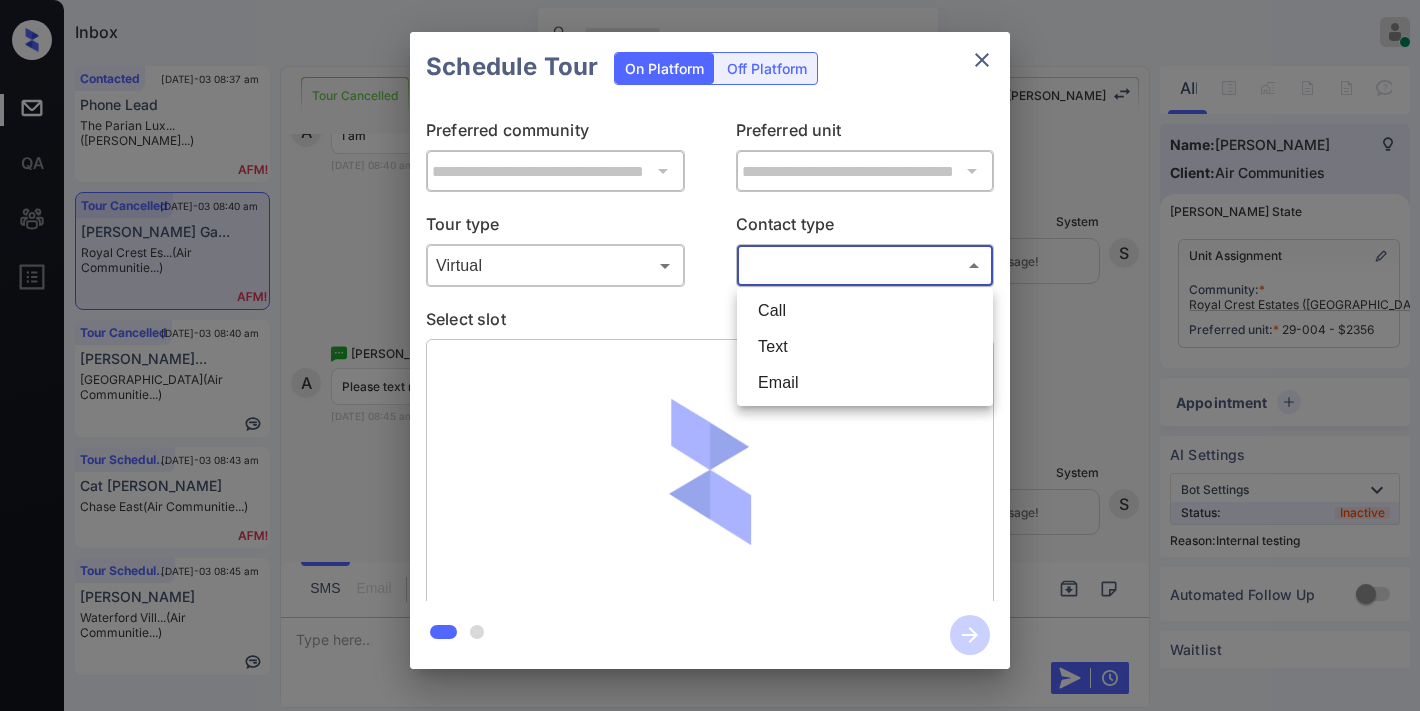 click on "Text" at bounding box center [865, 347] 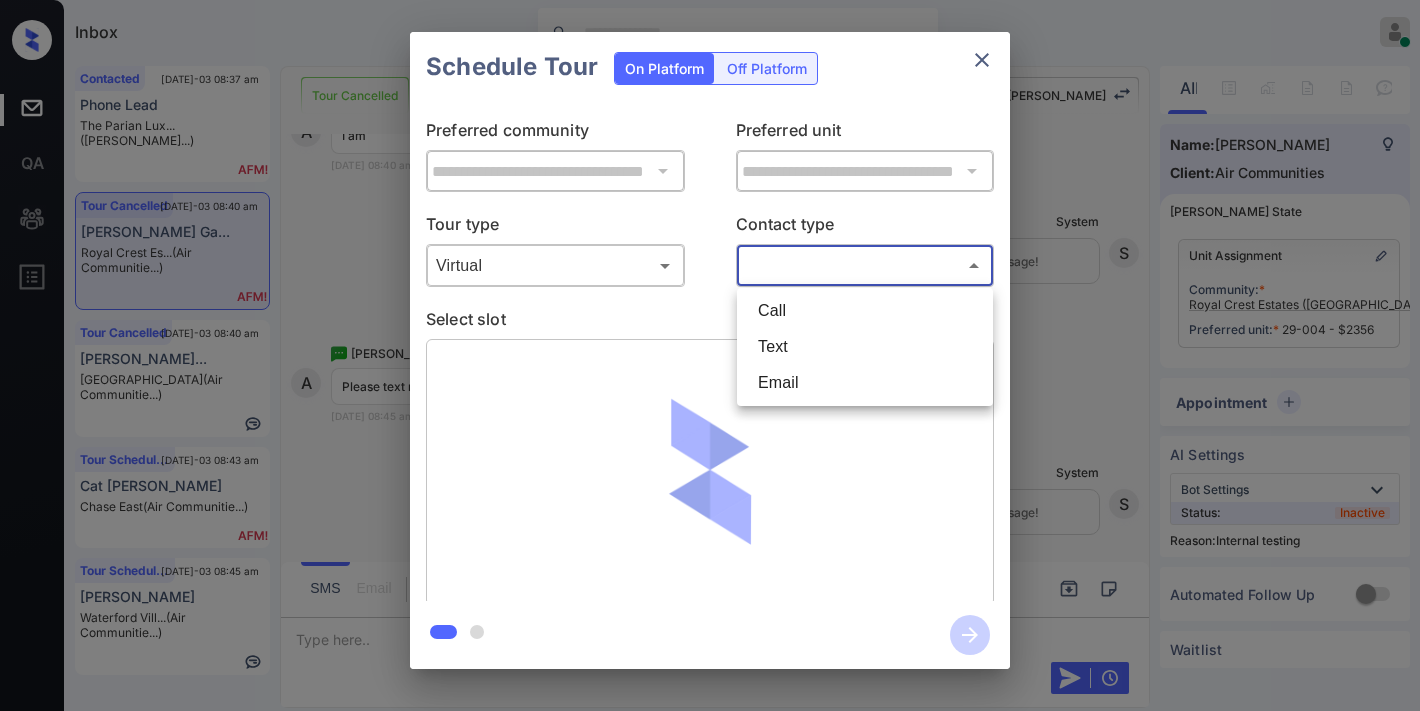 type on "****" 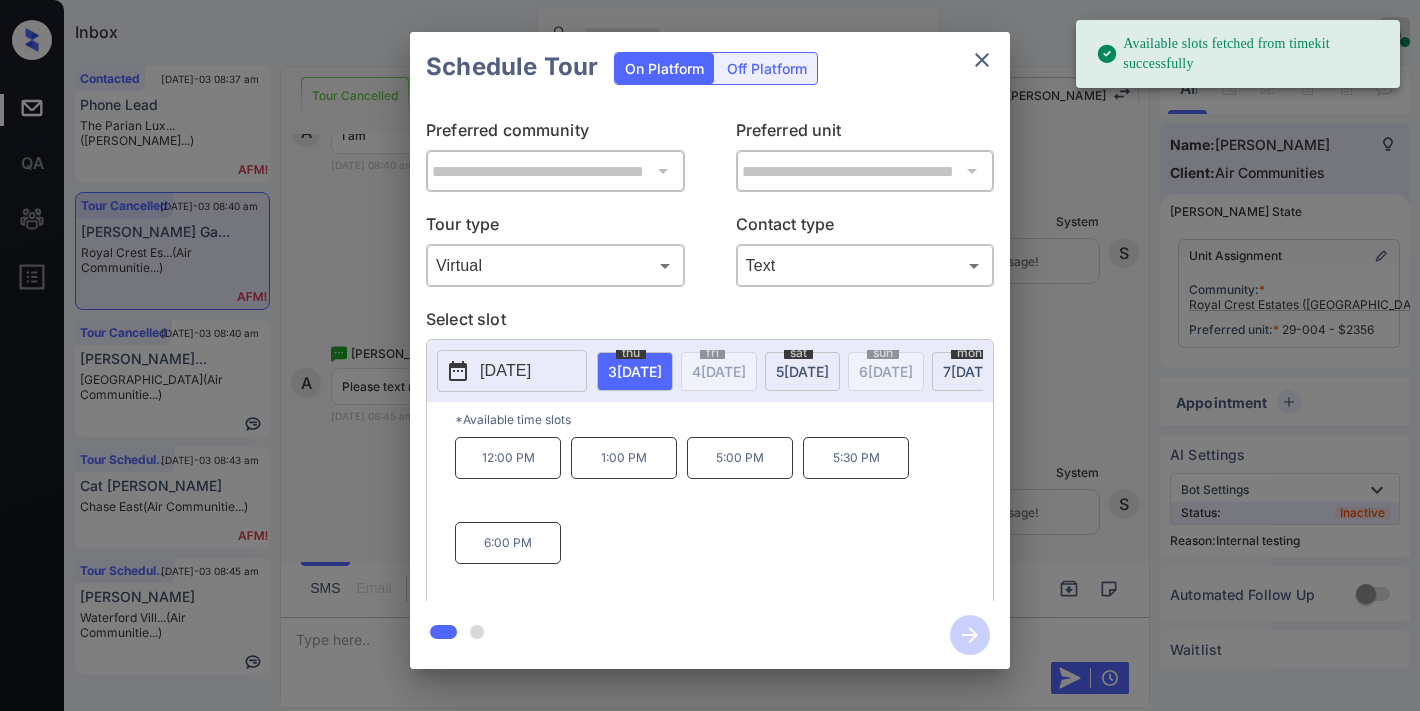 click on "1:00 PM" at bounding box center [624, 458] 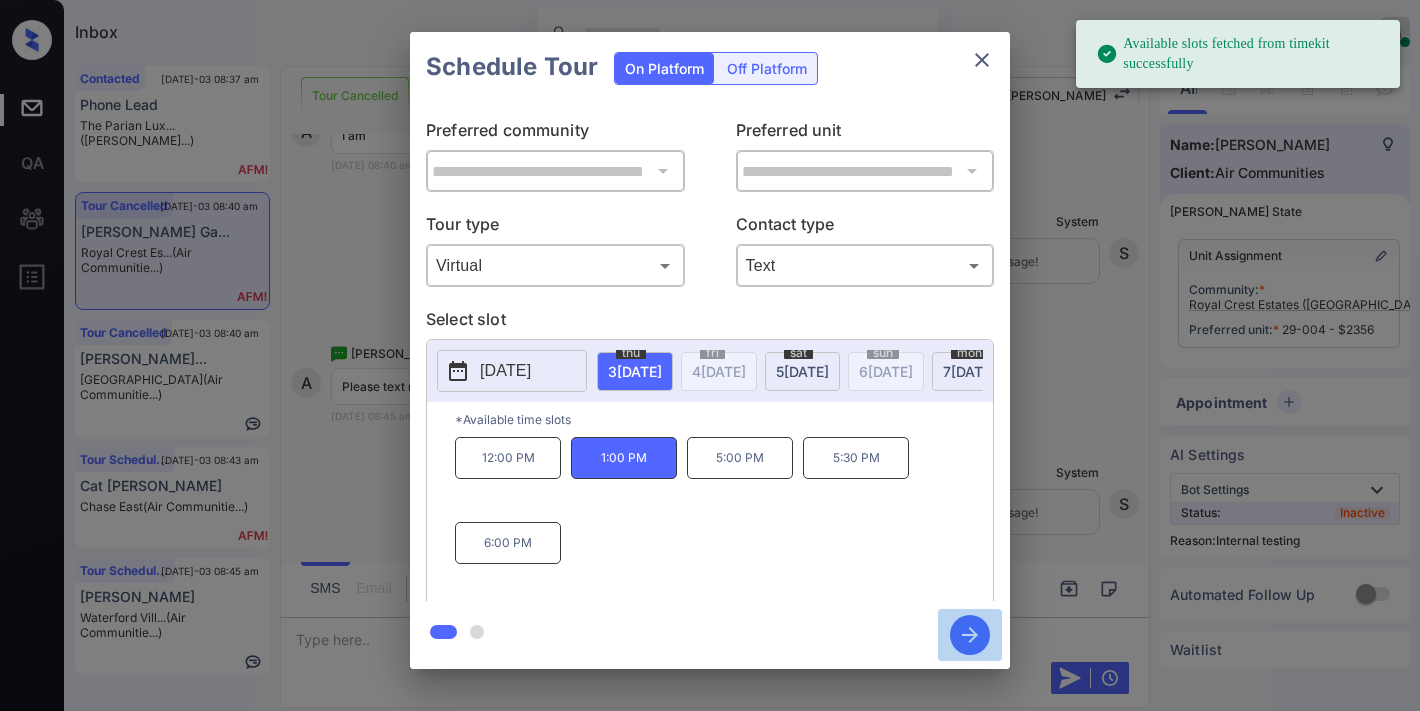 click 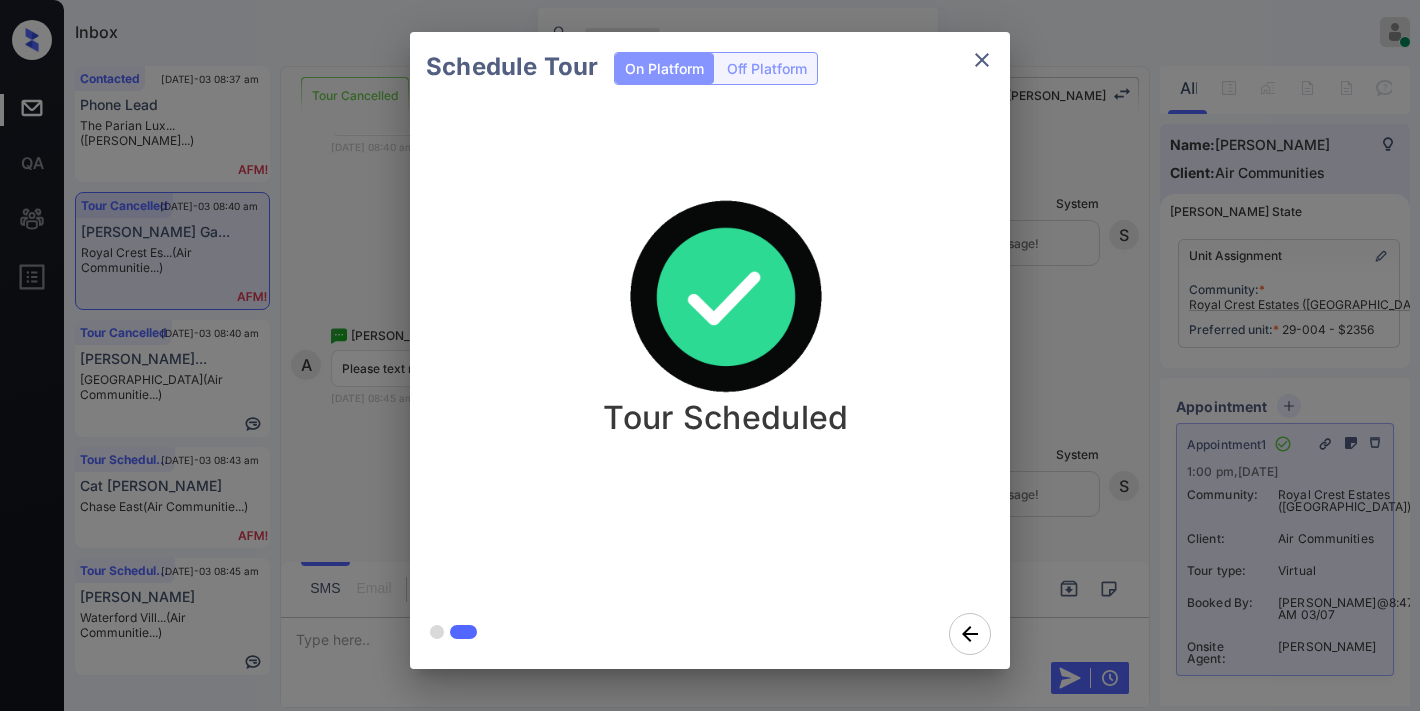 click 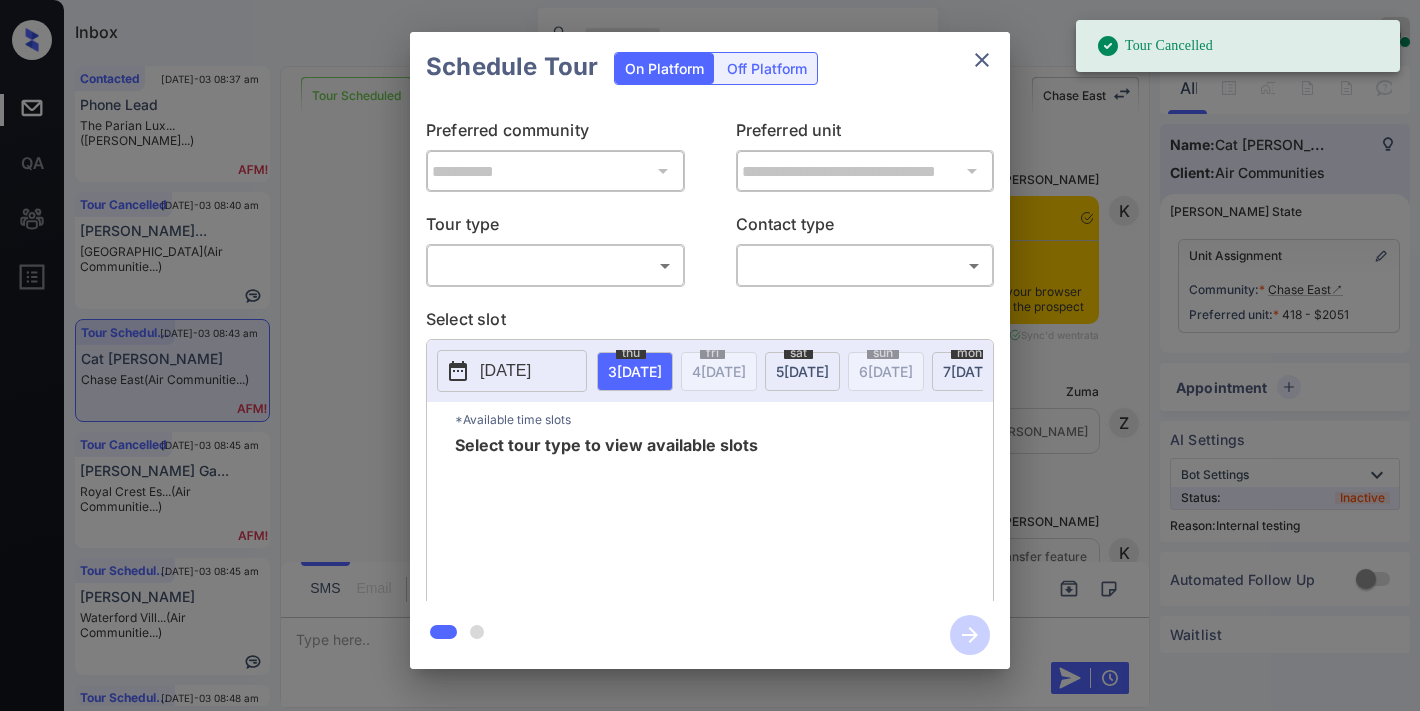 click on "Tour Cancelled Inbox [PERSON_NAME] Online Set yourself   offline Set yourself   on break Profile Switch to  dark  mode Sign out Contacted [DATE]-03 08:37 am   Phone Lead The Parian Lux...  ([PERSON_NAME]...) Tour Cancelled [DATE]-03 08:40 am   [PERSON_NAME]... Chestnut Hall  (Air Communitie...) Tour Scheduled [DATE]-03 08:43 am   Cat [PERSON_NAME][GEOGRAPHIC_DATA]  (Air Communitie...) Tour Cancelled [DATE]-03 08:45 am   [PERSON_NAME]... Royal Crest Es...  (Air Communitie...) Tour Scheduled [DATE]-03 08:45 am   [PERSON_NAME] Waterford Vill...  (Air Communitie...) Tour Scheduled [DATE]-03 08:48 am   [PERSON_NAME]... Royal Crest Es...  (Air Communitie...) Tour Scheduled Lost Lead Sentiment: Angry Upon sliding the acknowledgement:  Lead will move to lost stage. * ​ SMS and call option will be set to opt out. AFM will be turned off for the lead. Chase East New Message Kelsey Notes Note: [DATE] 08:10 am  Sync'd w  entrata K New Message Zuma Lead transferred to leasing agent: [PERSON_NAME] [DATE] 08:10 am Z New Message [PERSON_NAME]" at bounding box center [710, 355] 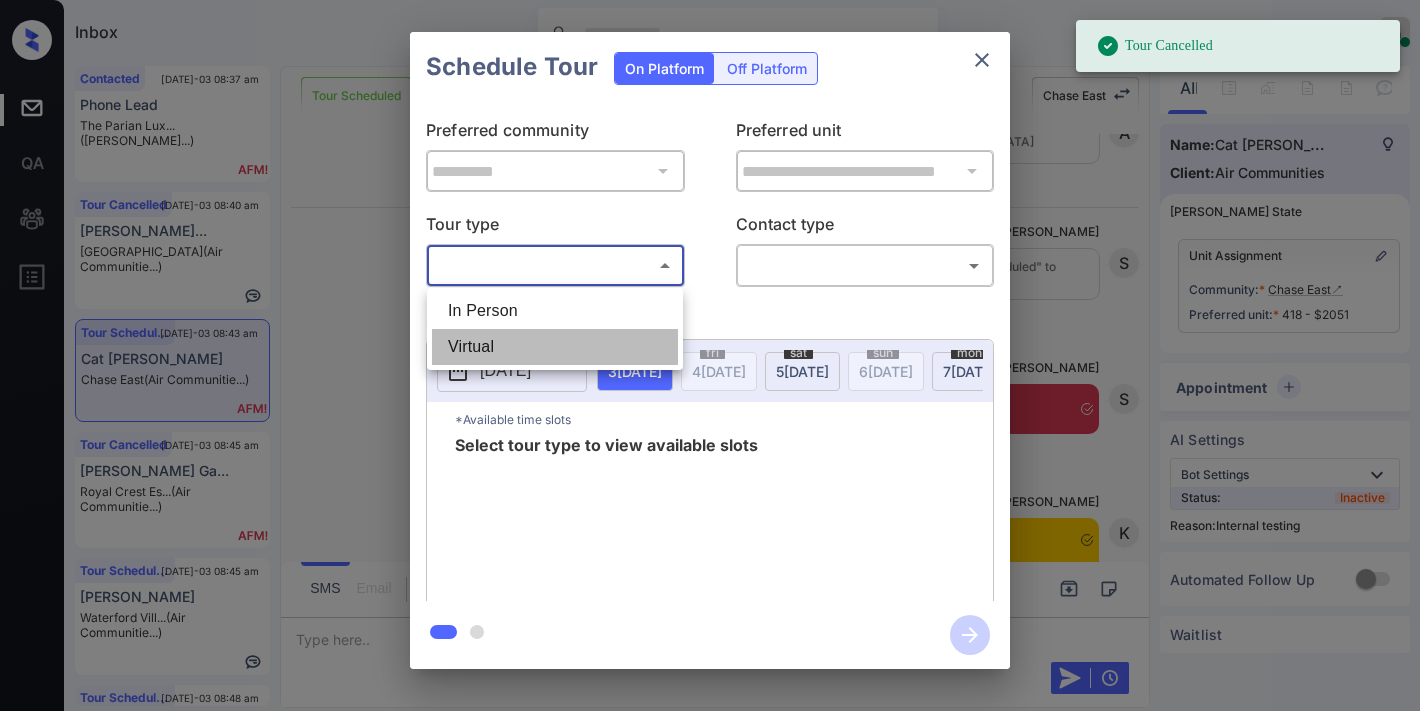 click on "Virtual" at bounding box center (555, 347) 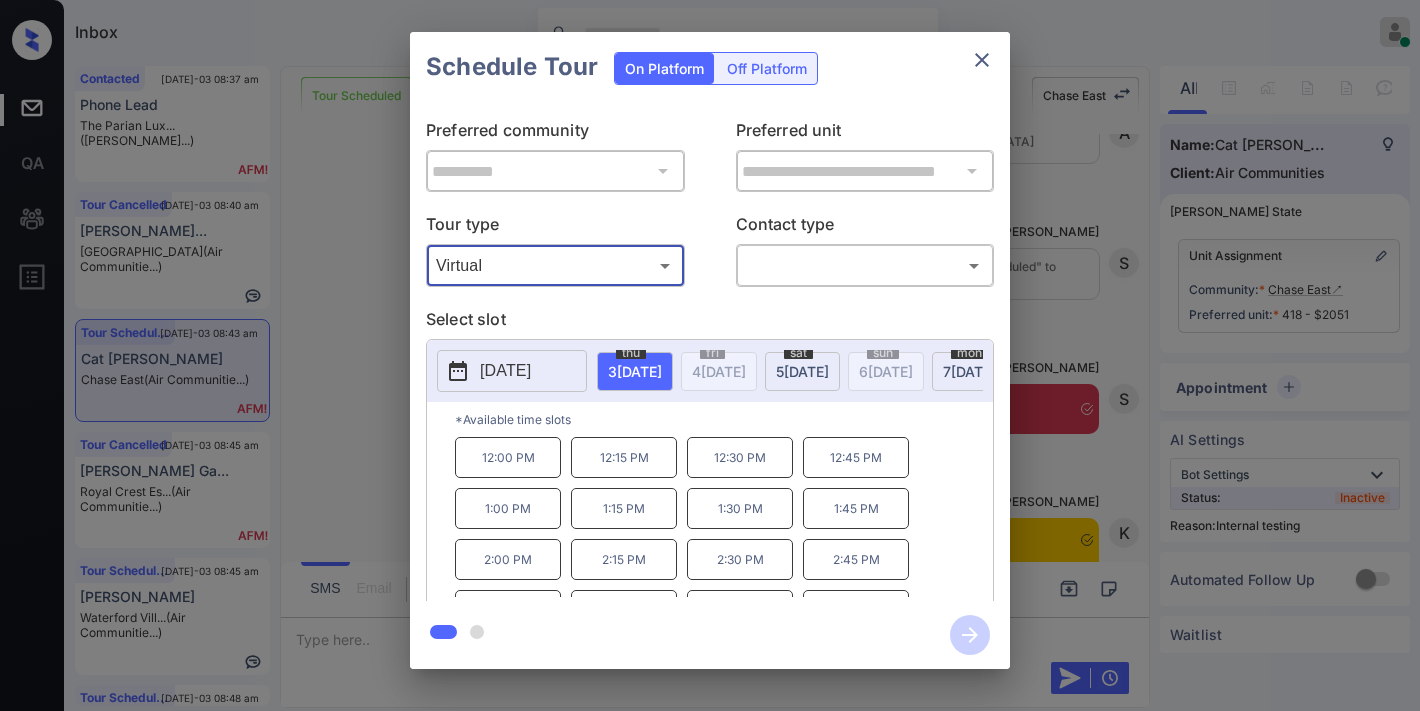 scroll, scrollTop: 187, scrollLeft: 0, axis: vertical 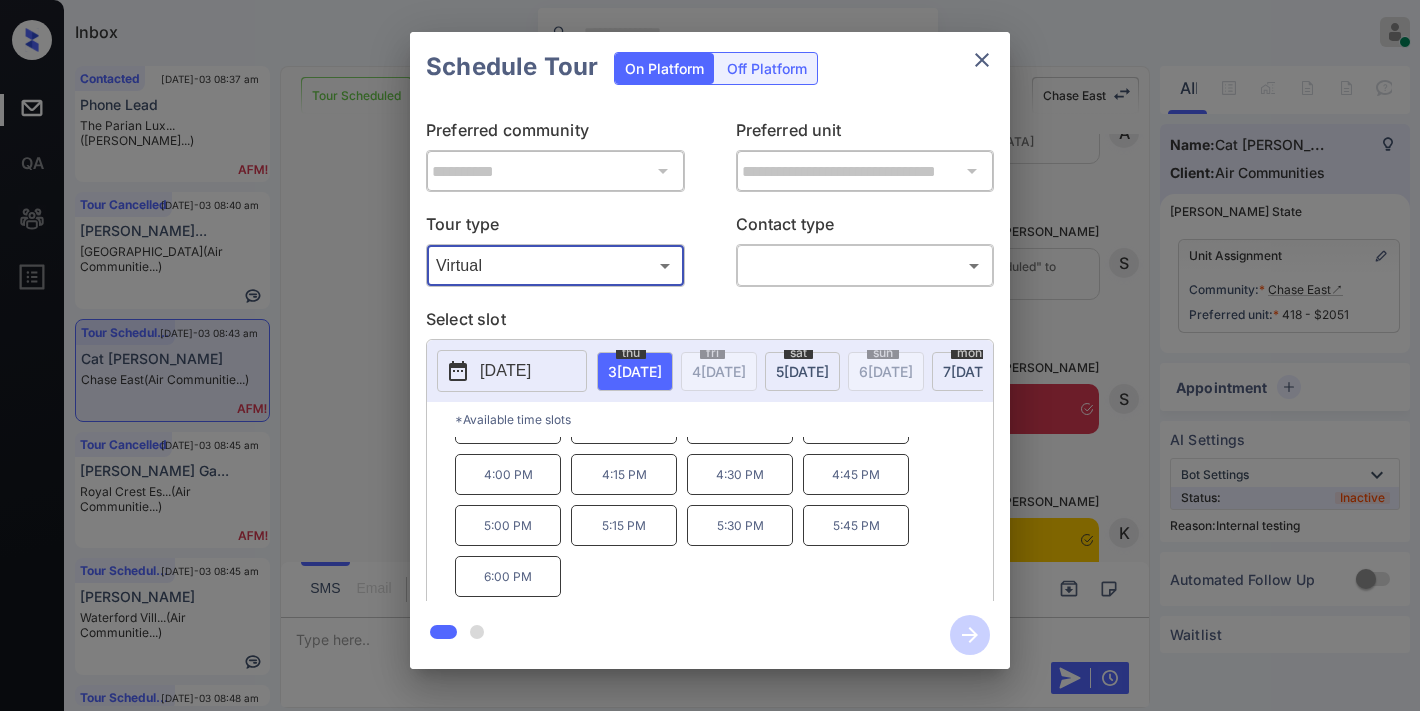 click at bounding box center (982, 60) 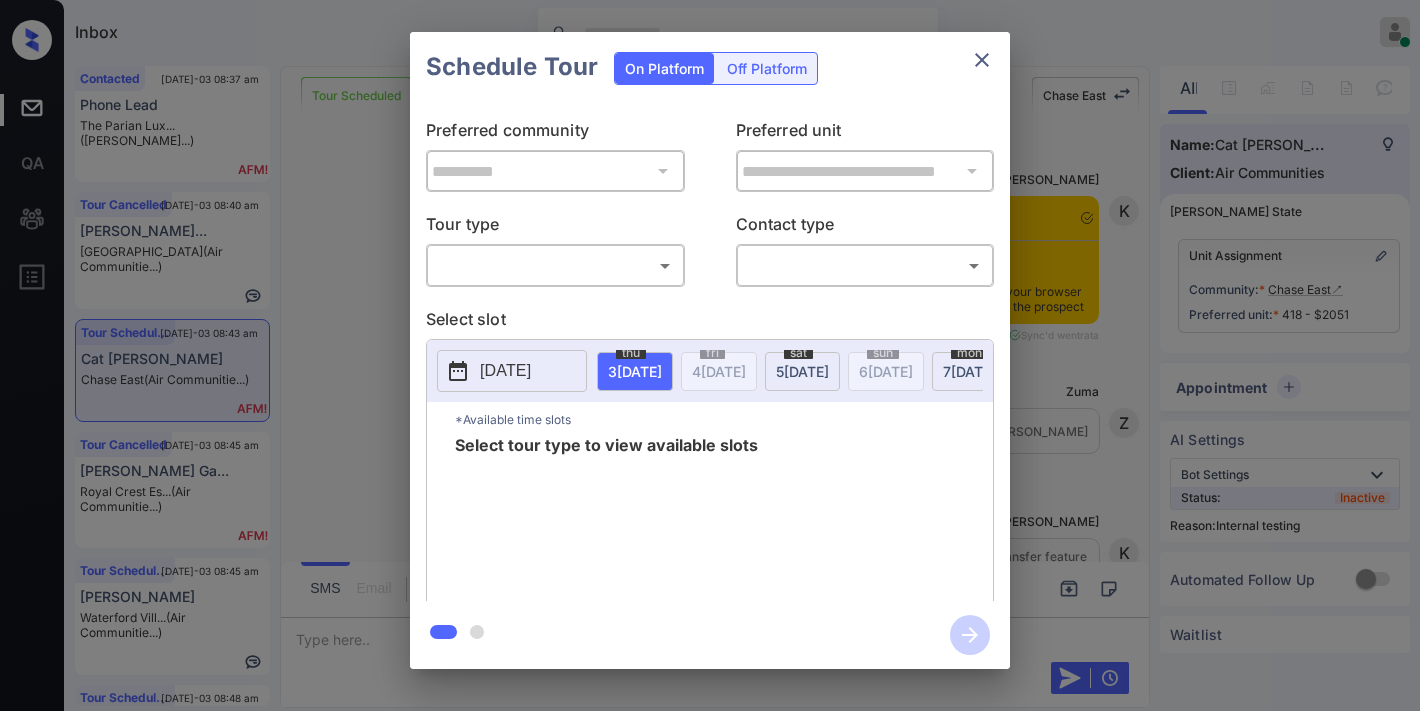 scroll, scrollTop: 0, scrollLeft: 0, axis: both 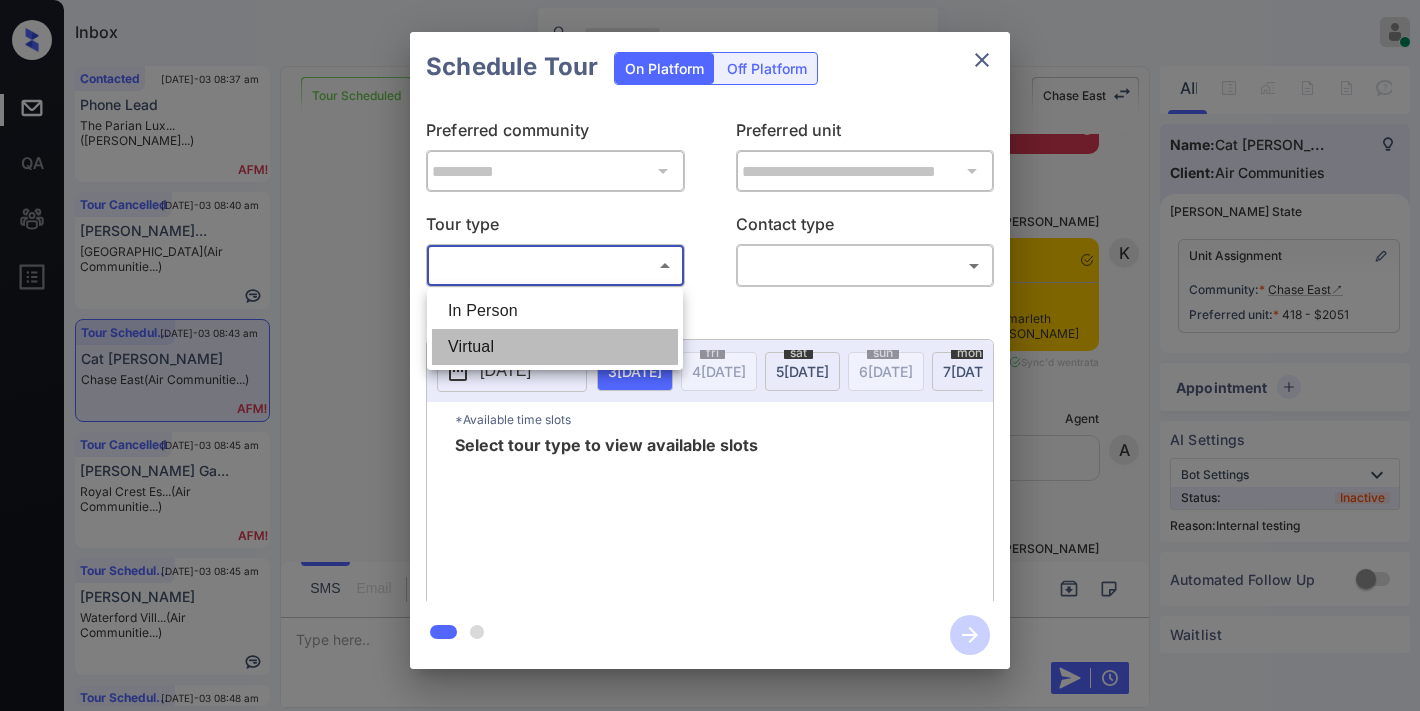 click on "Virtual" at bounding box center (555, 347) 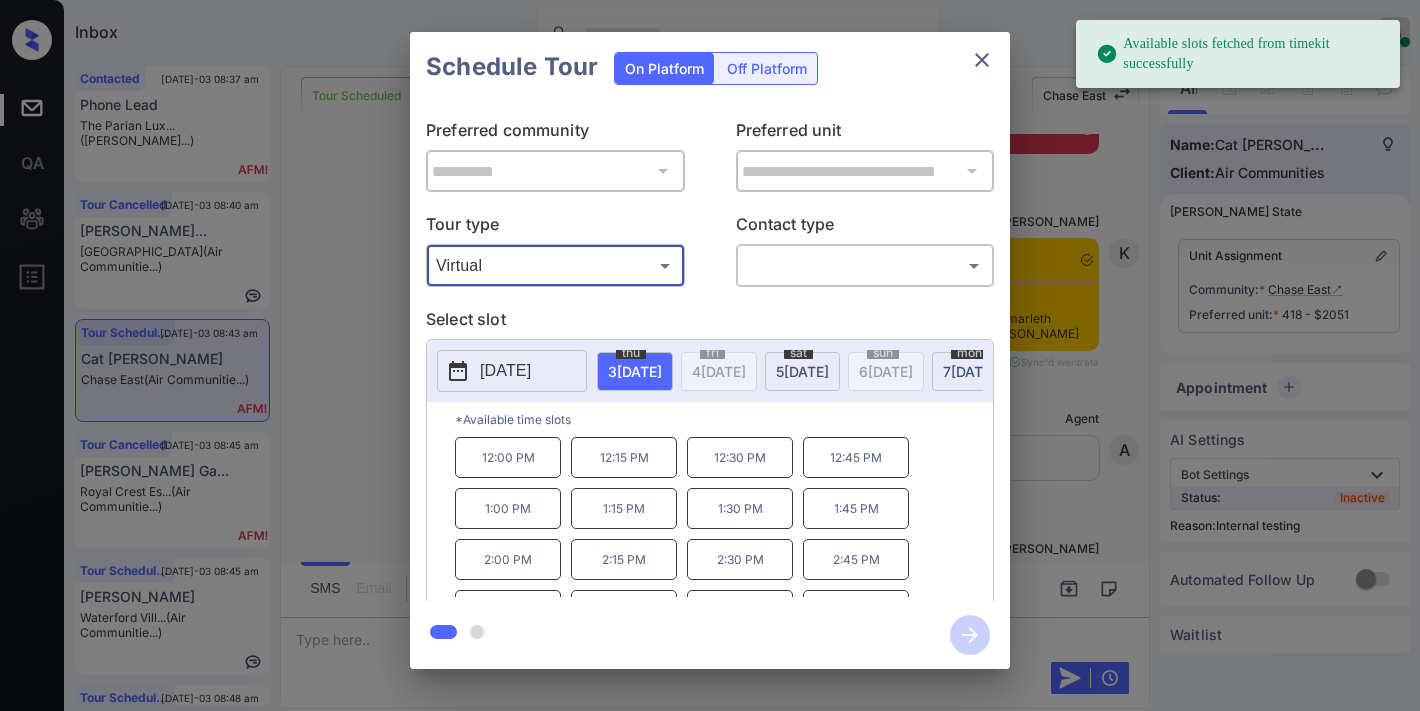 scroll, scrollTop: 187, scrollLeft: 0, axis: vertical 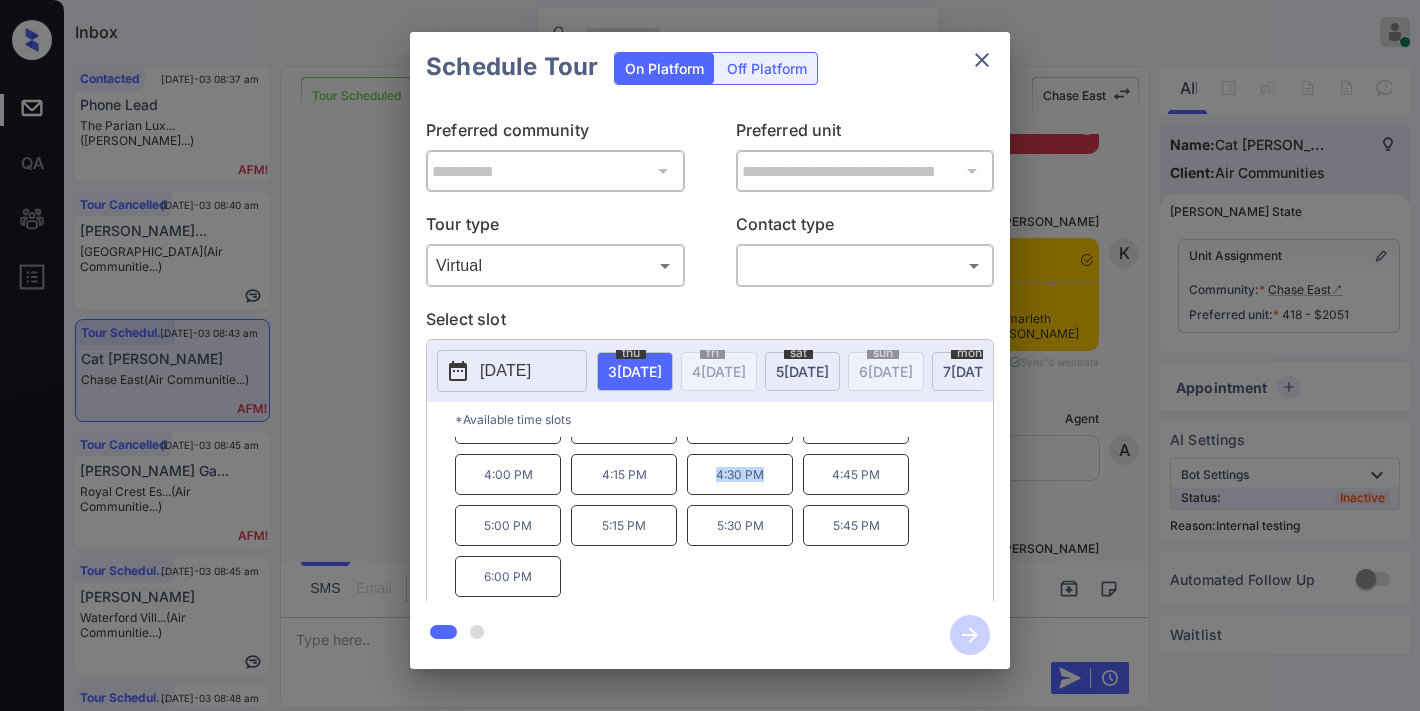drag, startPoint x: 767, startPoint y: 490, endPoint x: 705, endPoint y: 487, distance: 62.072536 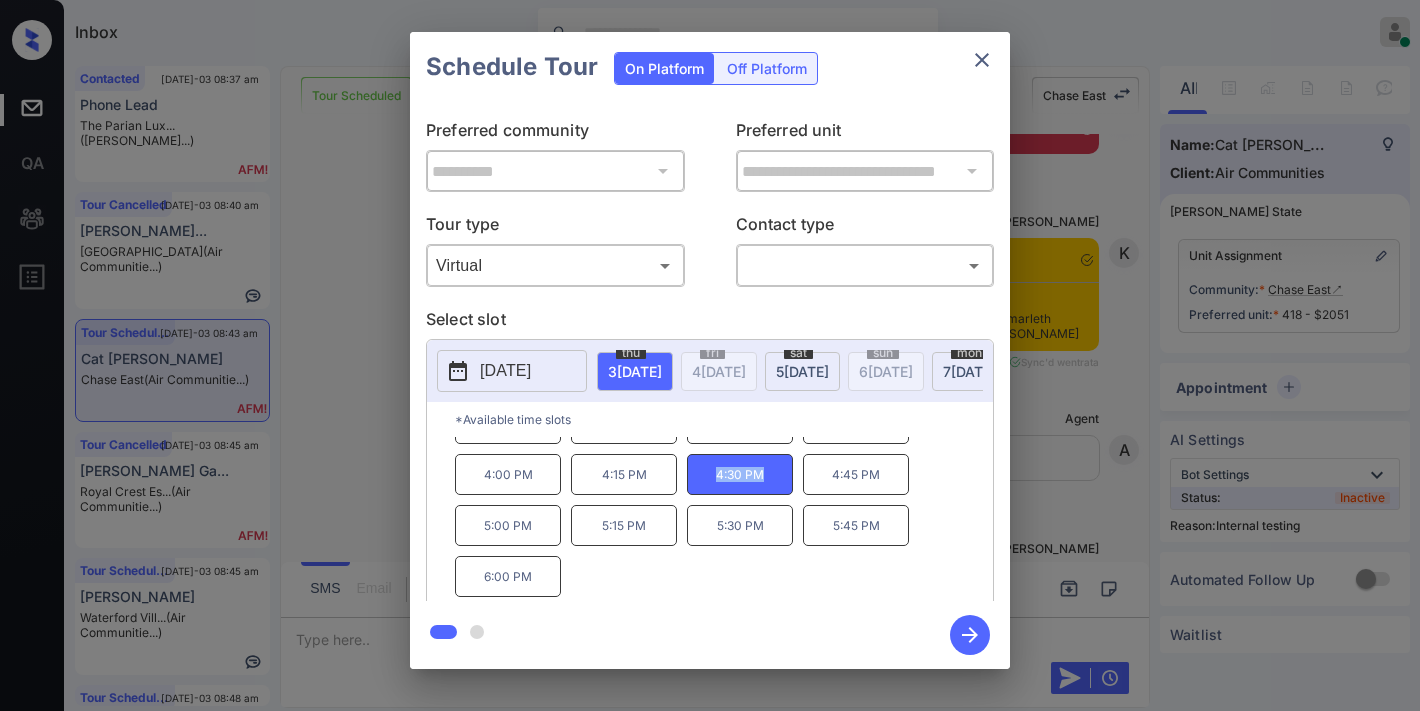 copy on "4:30 PM" 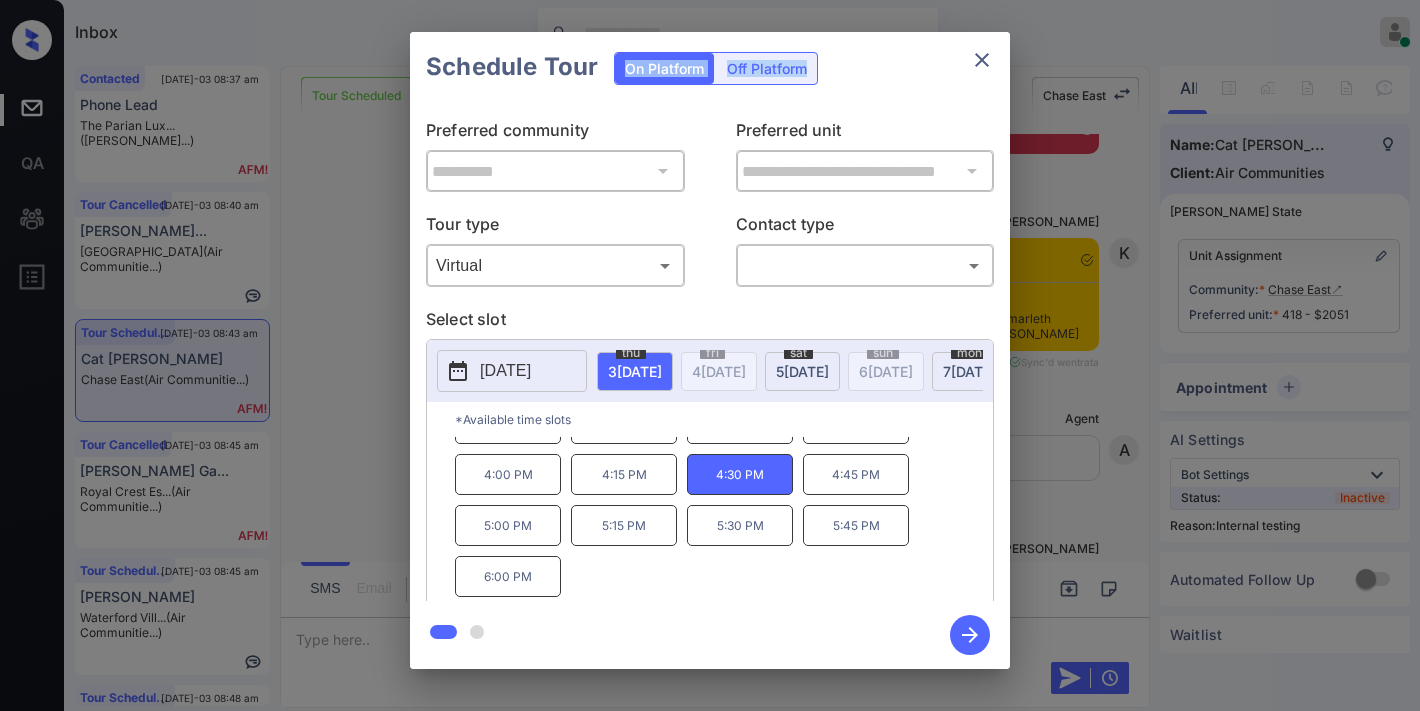 click on "Schedule Tour On Platform Off Platform" at bounding box center (710, 67) 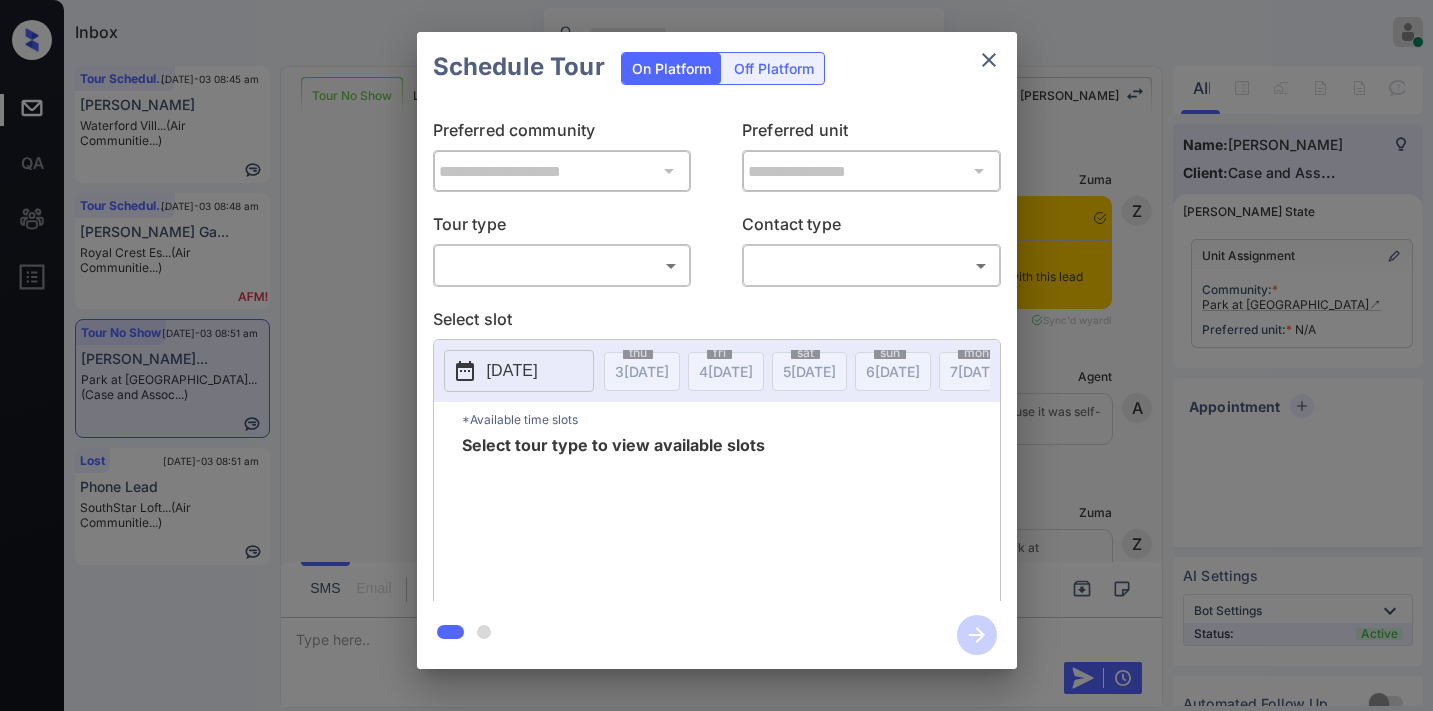 scroll, scrollTop: 0, scrollLeft: 0, axis: both 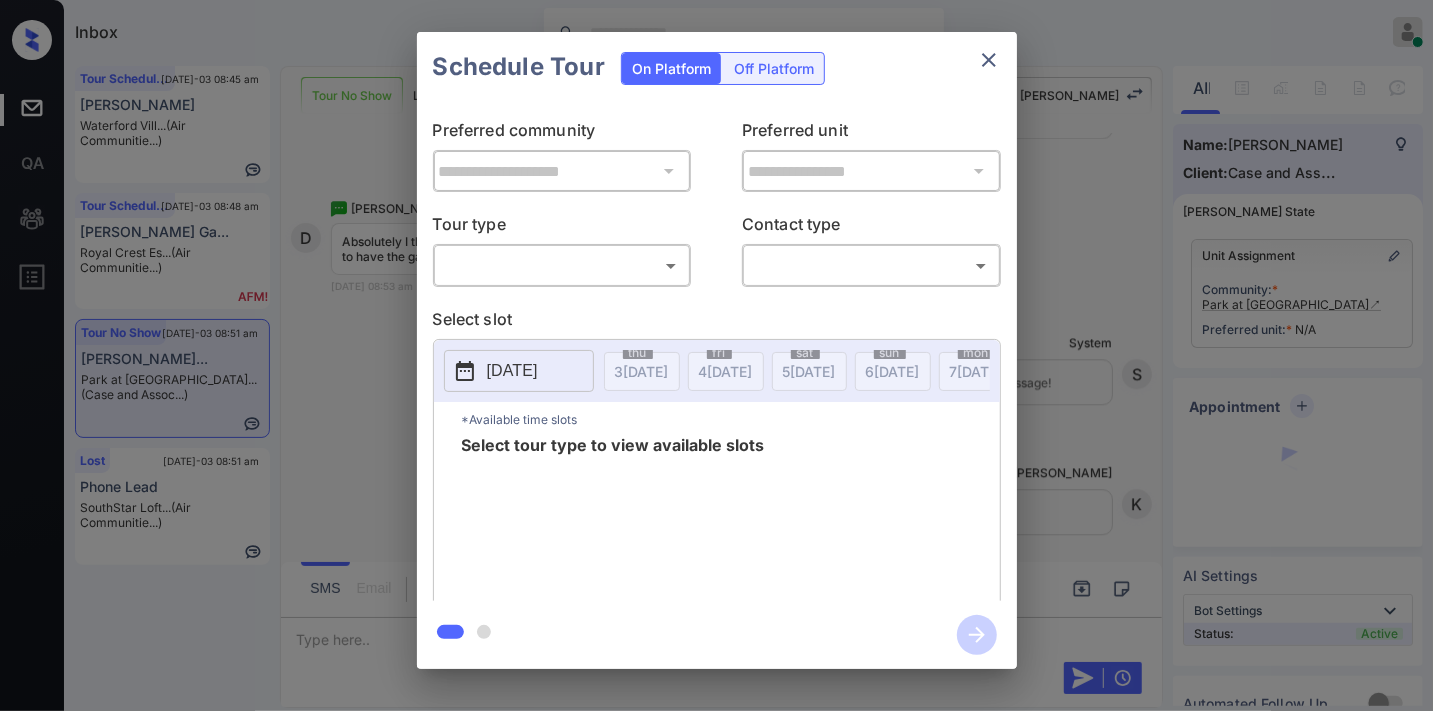click on "Inbox Samantha Soliven Online Set yourself   offline Set yourself   on break Profile Switch to  dark  mode Sign out Tour Scheduled Jul-03 08:45 am   Ronald Coq Waterford Vill...  (Air Communitie...) Tour Scheduled Jul-03 08:48 am   Ana Liriano Ga... Royal Crest Es...  (Air Communitie...) Tour No Show Jul-03 08:51 am   Deborah Thornt... Park at Tuscan...  (Case and Assoc...) Lost Jul-03 08:51 am   Phone Lead SouthStar Loft...  (Air Communitie...) Tour No Show Lost Lead Sentiment: Angry Upon sliding the acknowledgement:  Lead will move to lost stage. * ​ SMS and call option will be set to opt out. AFM will be turned off for the lead. Kelsey New Message Zuma Notes Note: Kelsey will not initially engage with this lead because they have a self-scheduled tour. Jun 26, 2025 11:29 am  Sync'd w  yardi Z New Message Agent Lead assigned to house account because it was self-scheduled for tour. Jun 26, 2025 11:29 am A New Message Zuma Lead transferred to leasing agent: Park at Tuscany Apts Jun 26, 2025 11:29 am yardi Z" at bounding box center (716, 355) 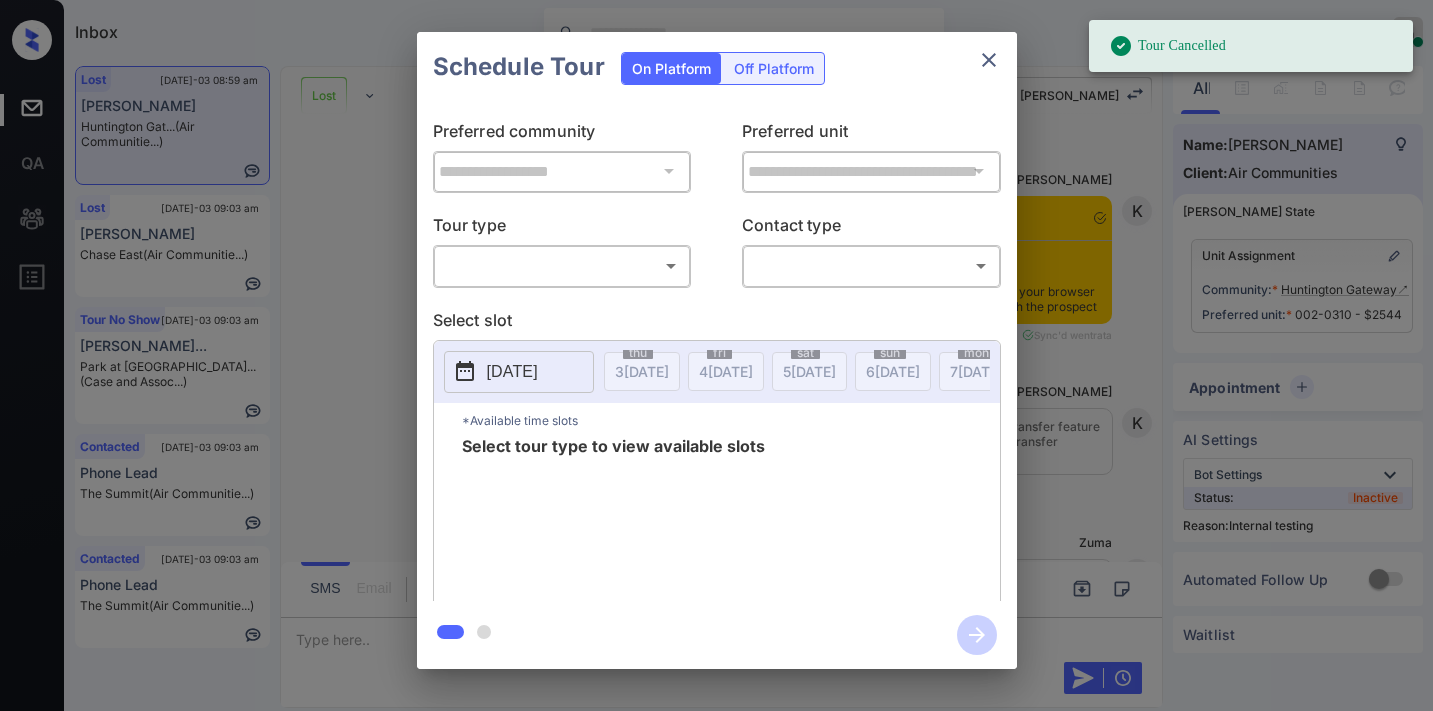 click on "Tour Cancelled Inbox [PERSON_NAME] Online Set yourself   offline Set yourself   on break Profile Switch to  dark  mode Sign out Lost [DATE]-03 08:59 am   [PERSON_NAME] Huntington Gat...  (Air Communitie...) Lost [DATE]-03 09:03 am   [PERSON_NAME] Ine [PERSON_NAME] East  (Air Communitie...) Tour No Show [DATE]-03 09:03 am   [PERSON_NAME]... Park at [GEOGRAPHIC_DATA]...  (Case and Assoc...) Contacted [DATE]-03 09:03 am   Phone Lead The Summit  (Air Communitie...) Contacted [DATE]-03 09:03 am   Phone Lead The Summit  (Air Communitie...) Lost Lead Sentiment: Angry Upon sliding the acknowledgement:  Lead will move to lost stage. * ​ SMS and call option will be set to opt out. AFM will be turned off for the lead. Kelsey New Message [PERSON_NAME] Notes Note: <a href="[URL][DOMAIN_NAME]">[URL][DOMAIN_NAME]</a> - Paste this link into your browser to view [PERSON_NAME] conversation with the prospect [DATE] 07:12 pm  Sync'd w  entrata K New Message [PERSON_NAME] [DATE] 07:12 pm K" at bounding box center (716, 355) 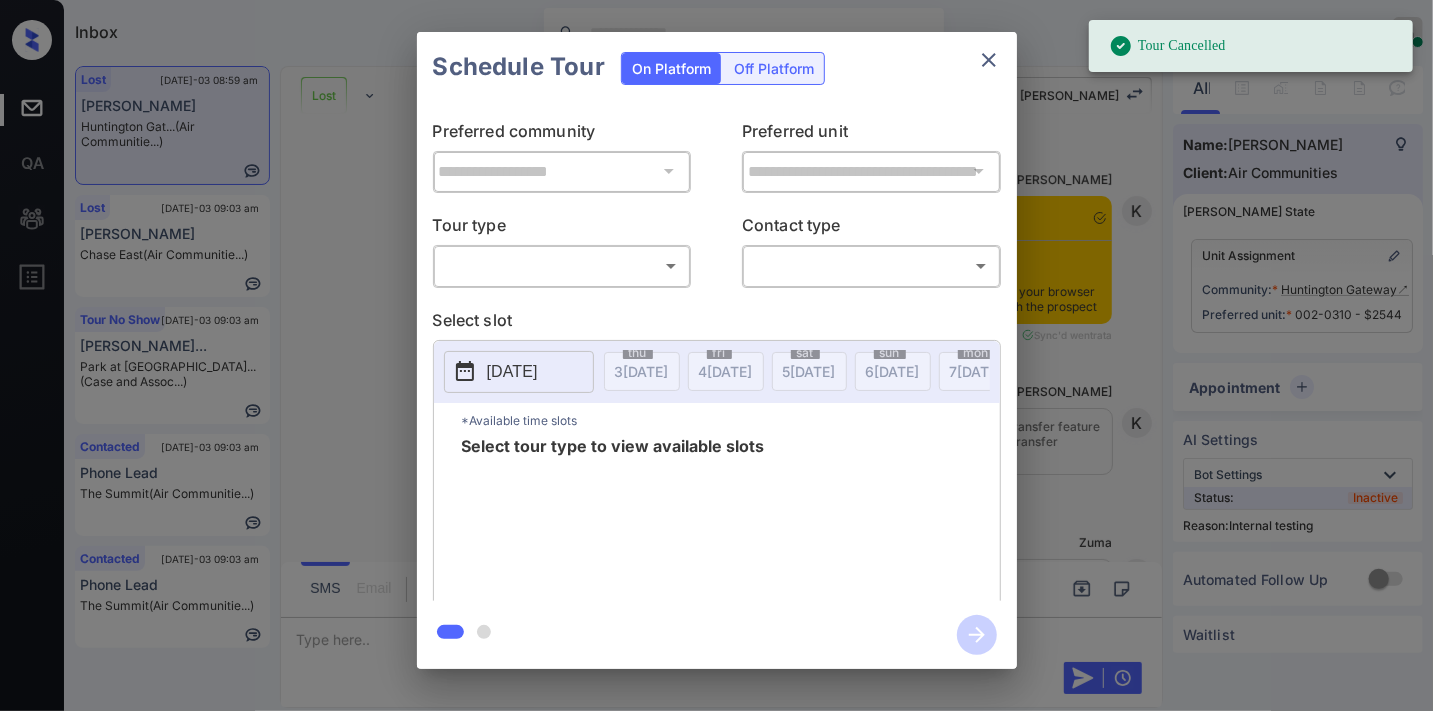 scroll, scrollTop: 13263, scrollLeft: 0, axis: vertical 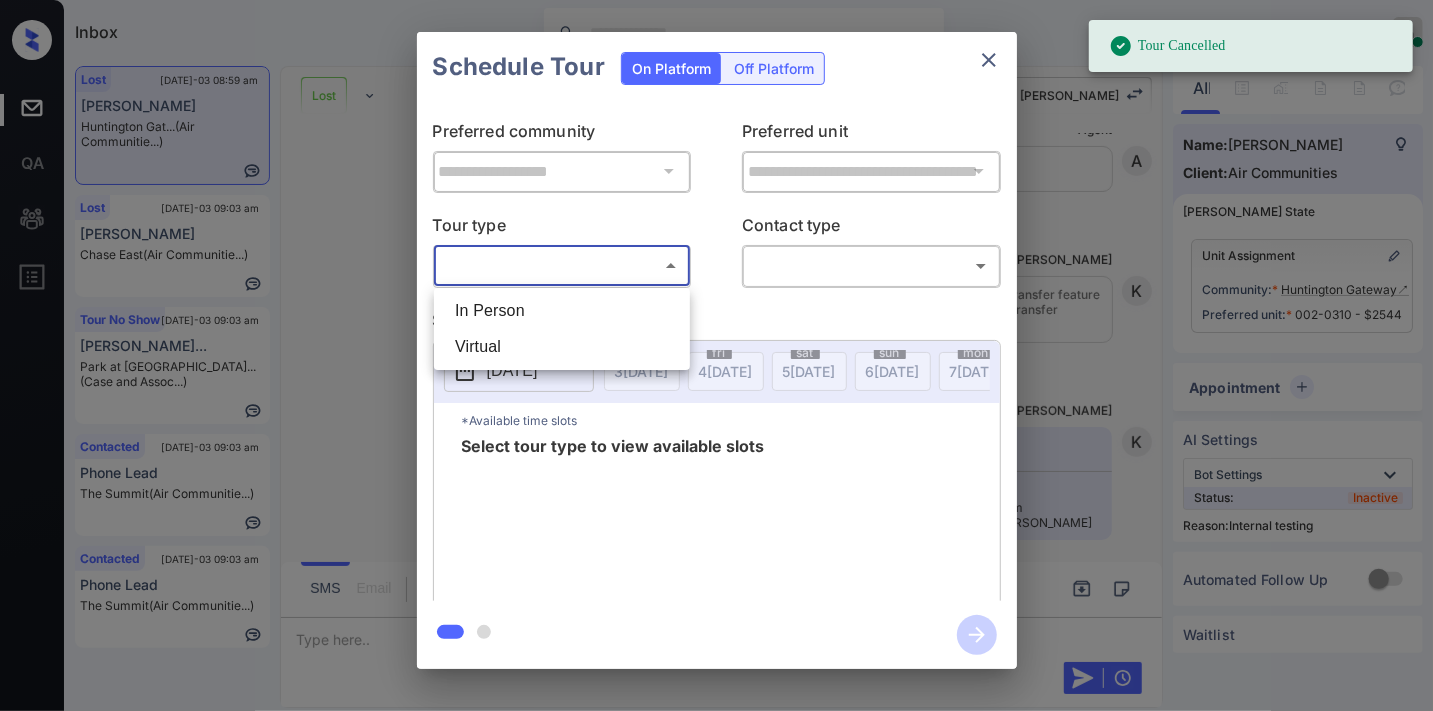 click on "In Person" at bounding box center (562, 311) 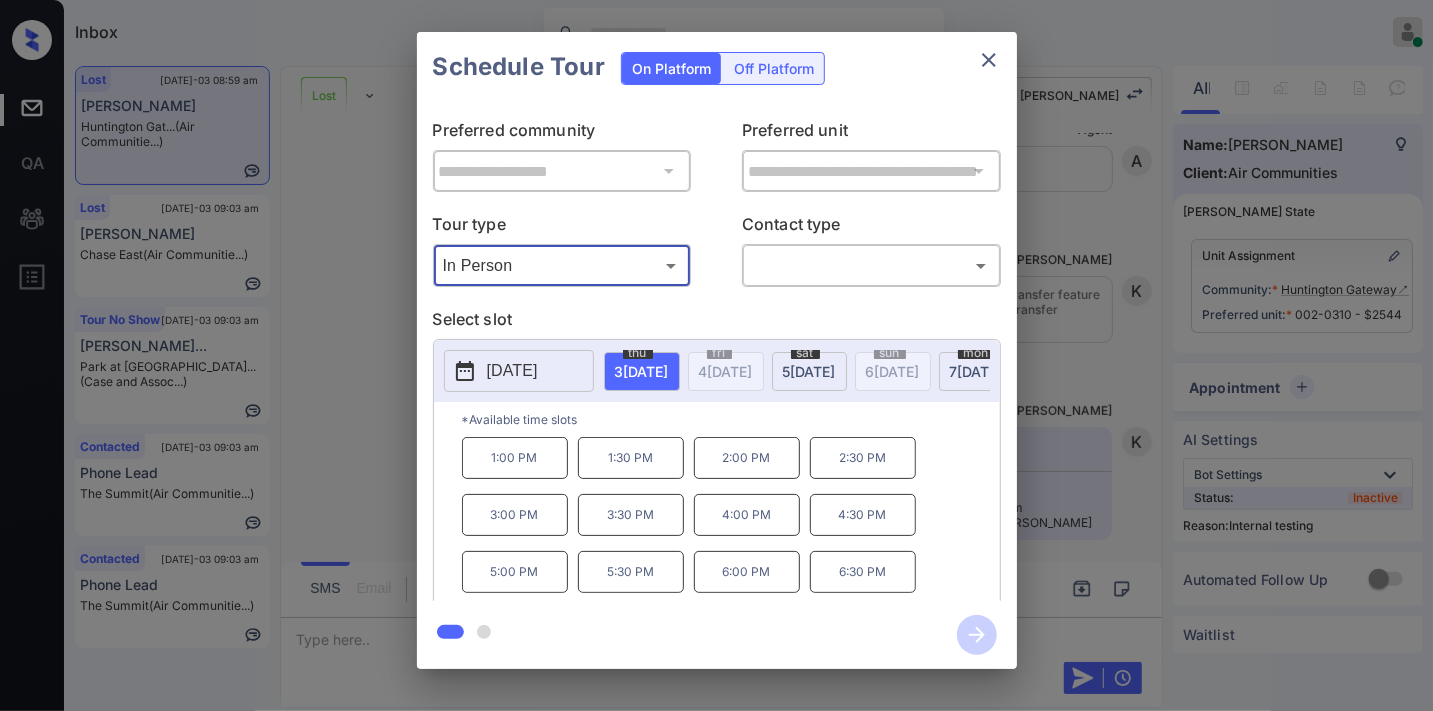 click on "[DATE]" at bounding box center (512, 371) 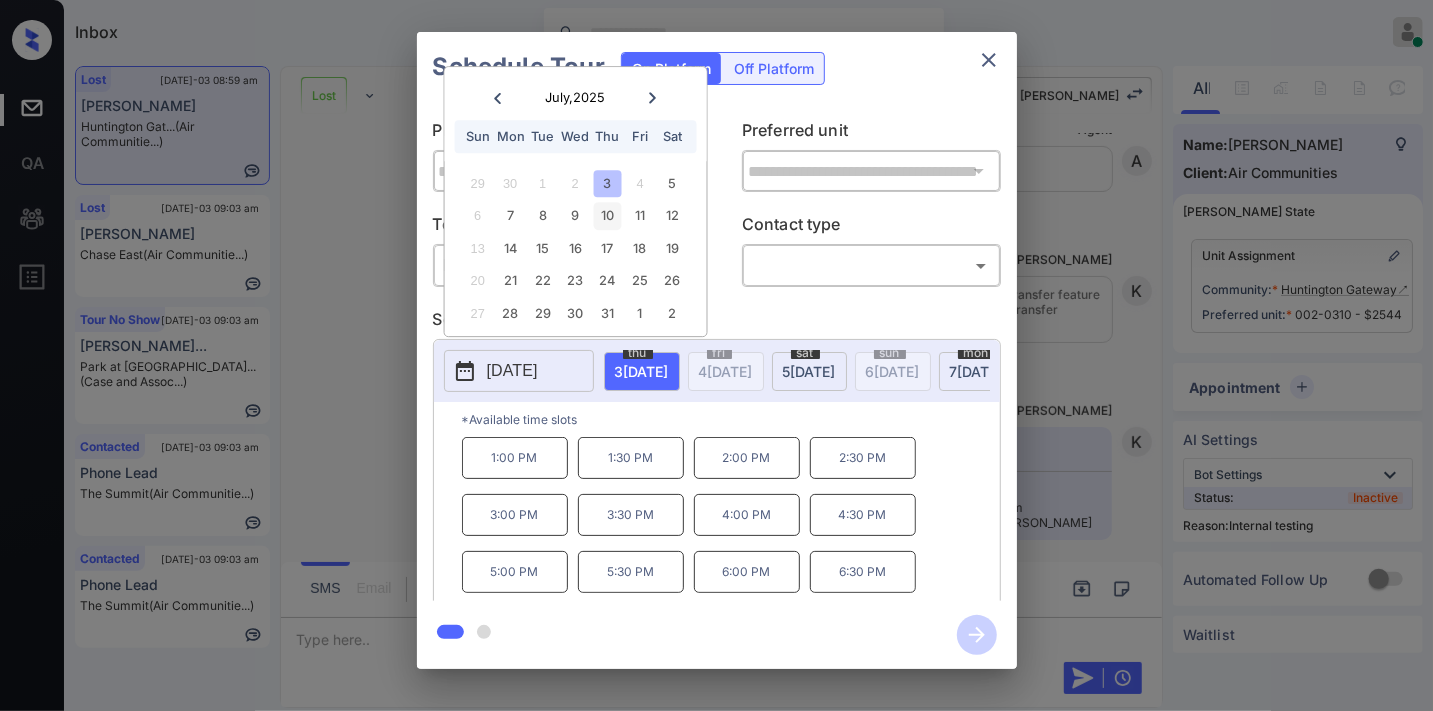click on "10" at bounding box center [607, 216] 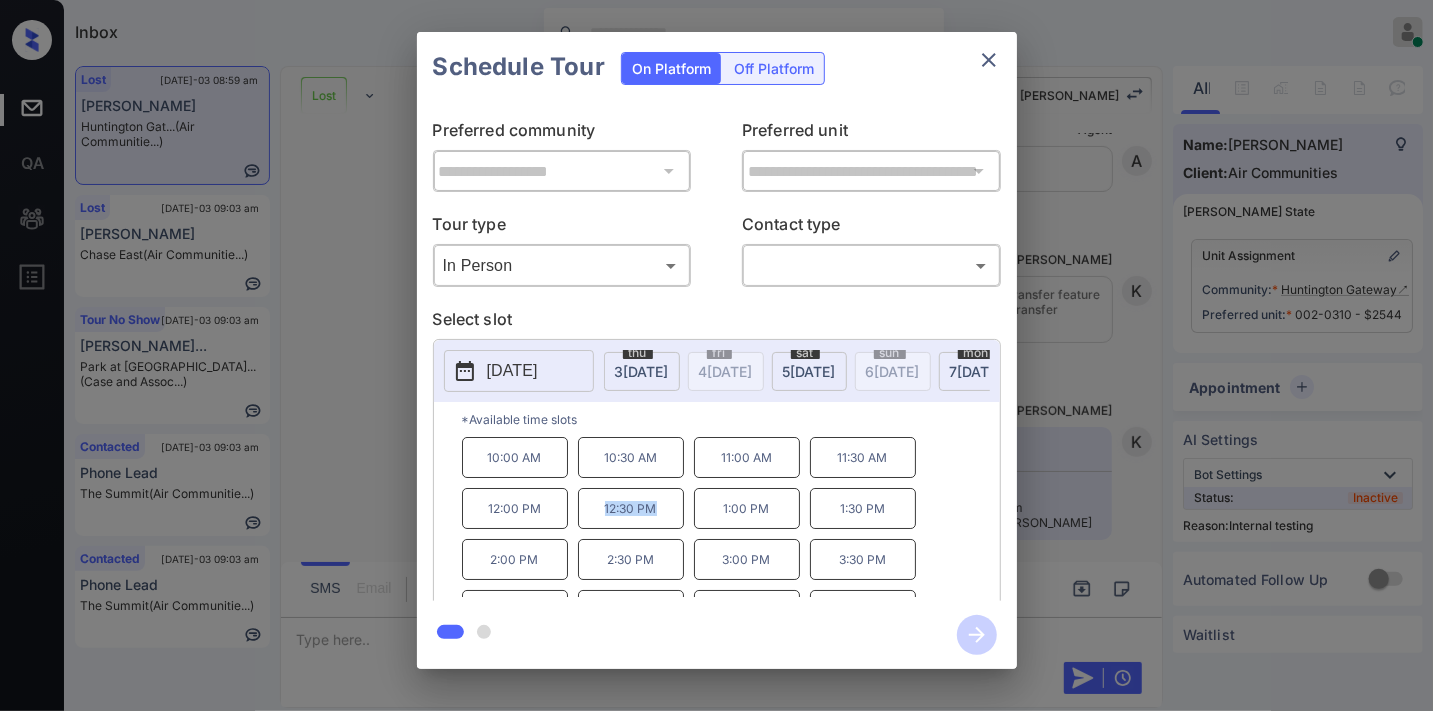 drag, startPoint x: 674, startPoint y: 521, endPoint x: 574, endPoint y: 525, distance: 100.07997 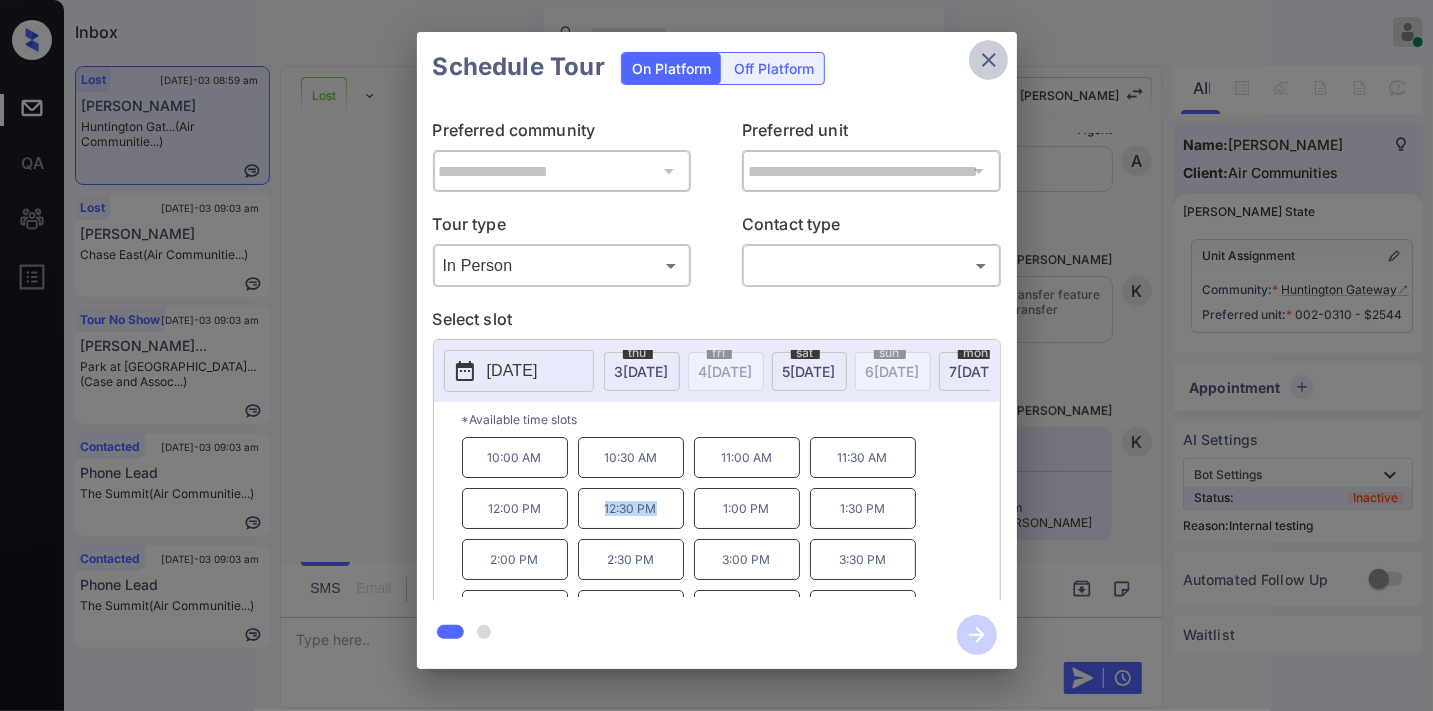 click 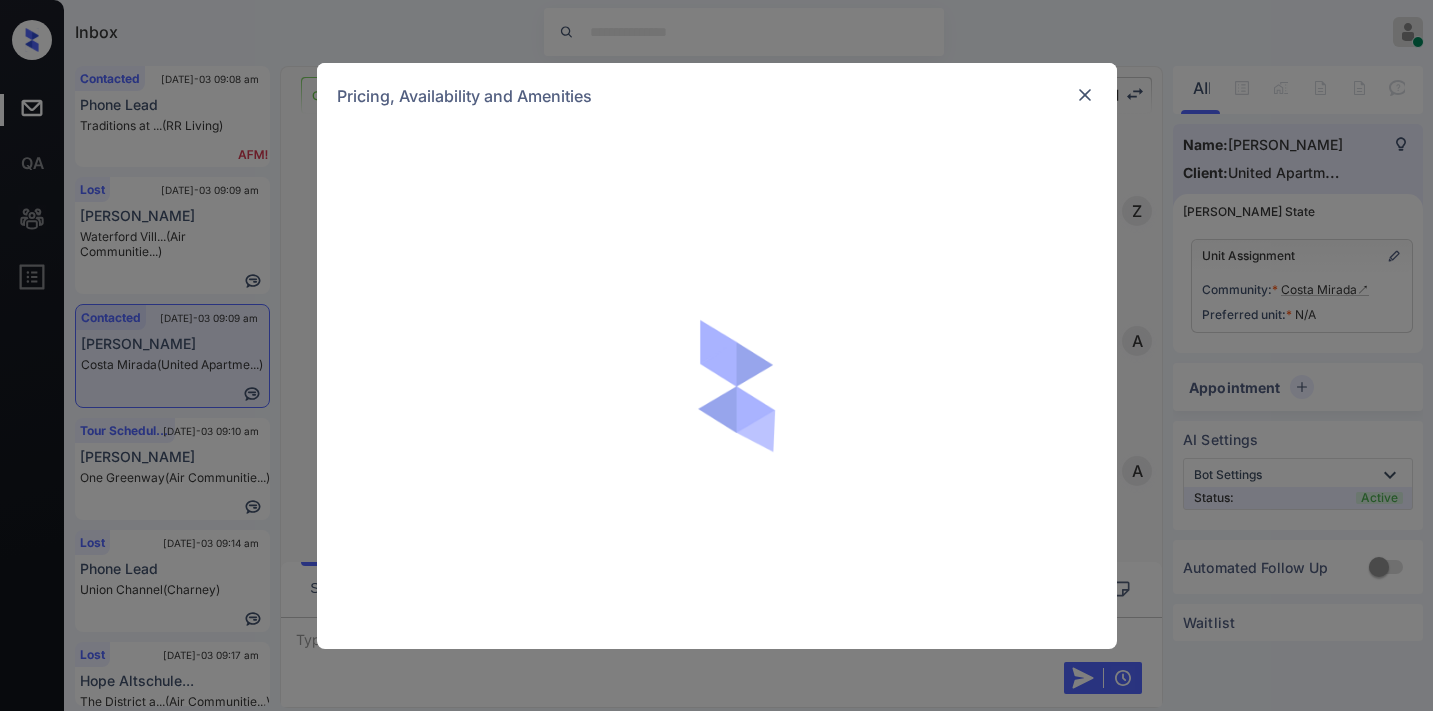 scroll, scrollTop: 0, scrollLeft: 0, axis: both 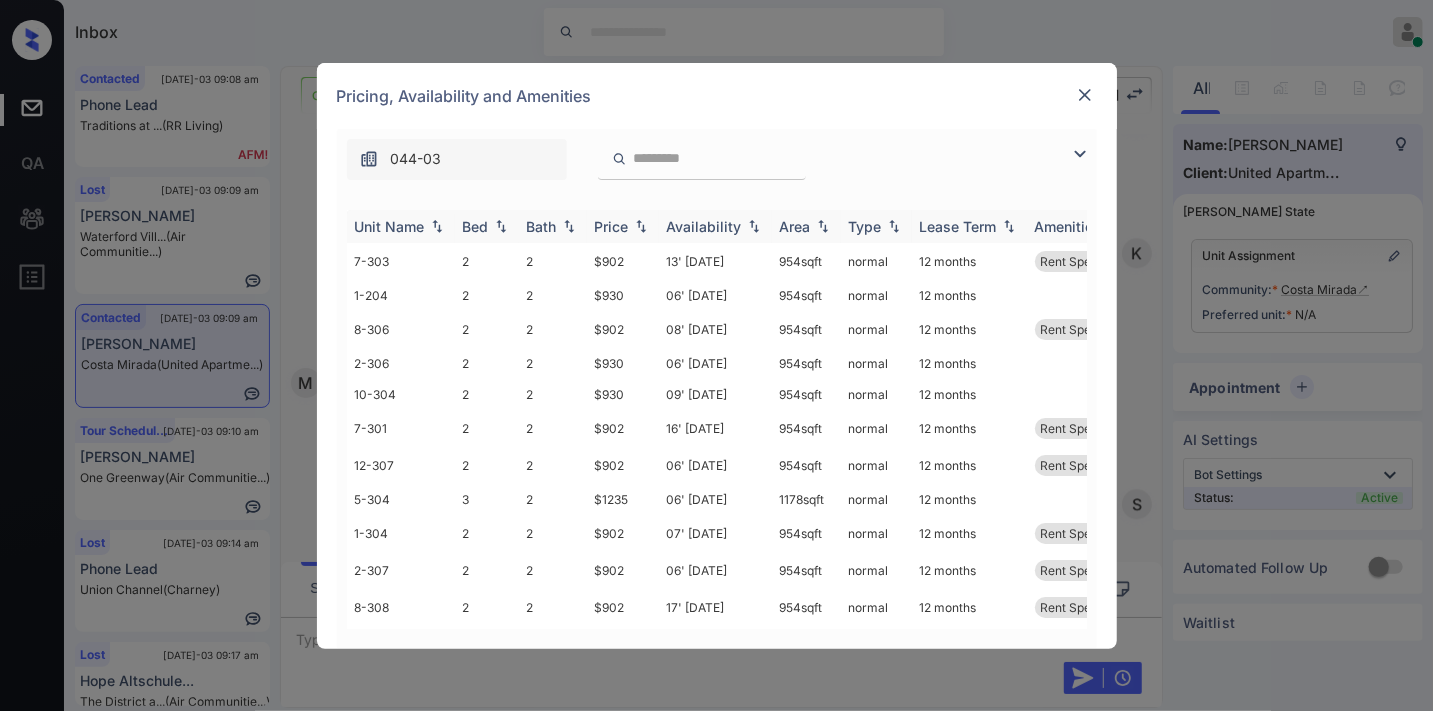 click at bounding box center [641, 226] 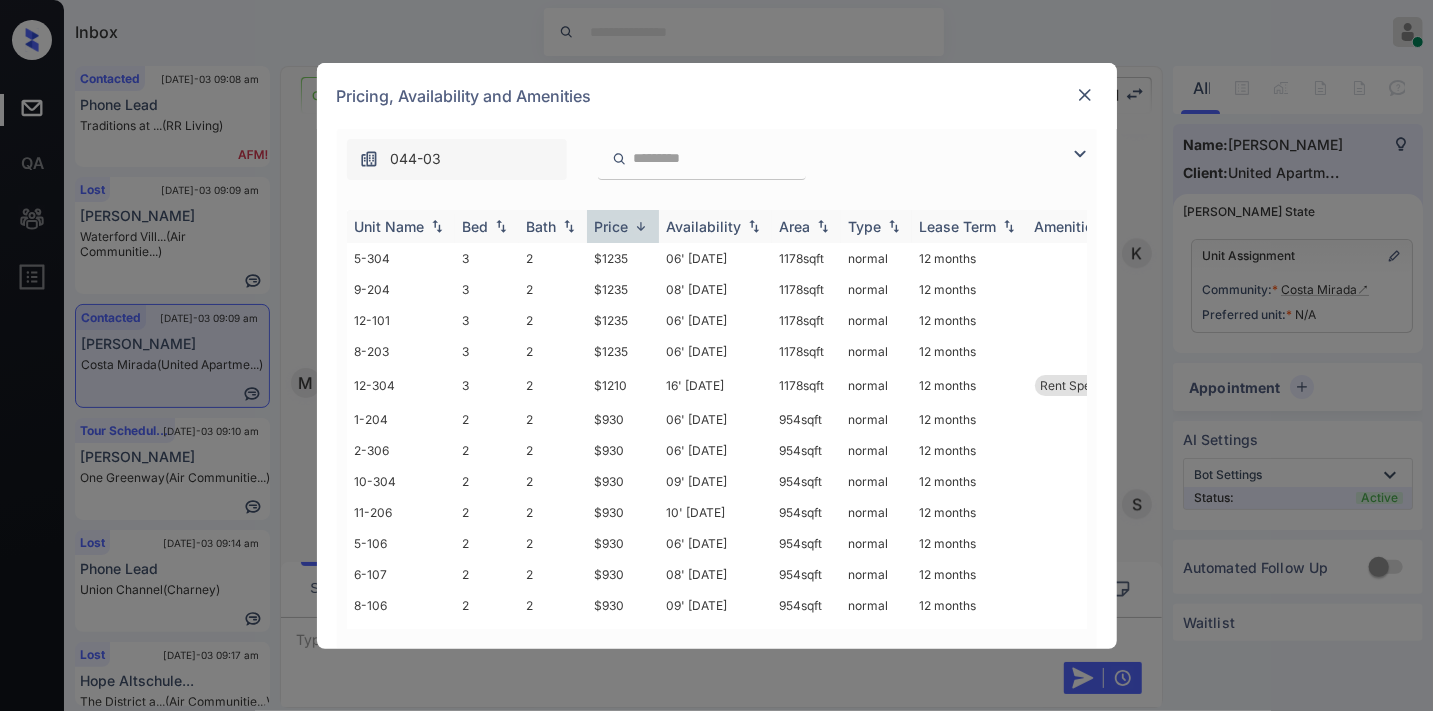 click at bounding box center [641, 226] 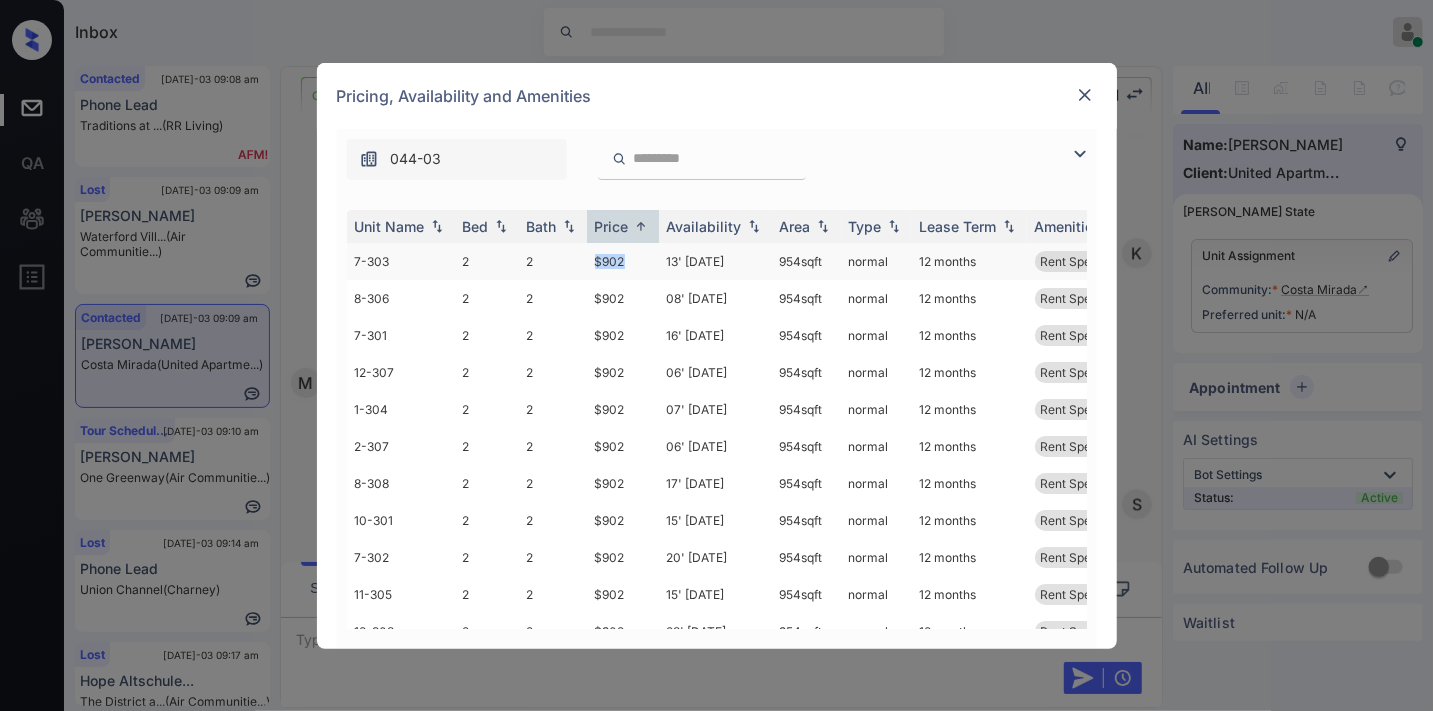 drag, startPoint x: 637, startPoint y: 263, endPoint x: 586, endPoint y: 257, distance: 51.351727 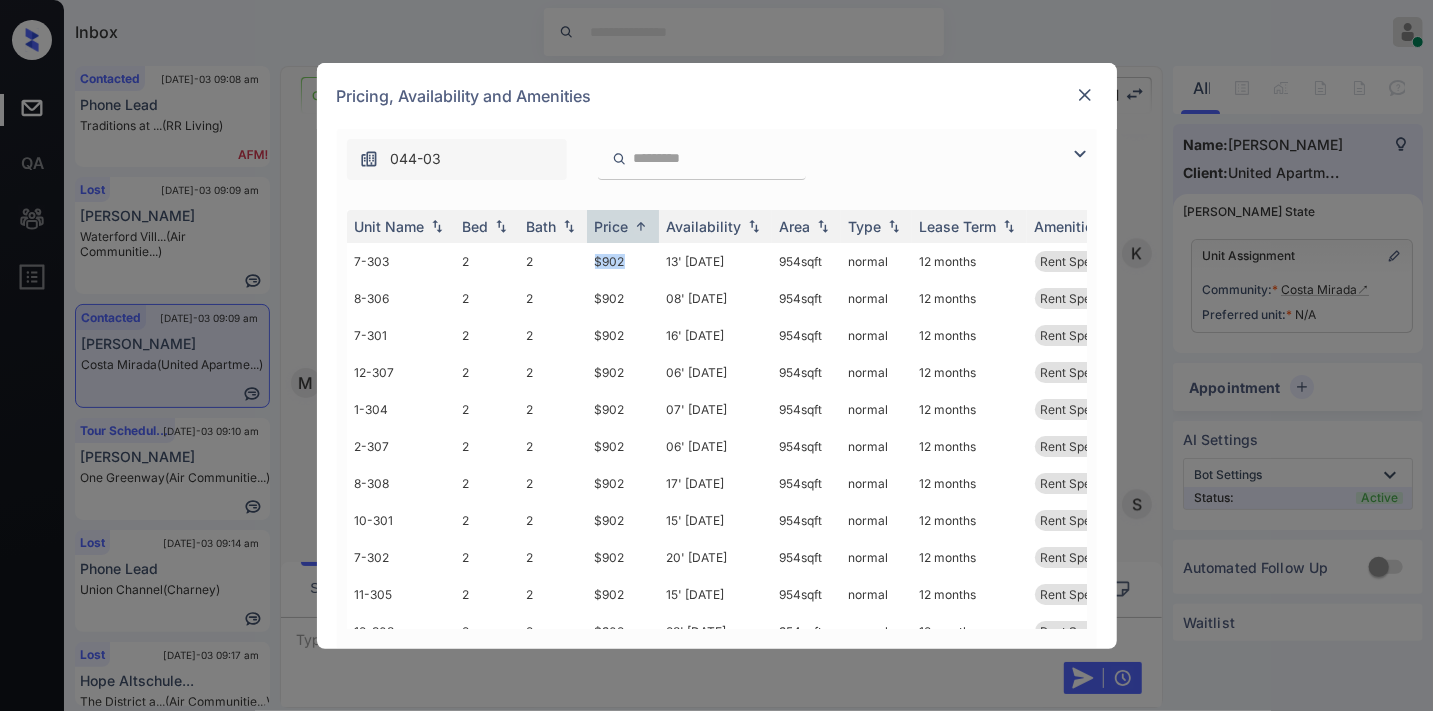 click at bounding box center (1085, 95) 